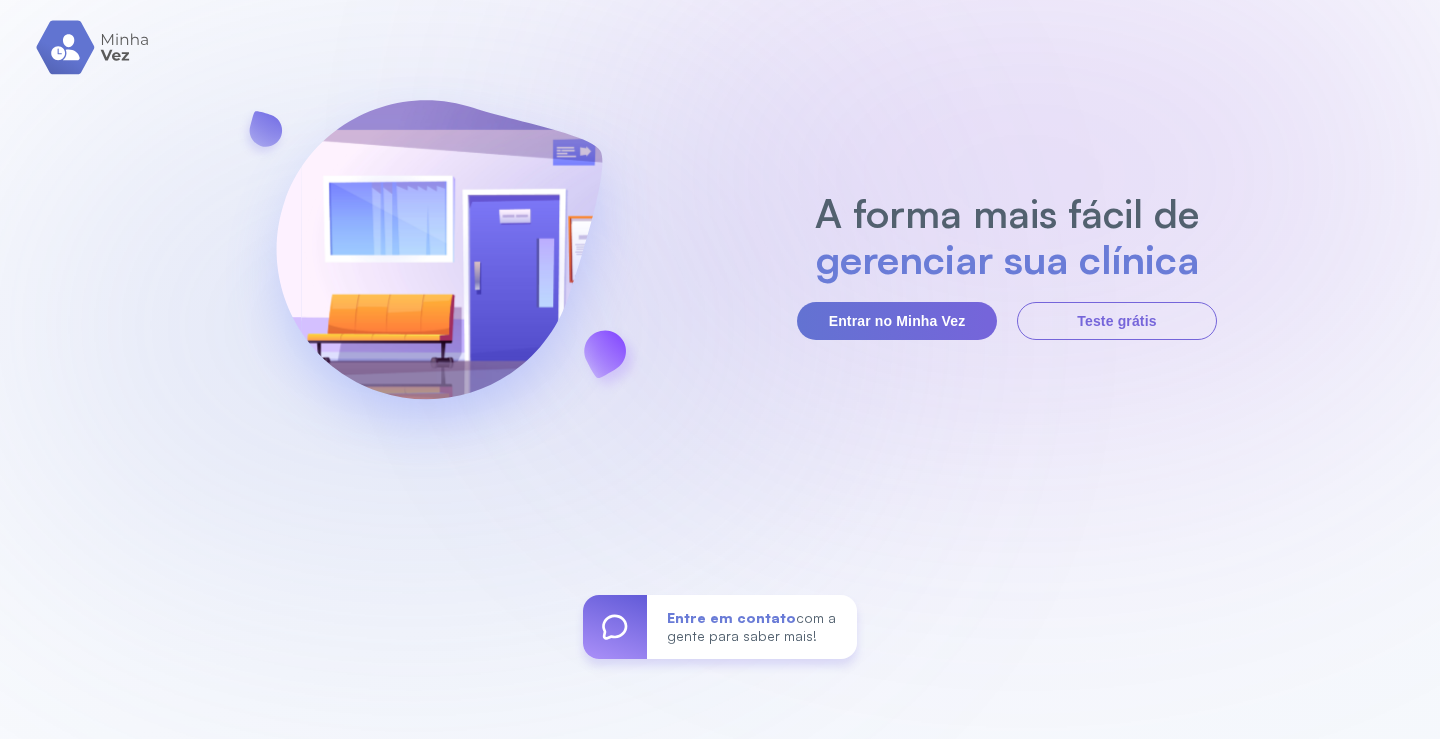 scroll, scrollTop: 0, scrollLeft: 0, axis: both 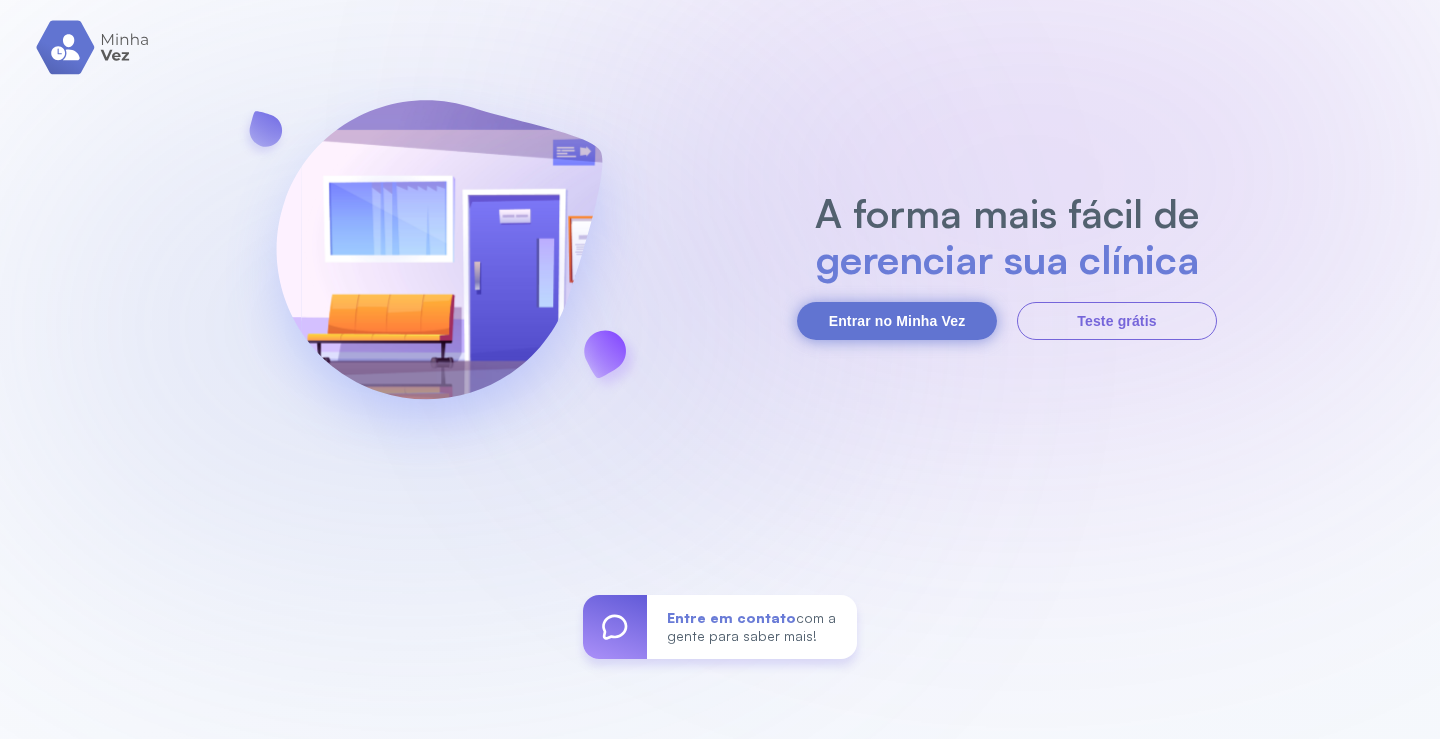 click on "Entrar no Minha Vez" at bounding box center [897, 321] 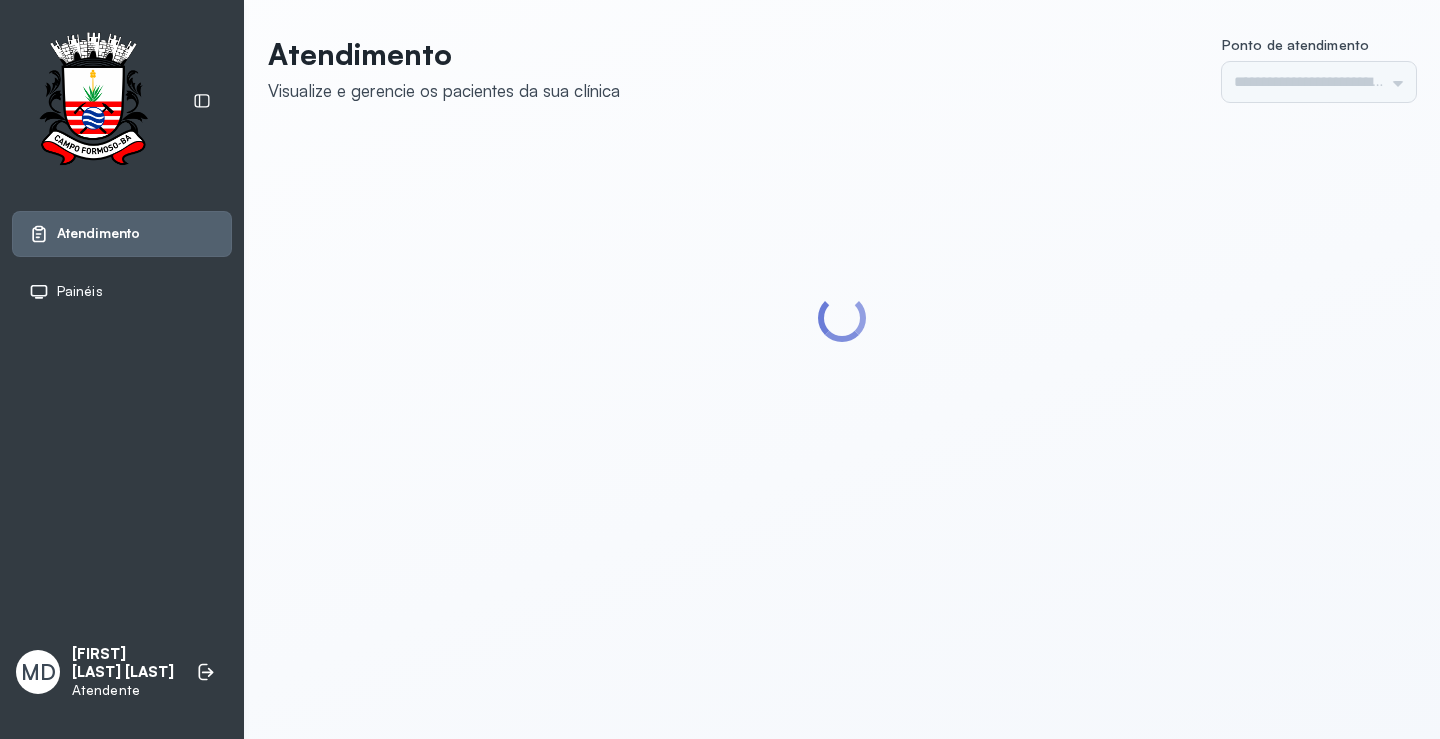 scroll, scrollTop: 0, scrollLeft: 0, axis: both 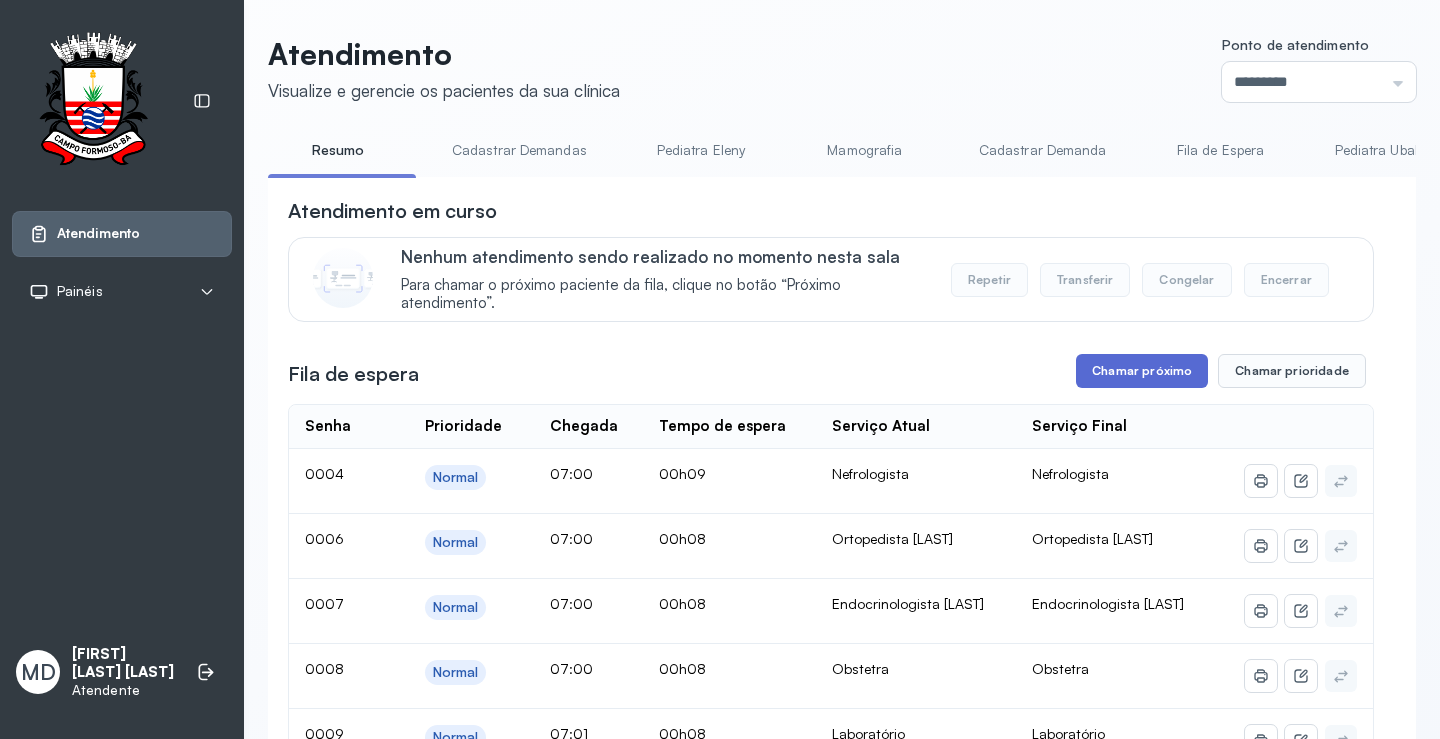 click on "Chamar próximo" at bounding box center [1142, 371] 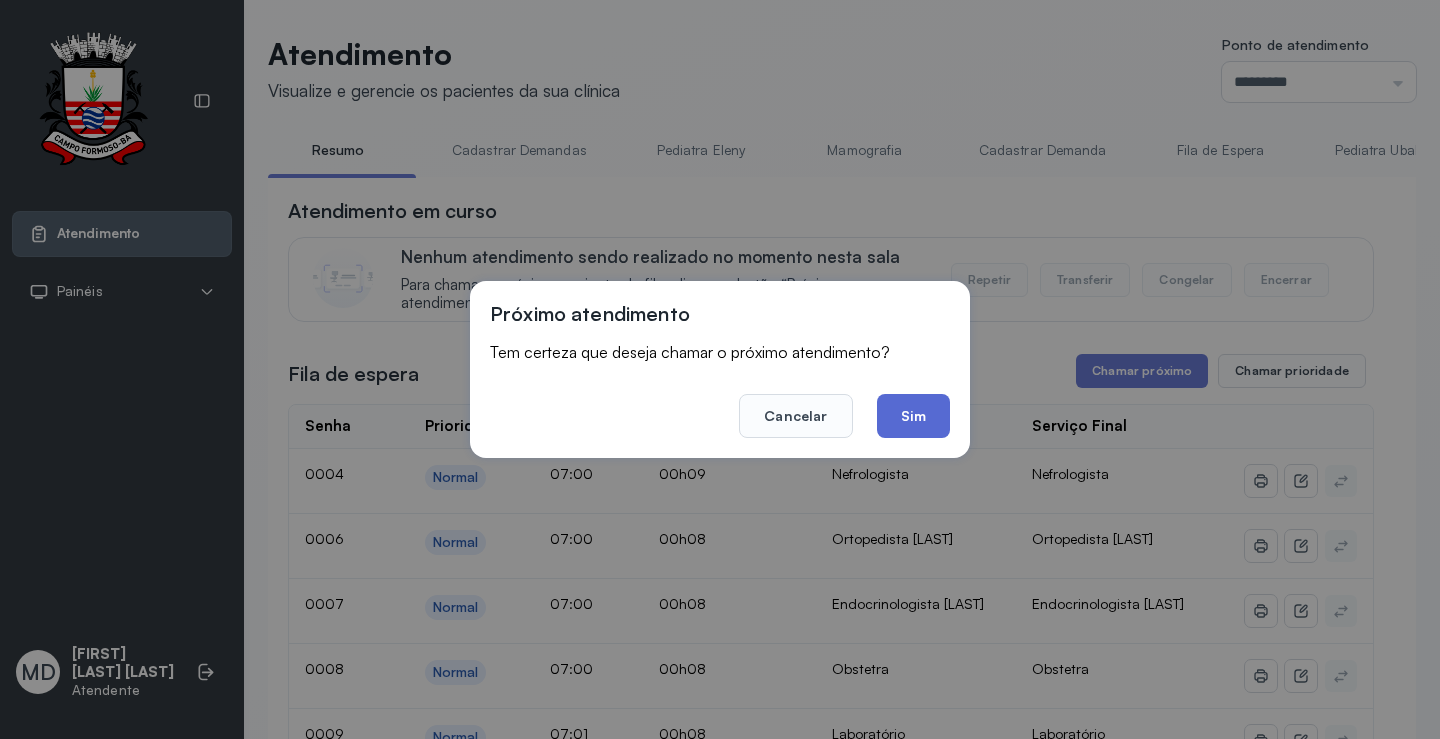 click on "Sim" 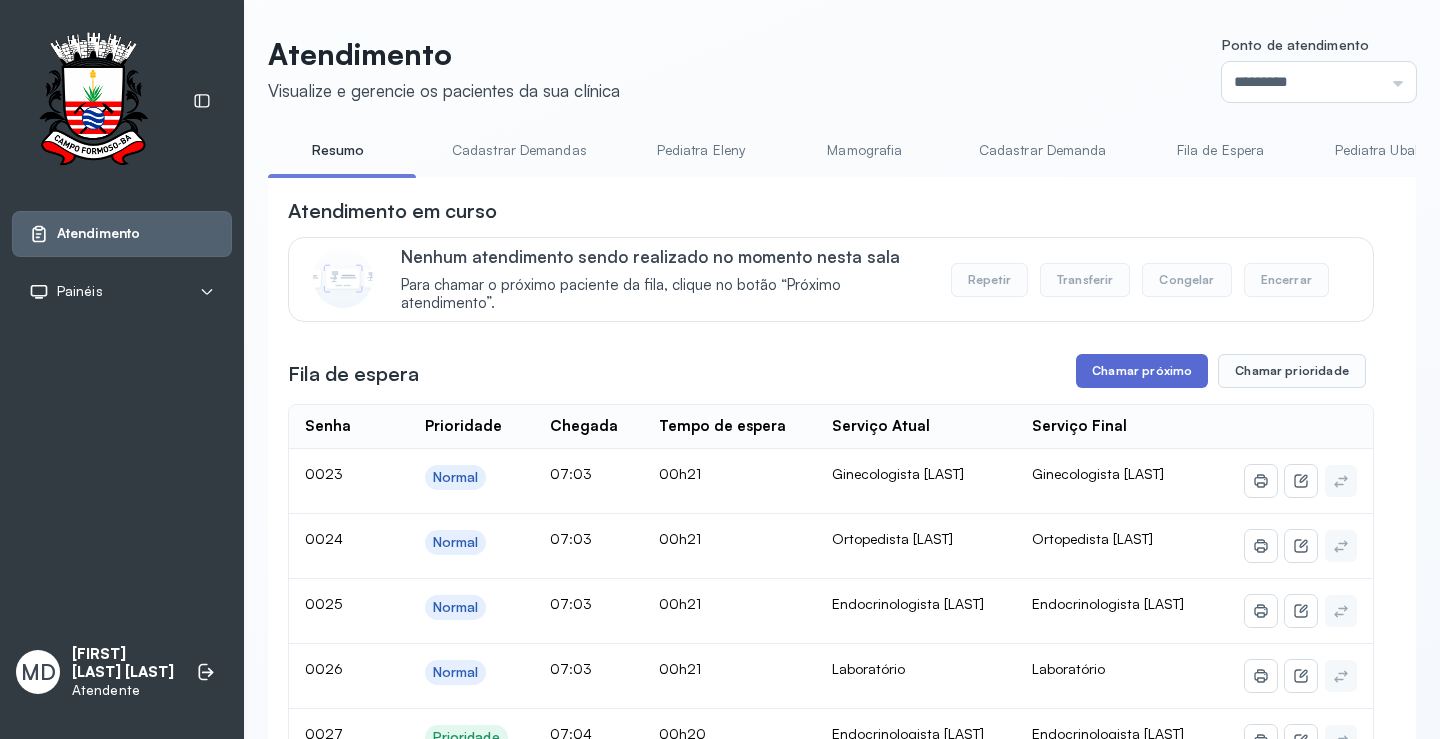 click on "Chamar próximo" at bounding box center [1142, 371] 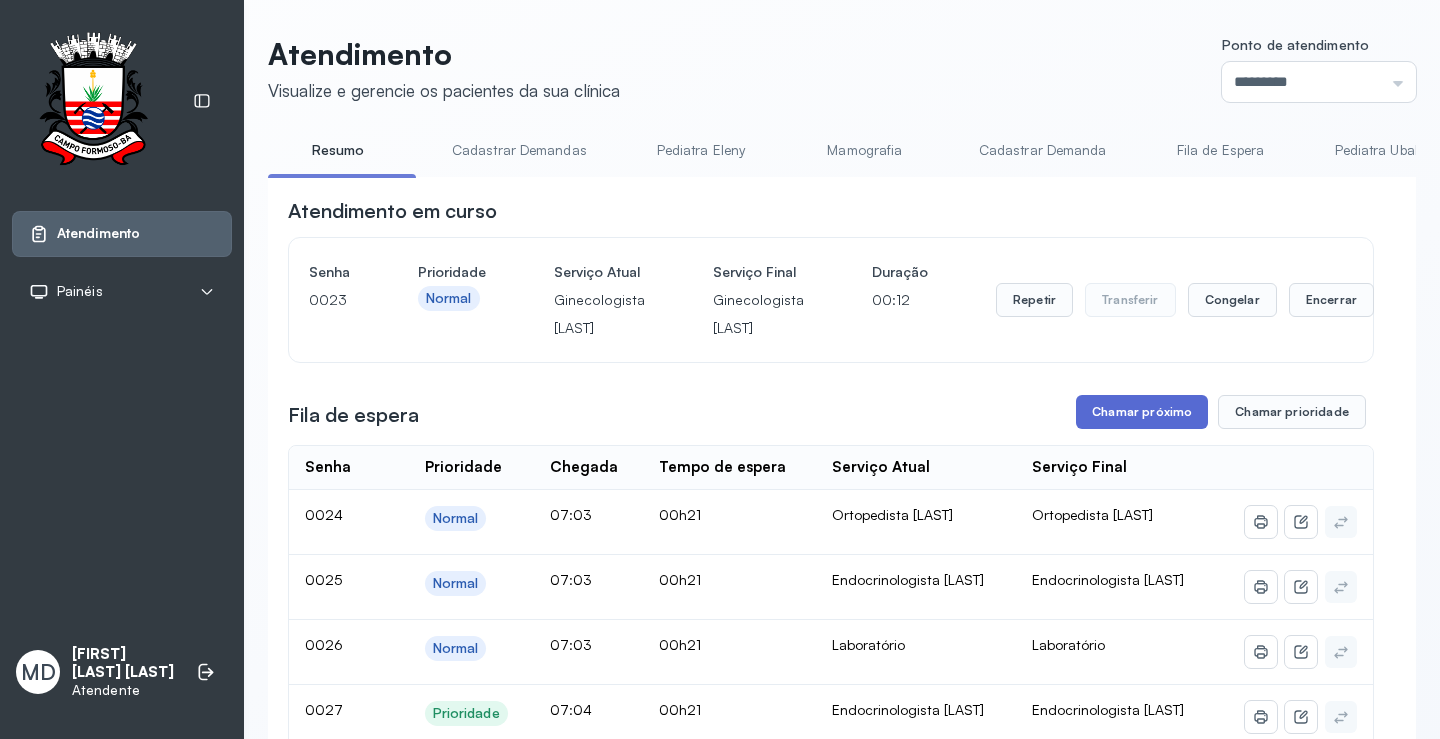 click on "Chamar próximo" at bounding box center [1142, 412] 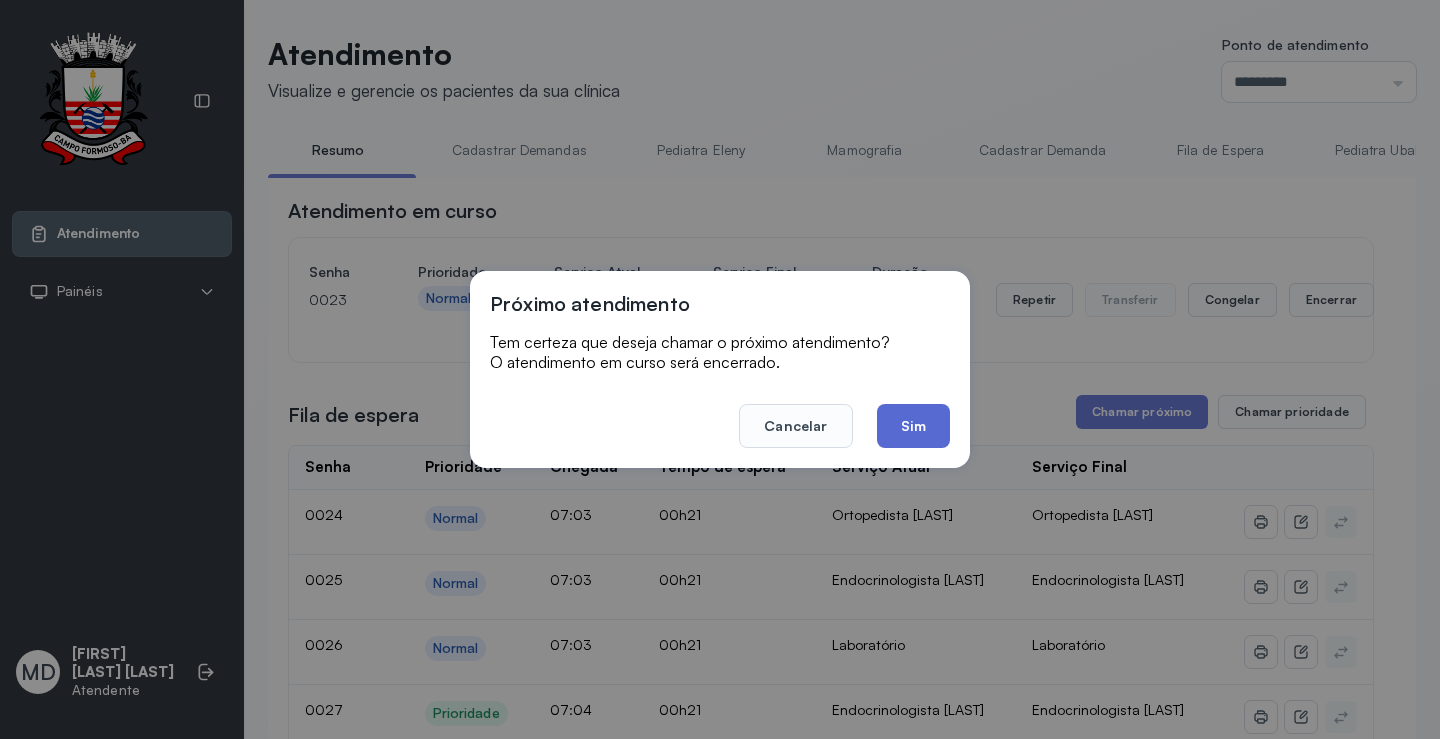 click on "Sim" 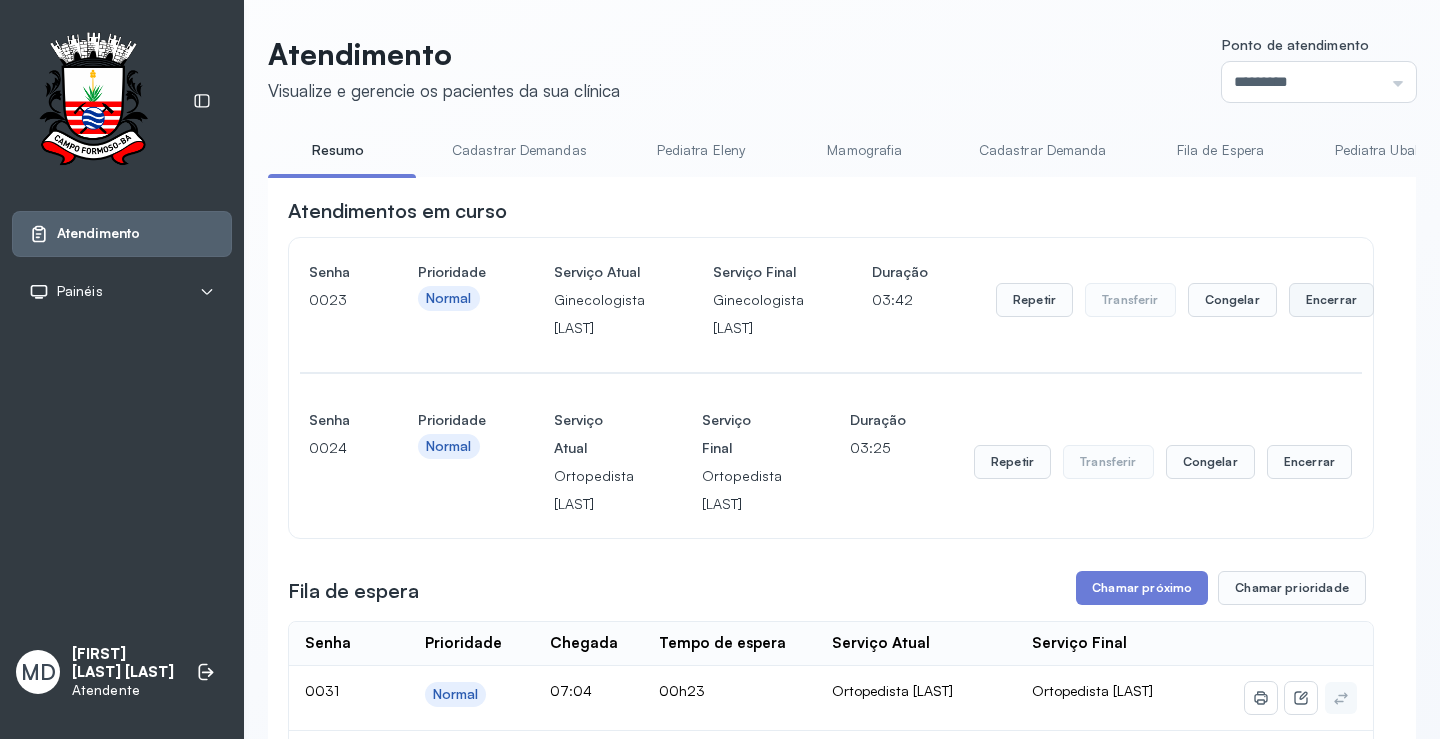 click on "Encerrar" at bounding box center (1331, 300) 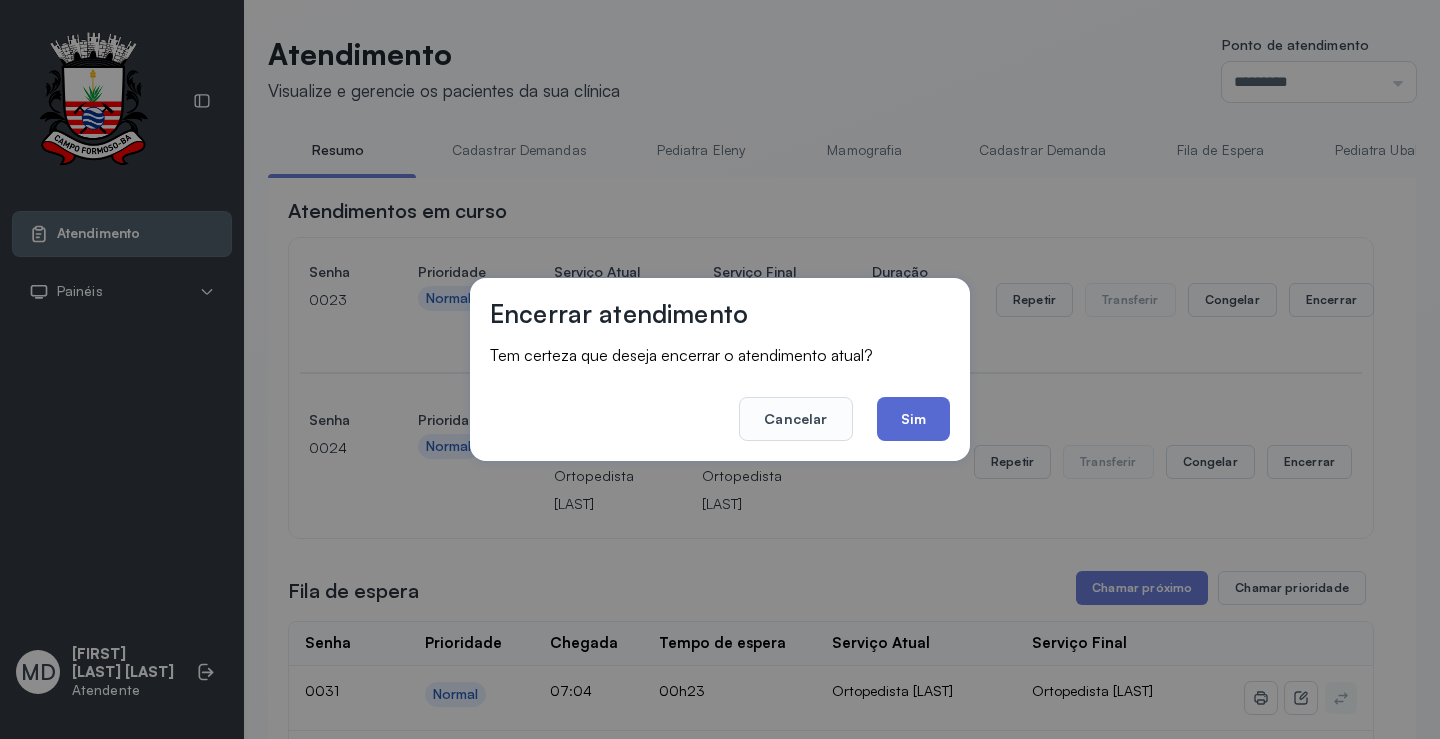 click on "Sim" 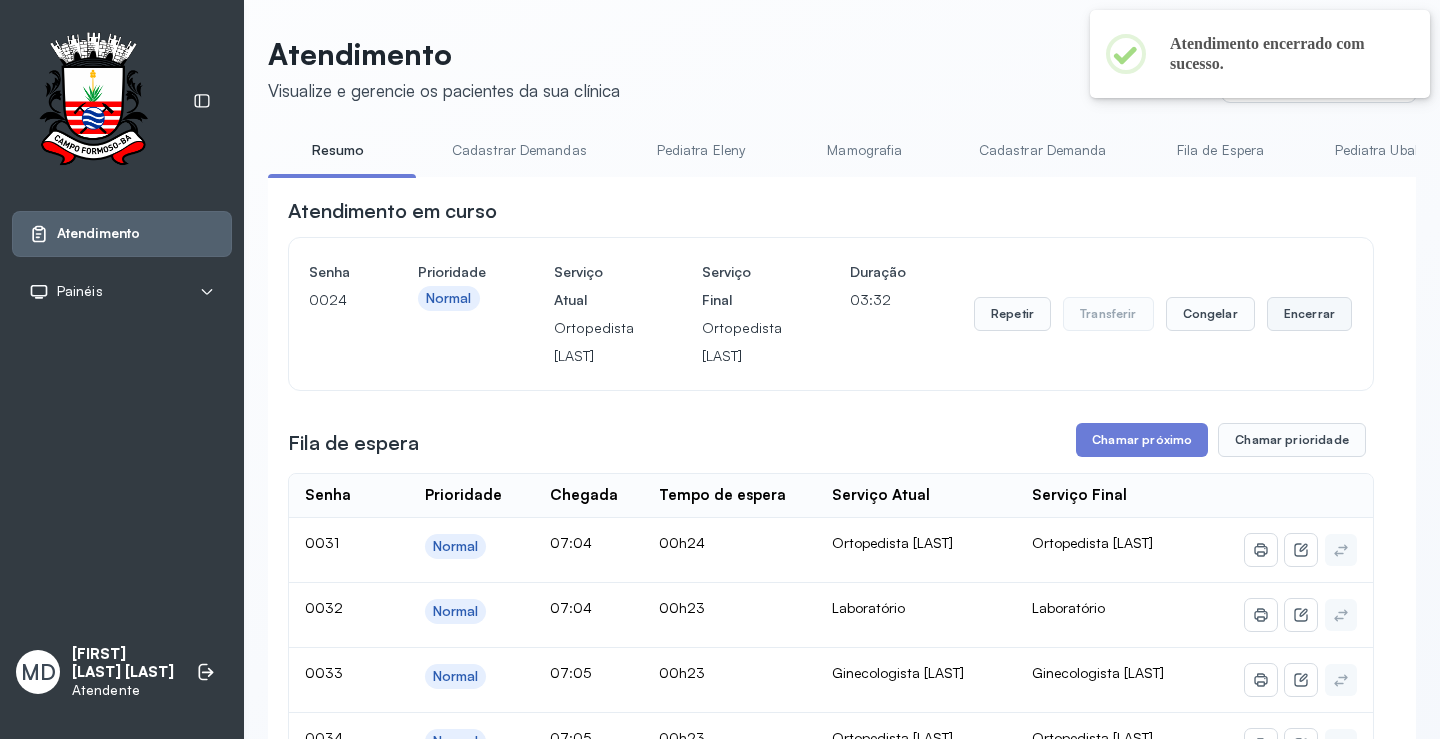 click on "Encerrar" at bounding box center (1309, 314) 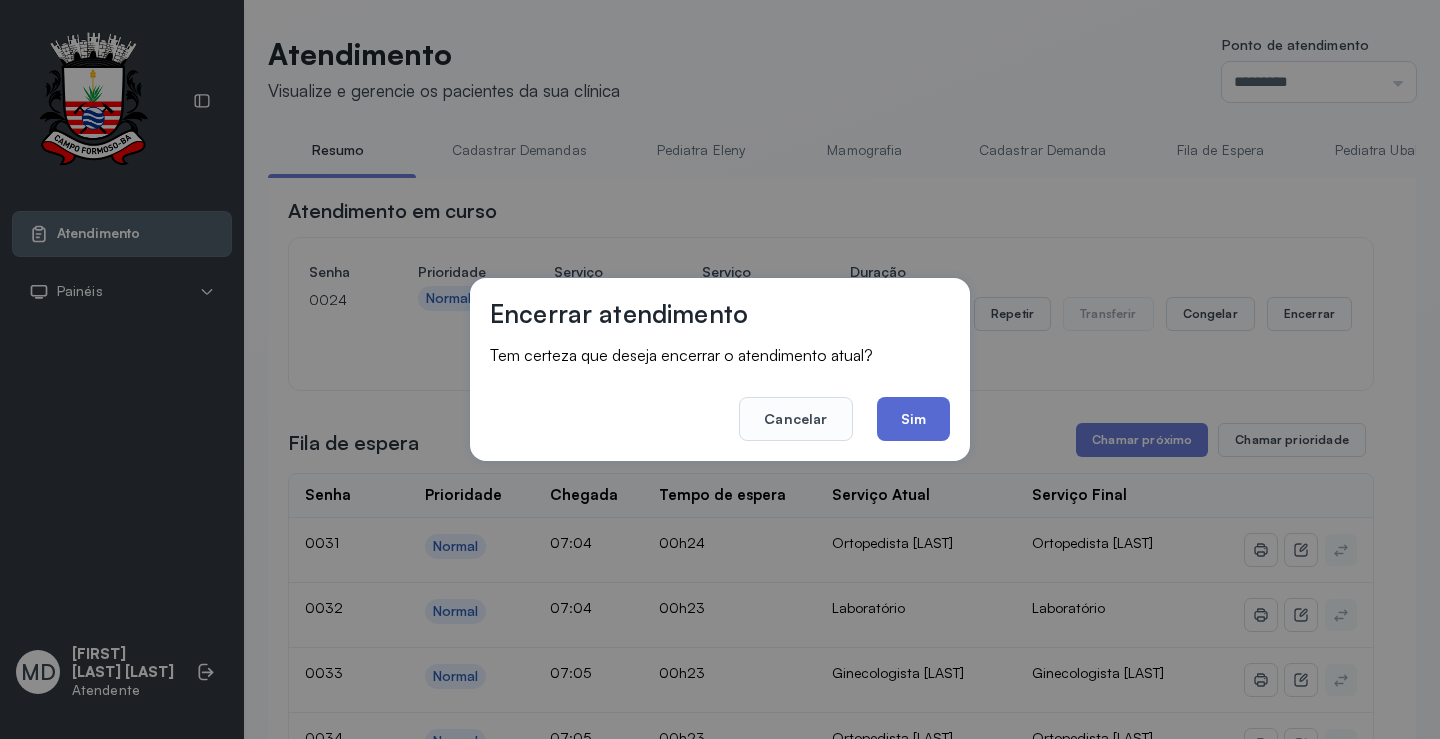 click on "Sim" 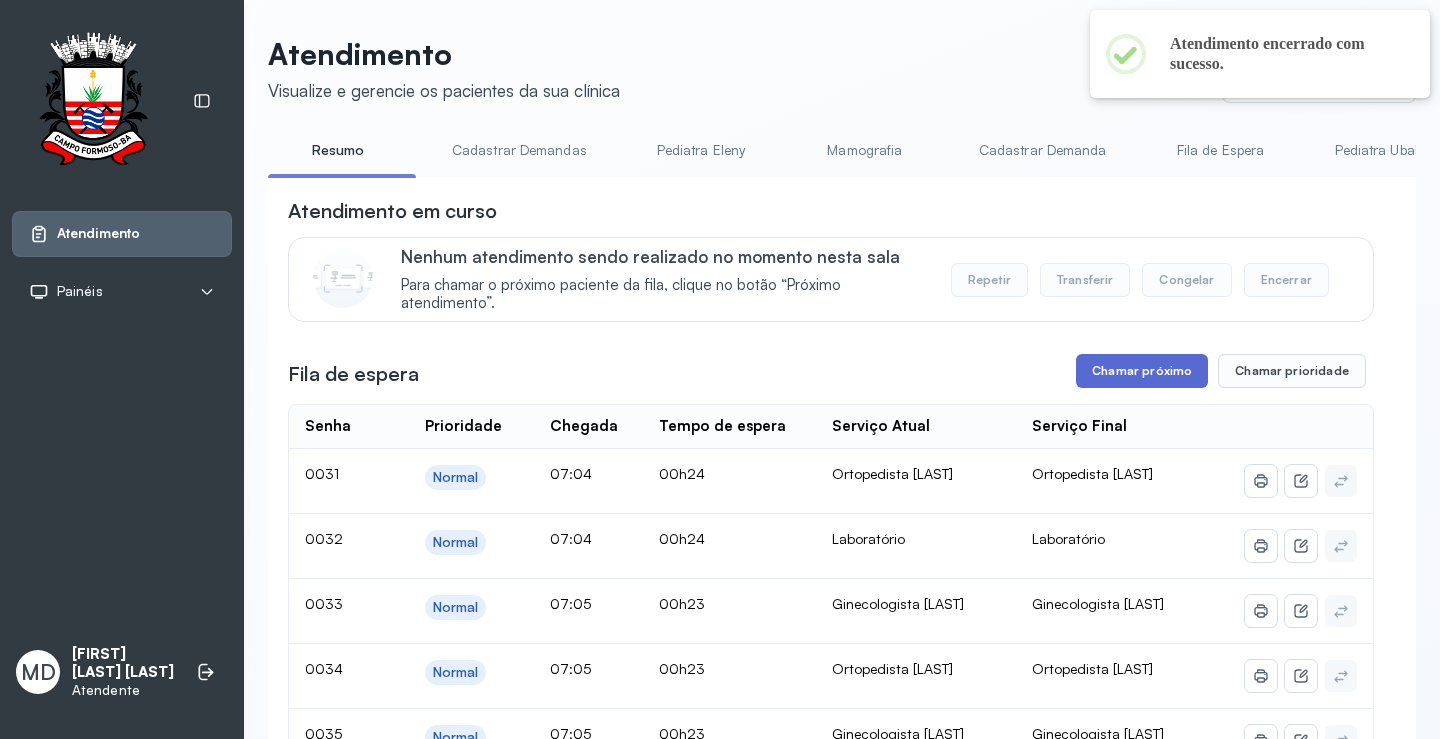 click on "Chamar próximo" at bounding box center [1142, 371] 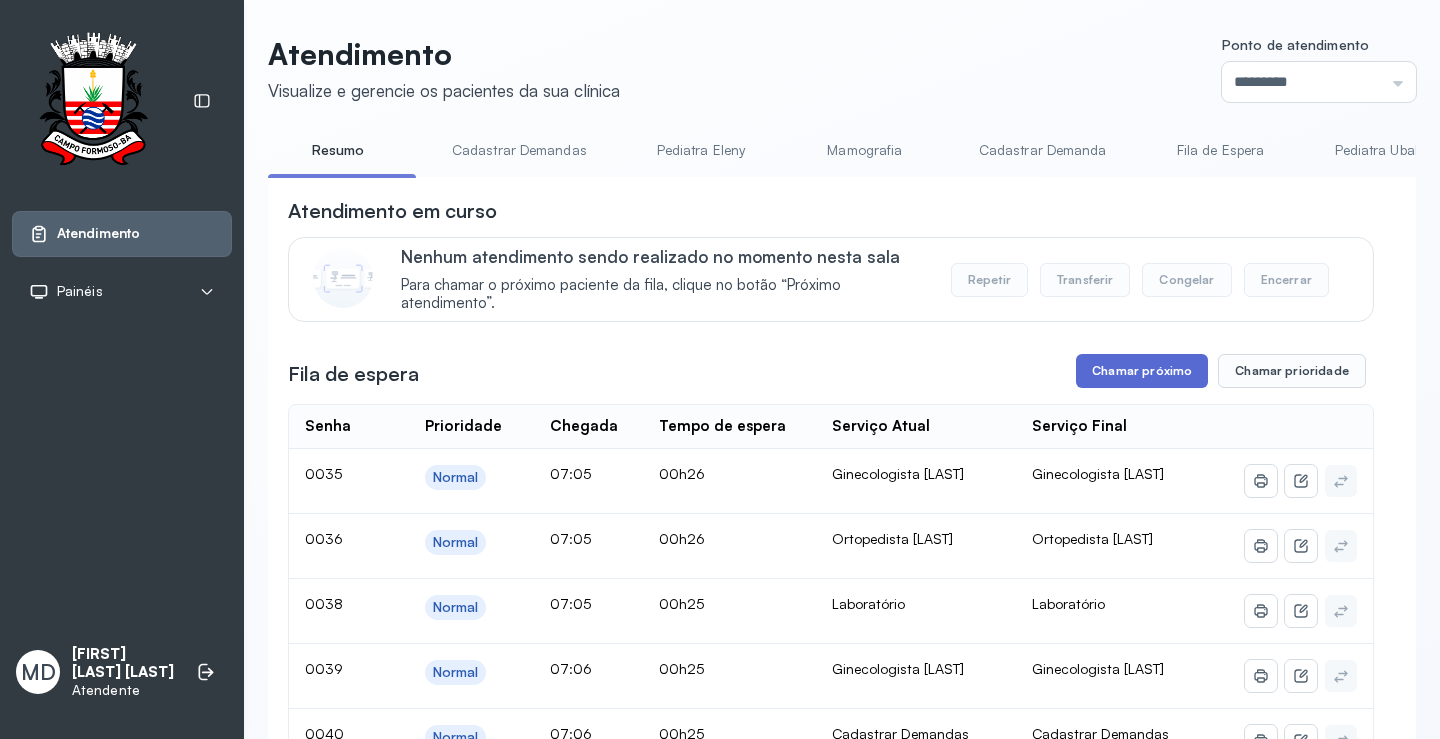 click on "Chamar próximo" at bounding box center (1142, 371) 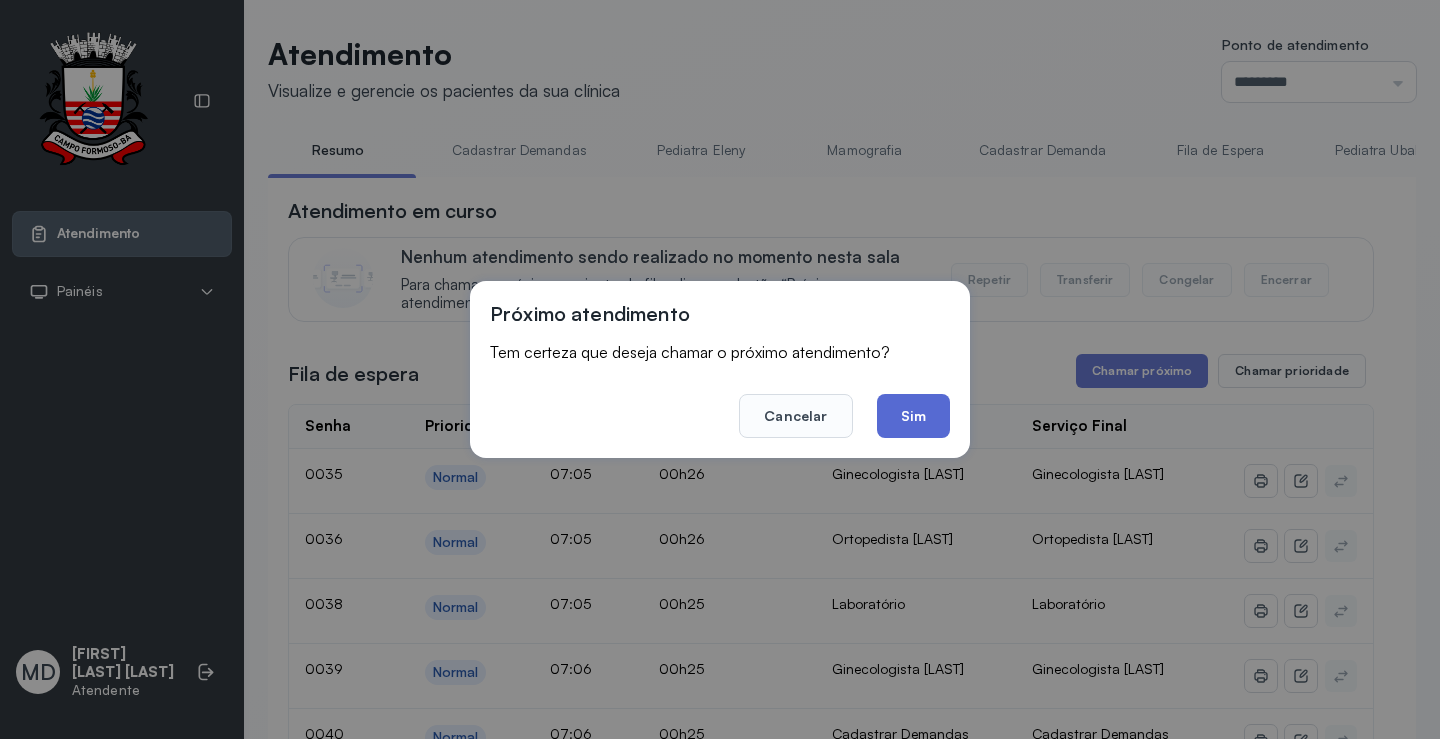 click on "Sim" 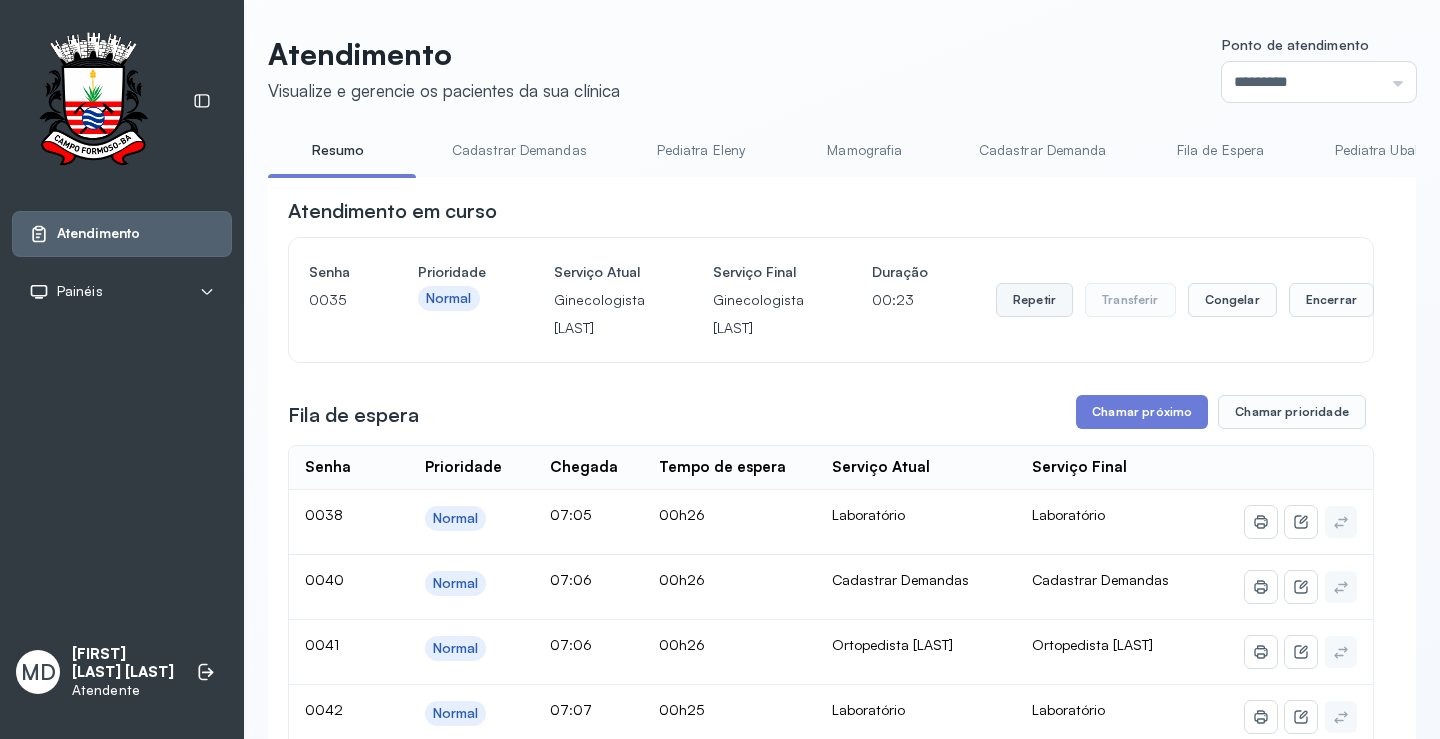click on "Repetir" at bounding box center [1034, 300] 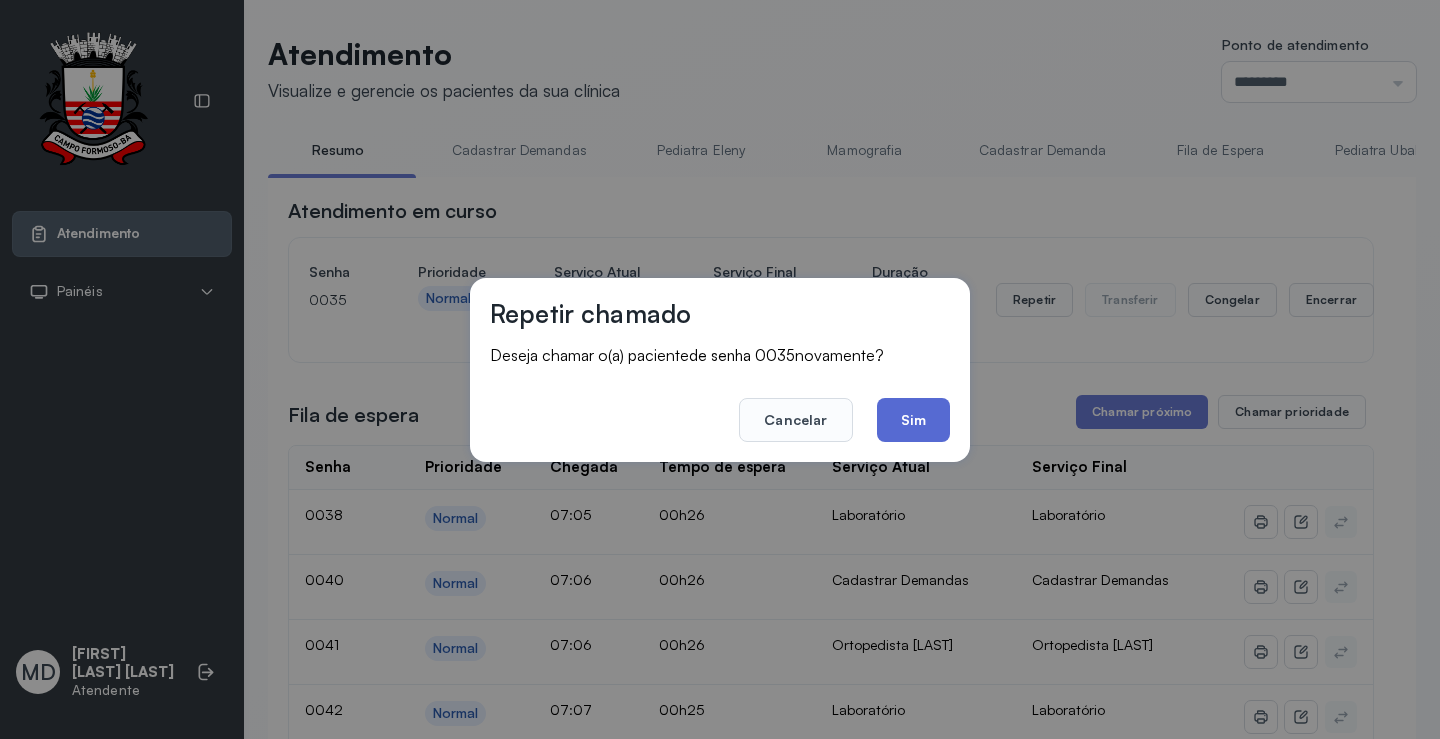 click on "Sim" 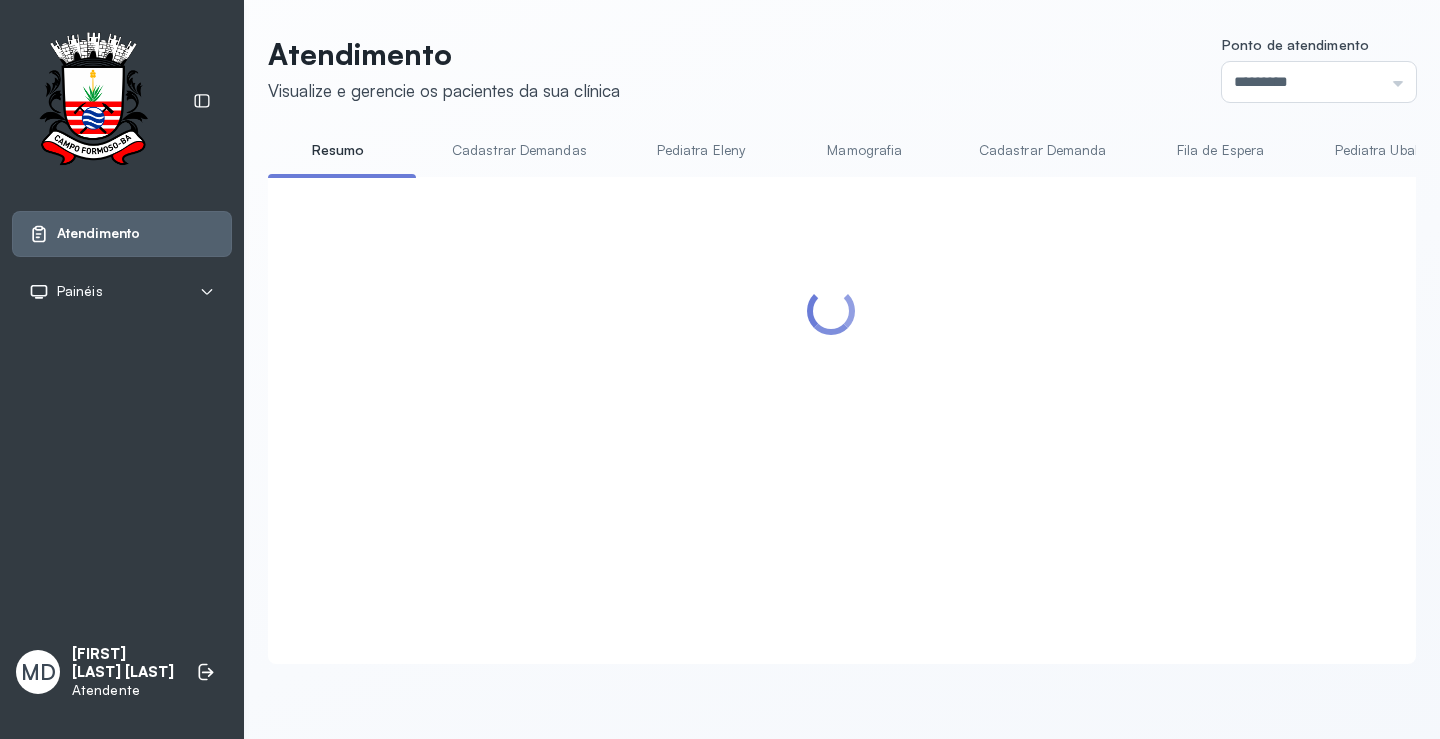 click at bounding box center [831, 396] 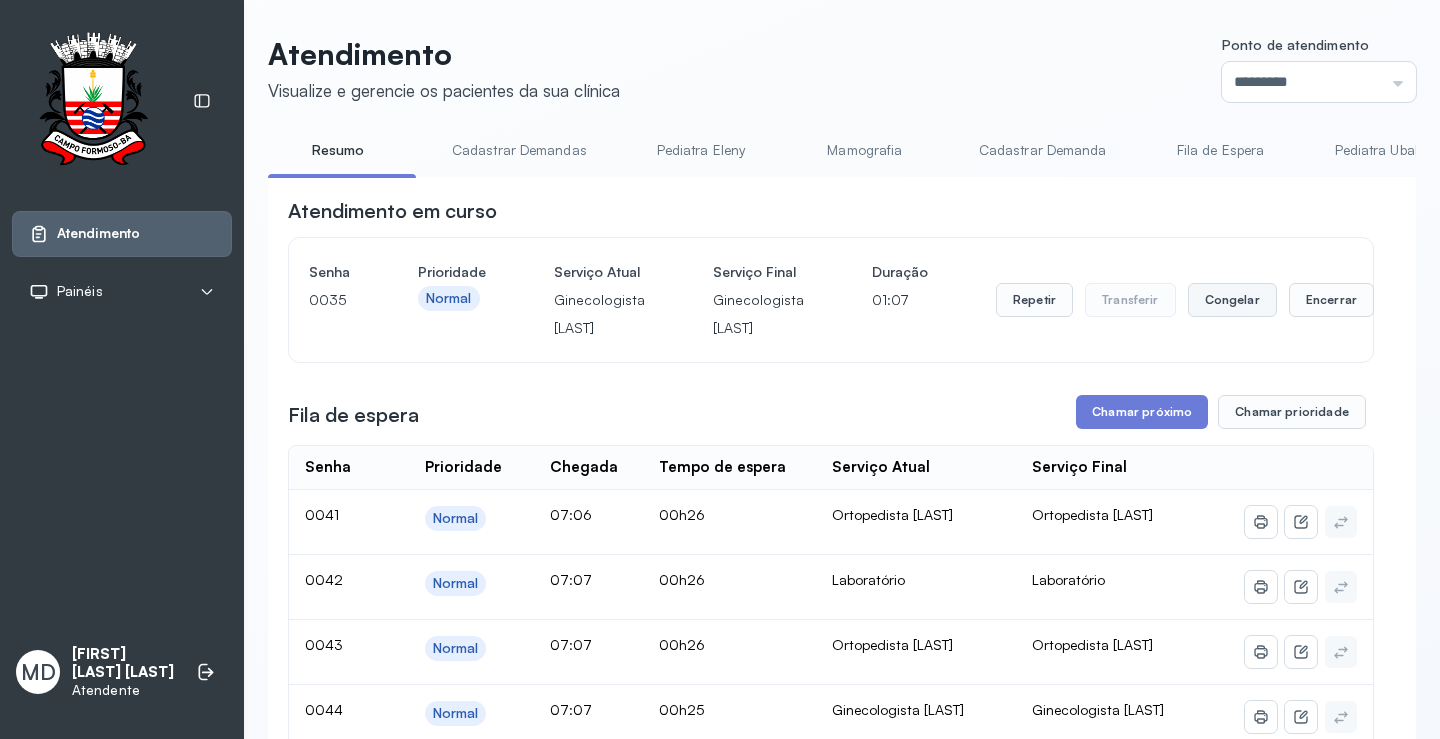 click on "Congelar" at bounding box center (1232, 300) 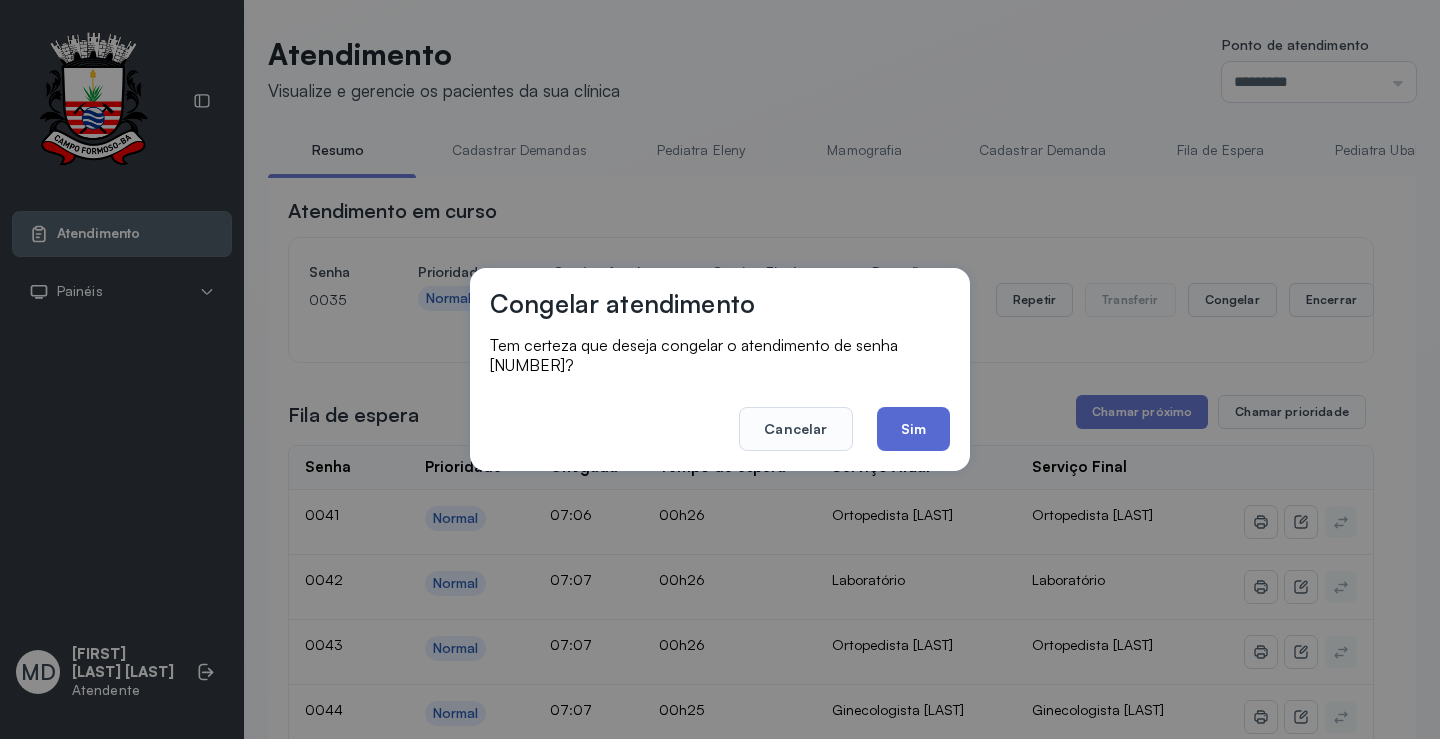 click on "Sim" 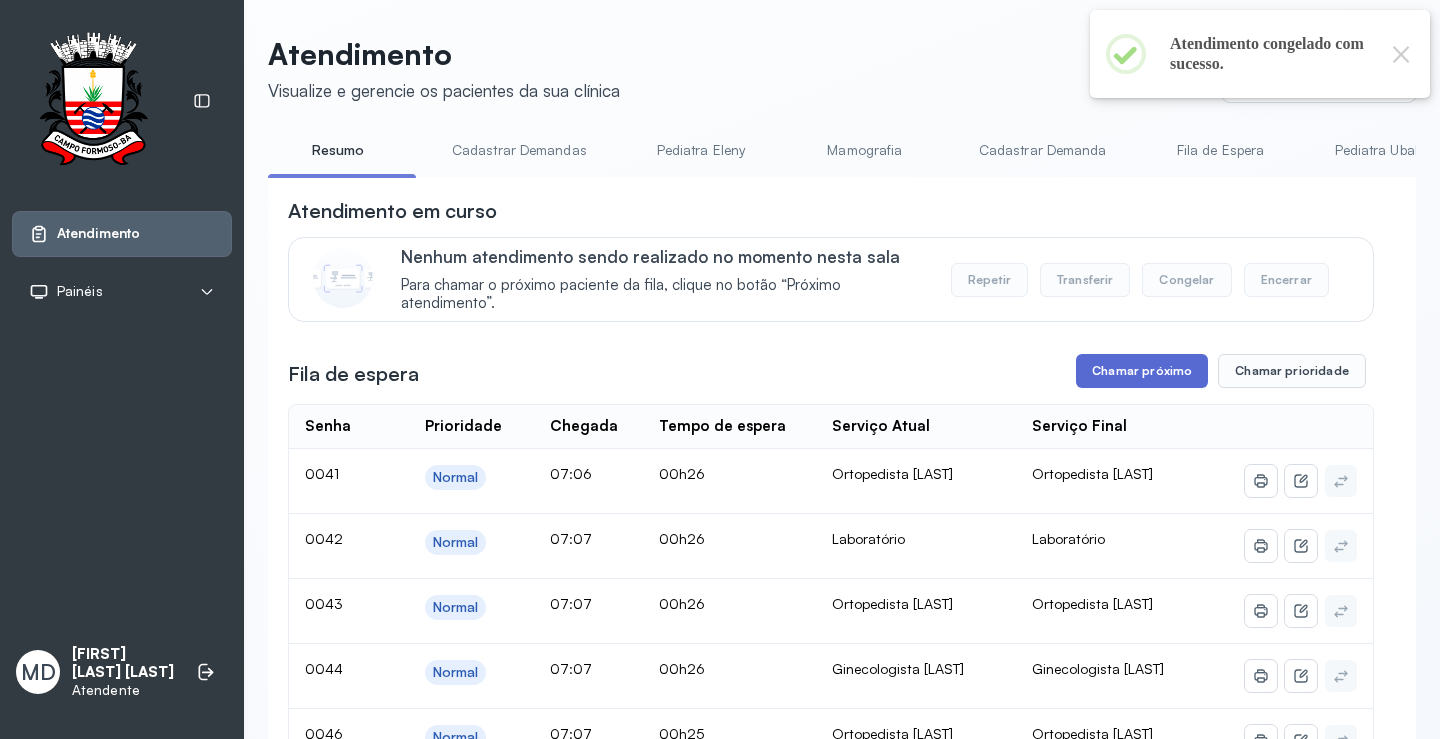 click on "Chamar próximo" at bounding box center (1142, 371) 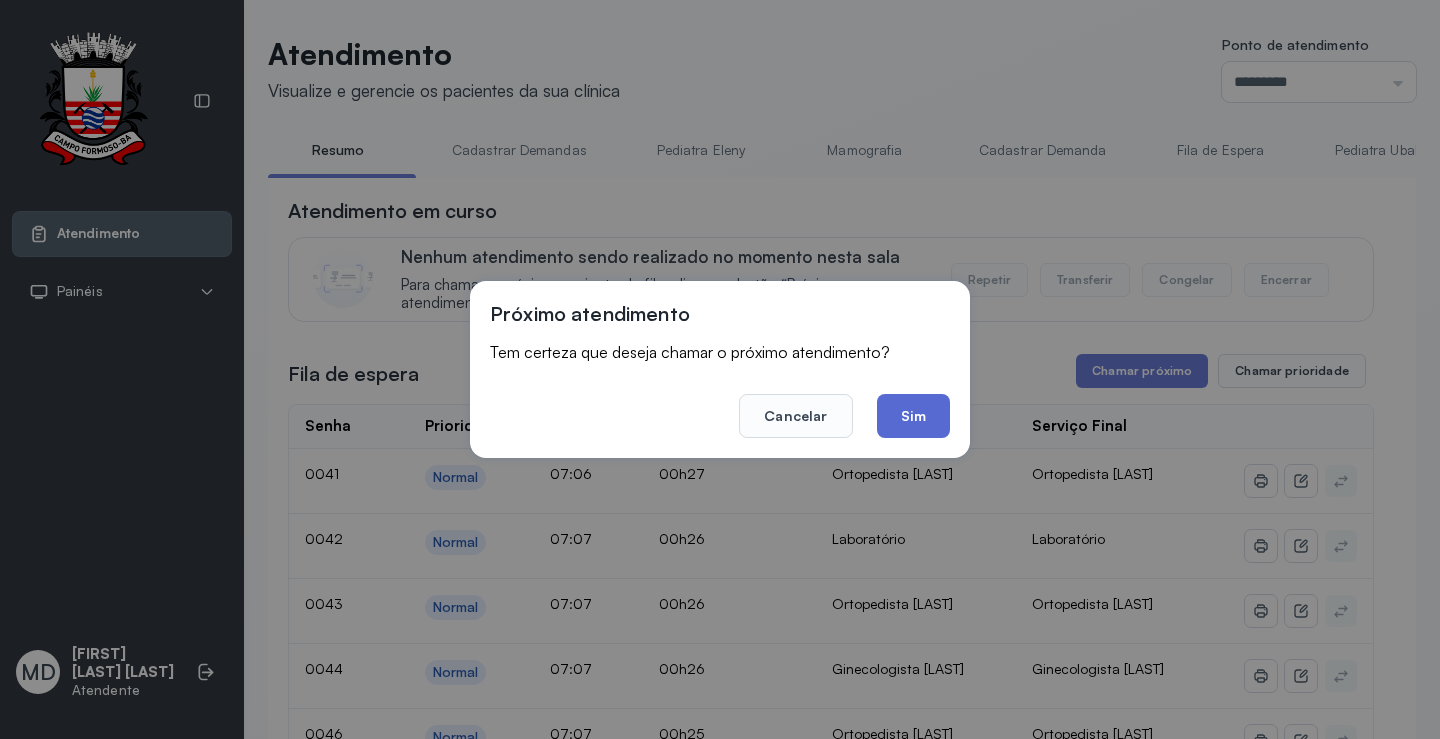 click on "Sim" 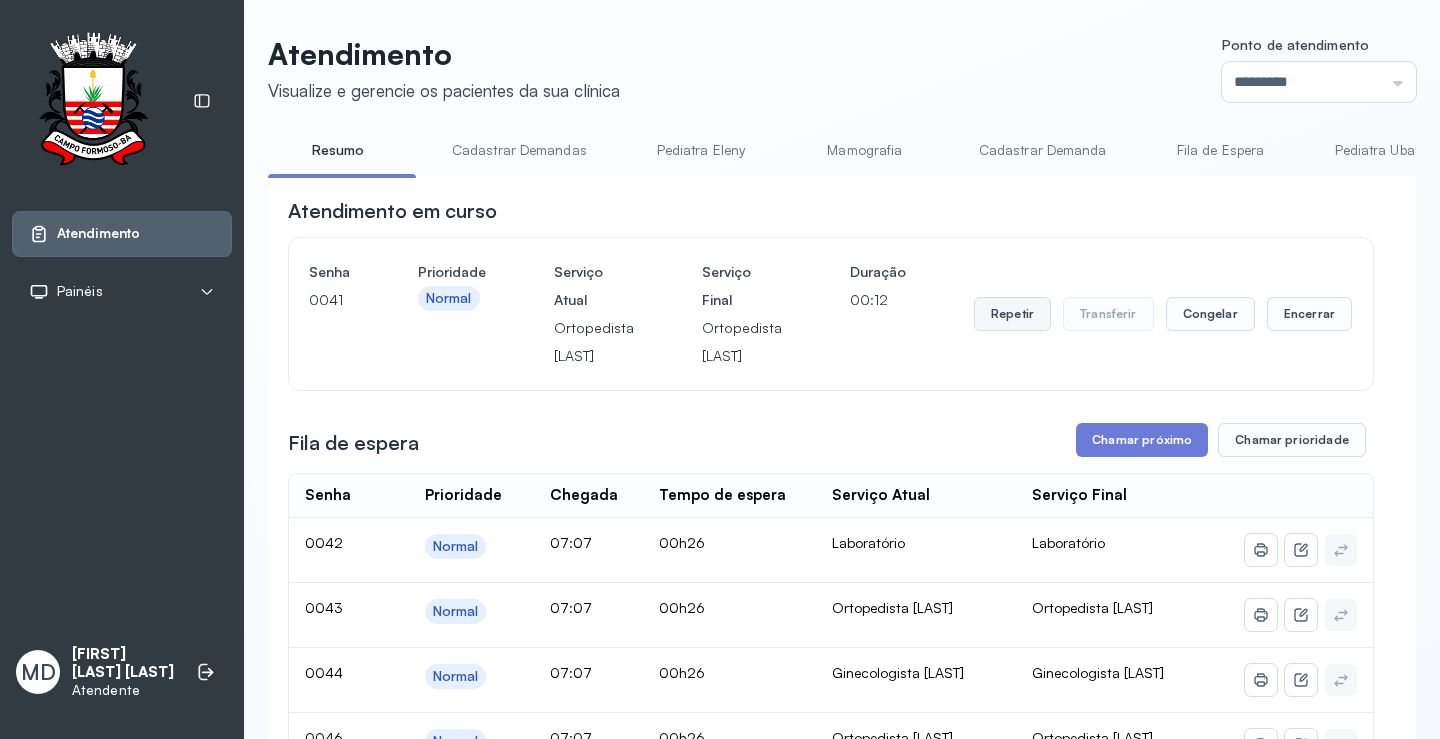 click on "Repetir" at bounding box center (1012, 314) 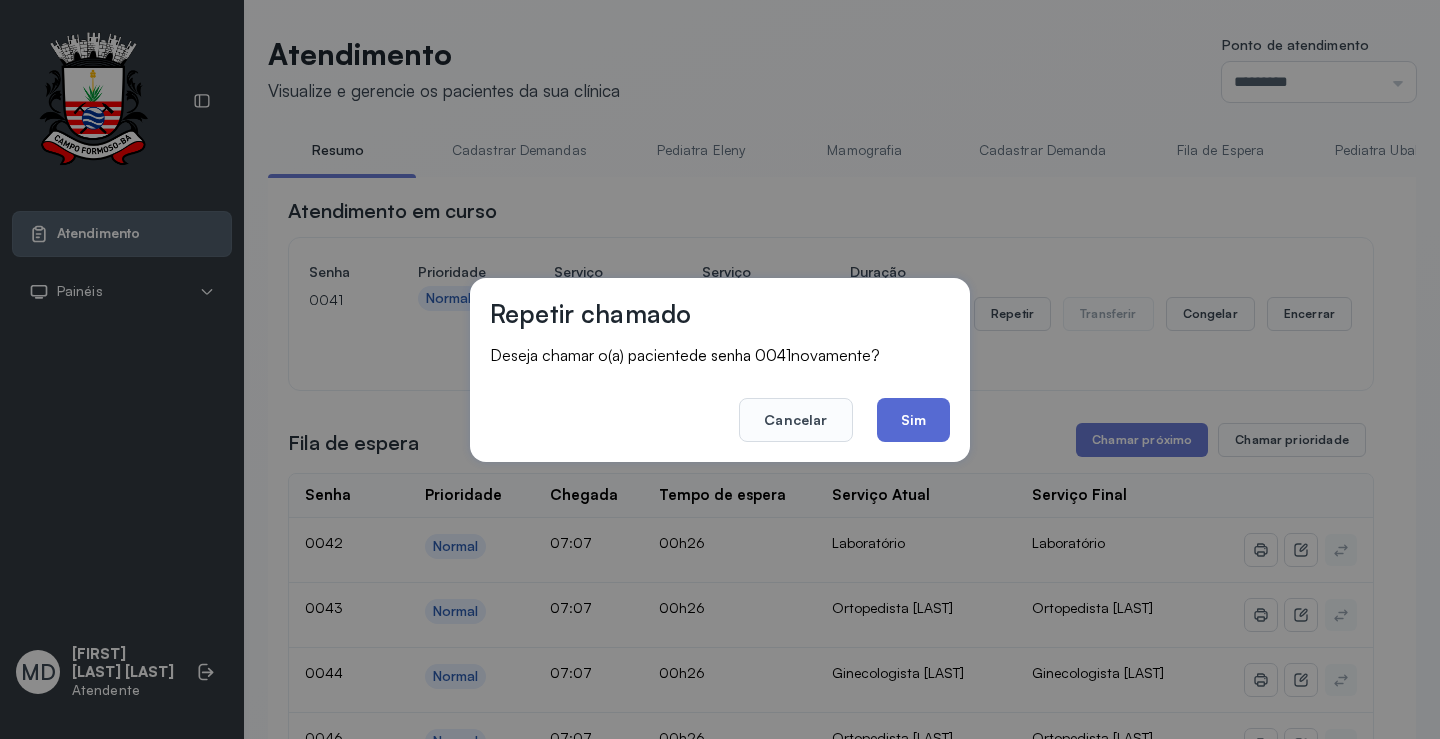 click on "Sim" 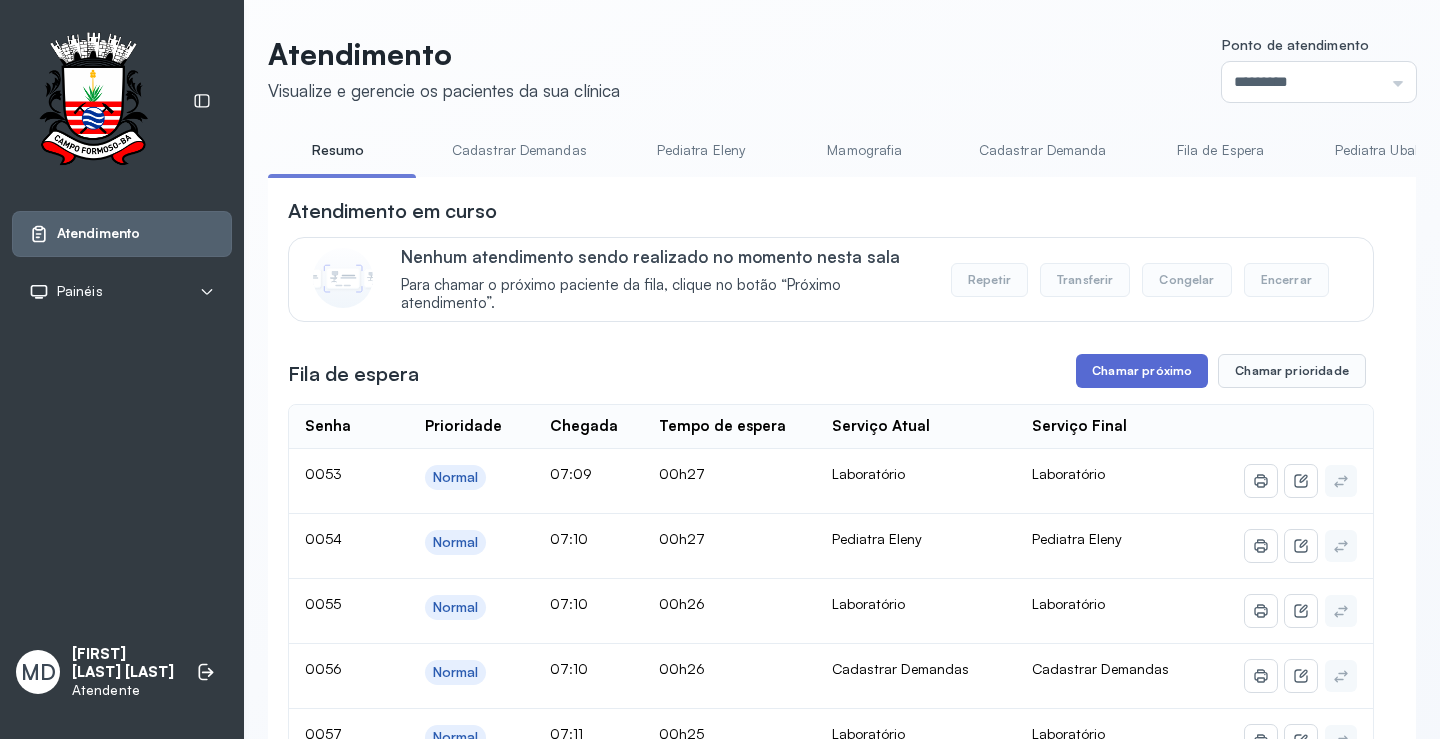 click on "Chamar próximo" at bounding box center (1142, 371) 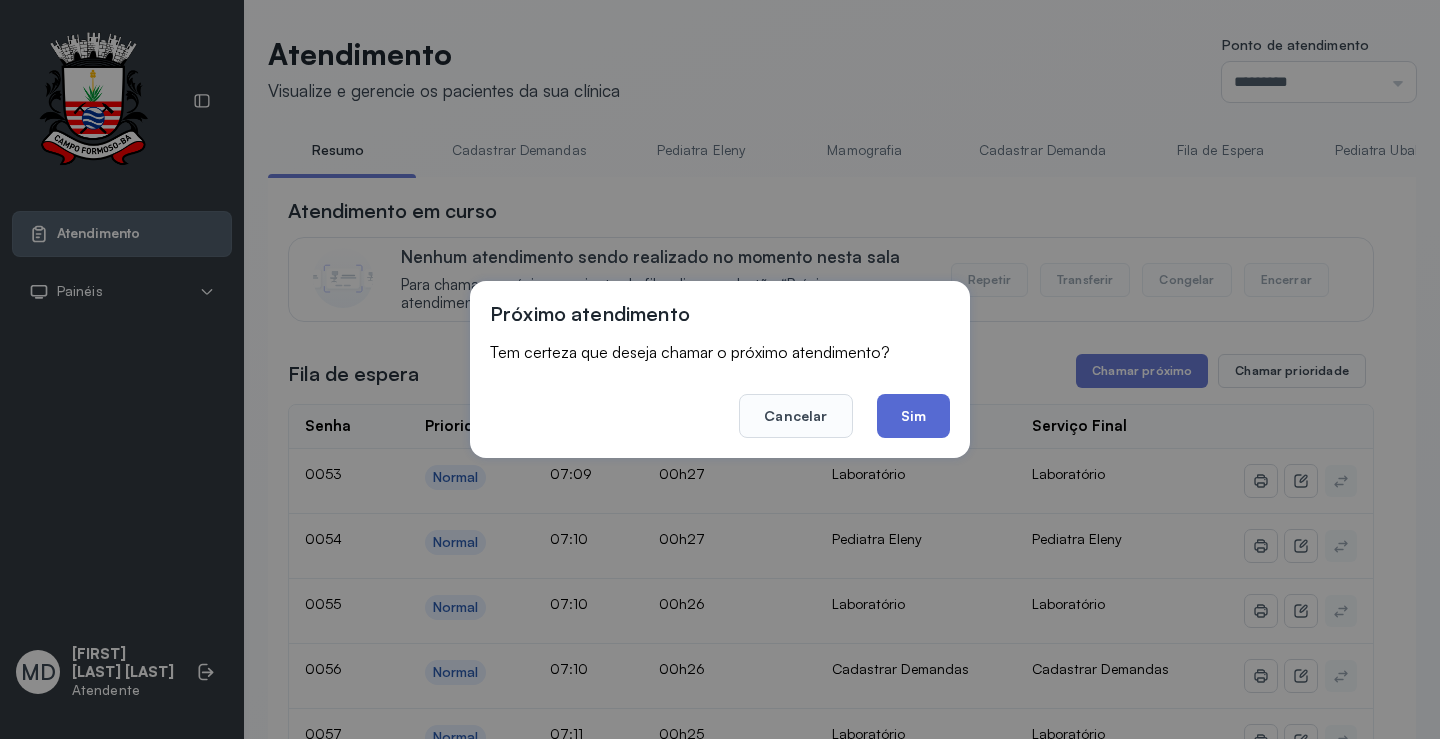 click on "Sim" 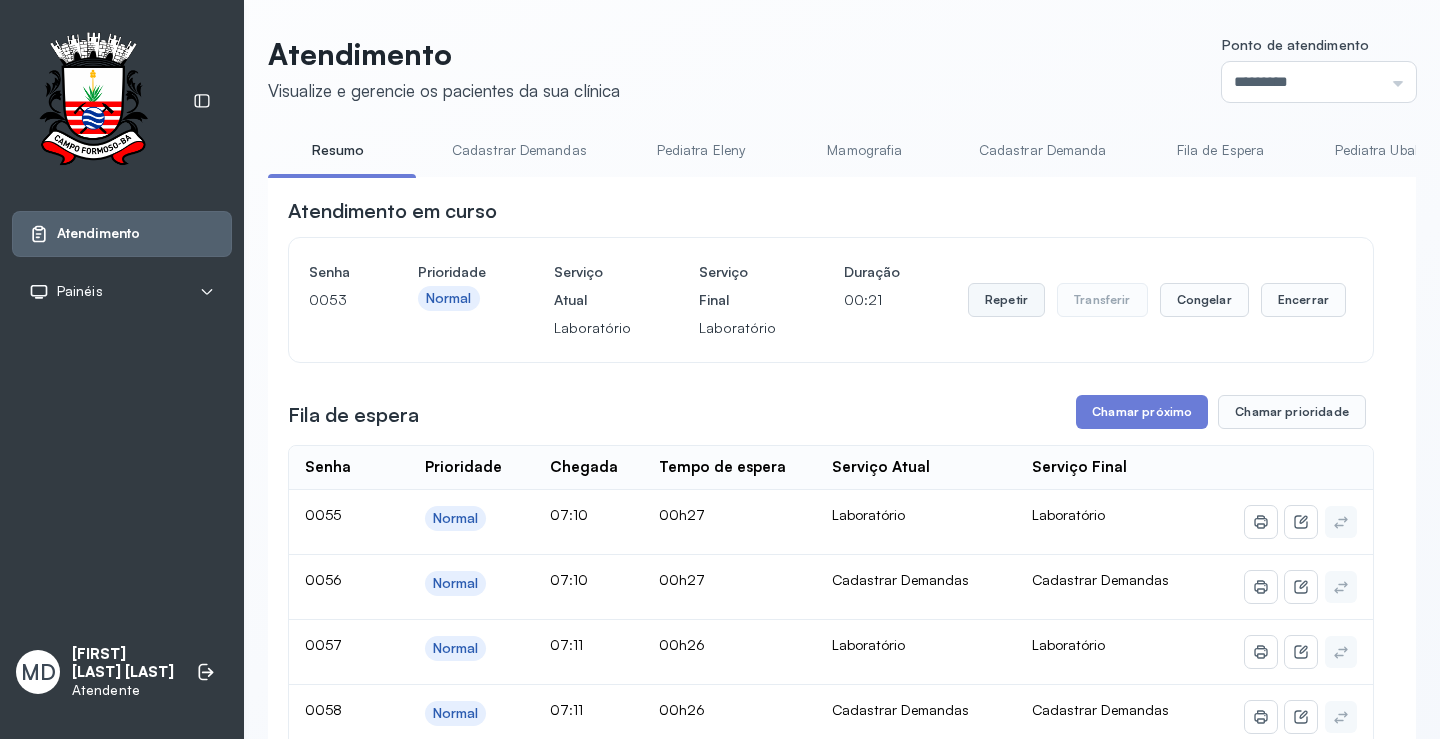 click on "Repetir" at bounding box center (1006, 300) 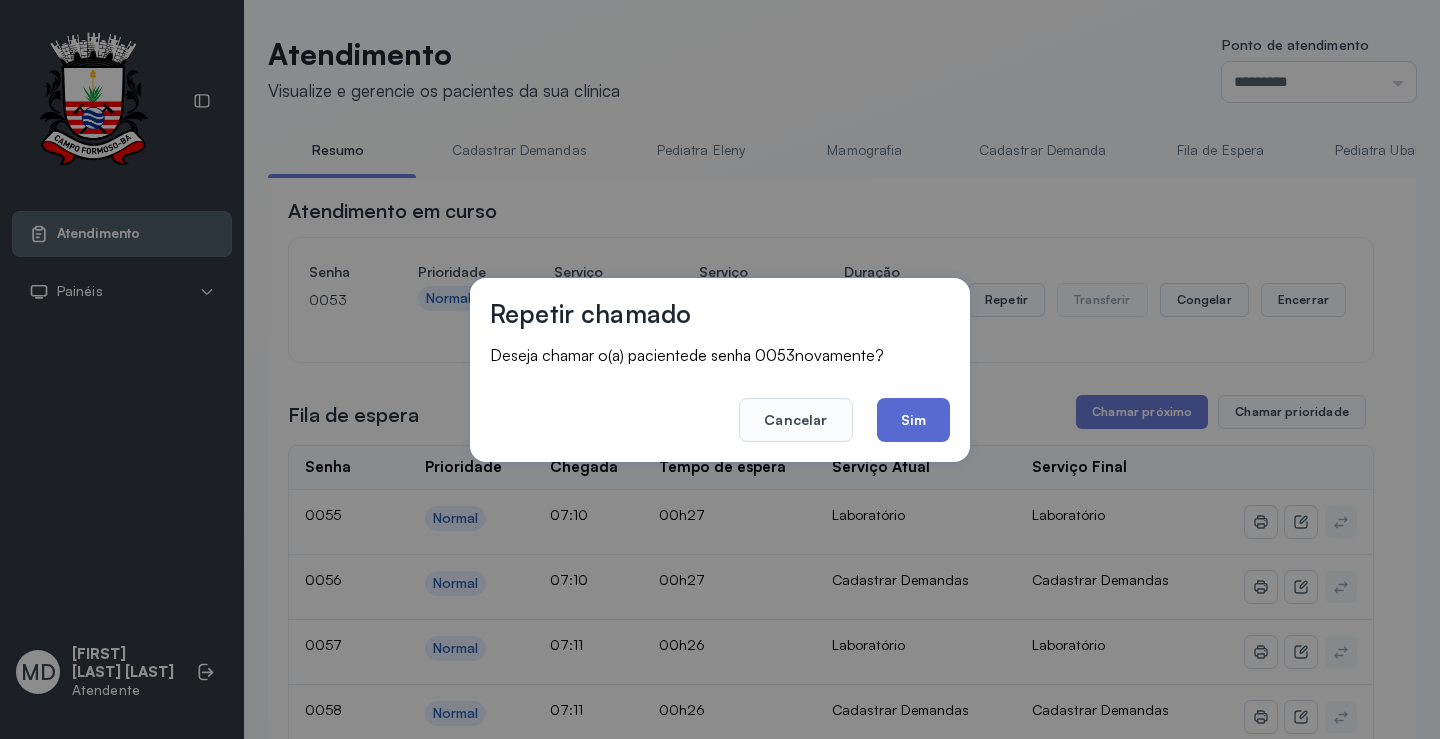 click on "Sim" 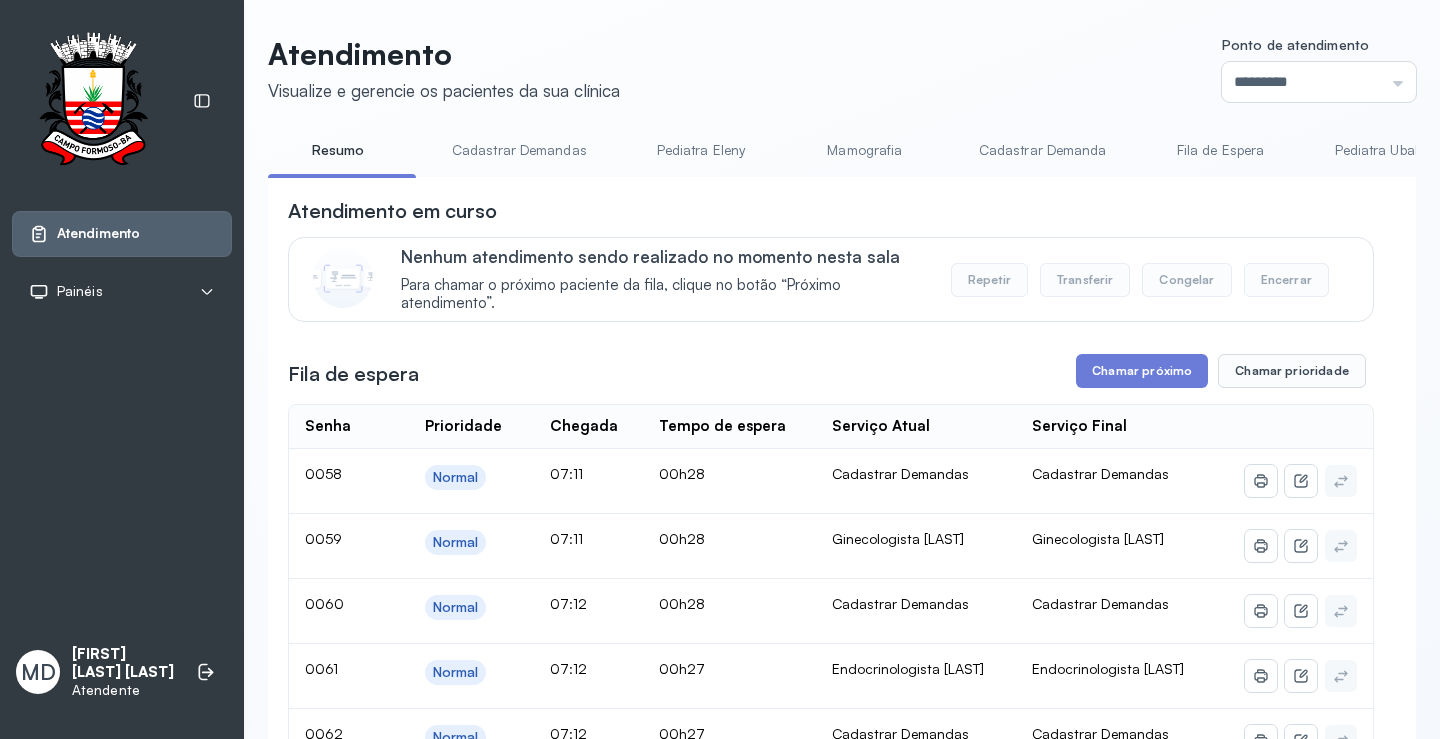 click on "Congelar" at bounding box center (1186, 280) 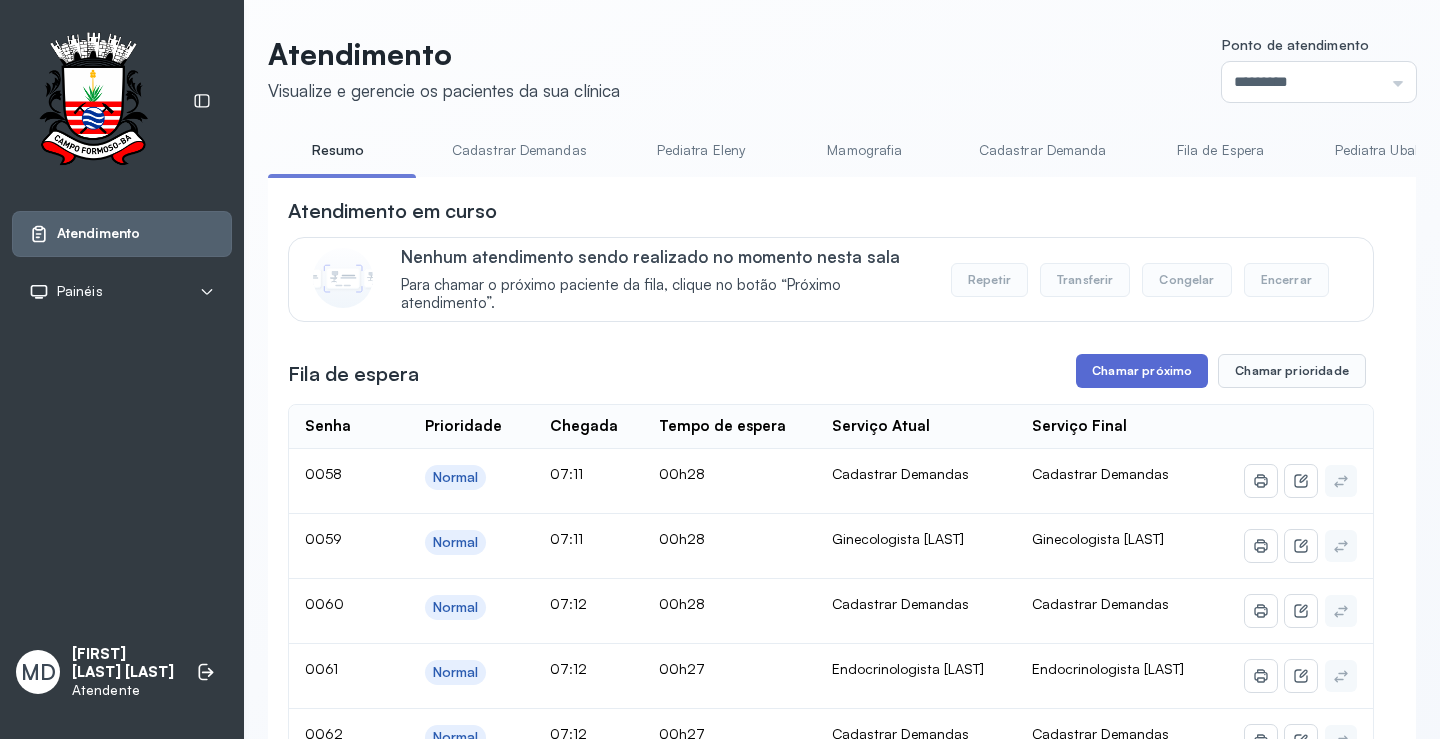 click on "Chamar próximo" at bounding box center (1142, 371) 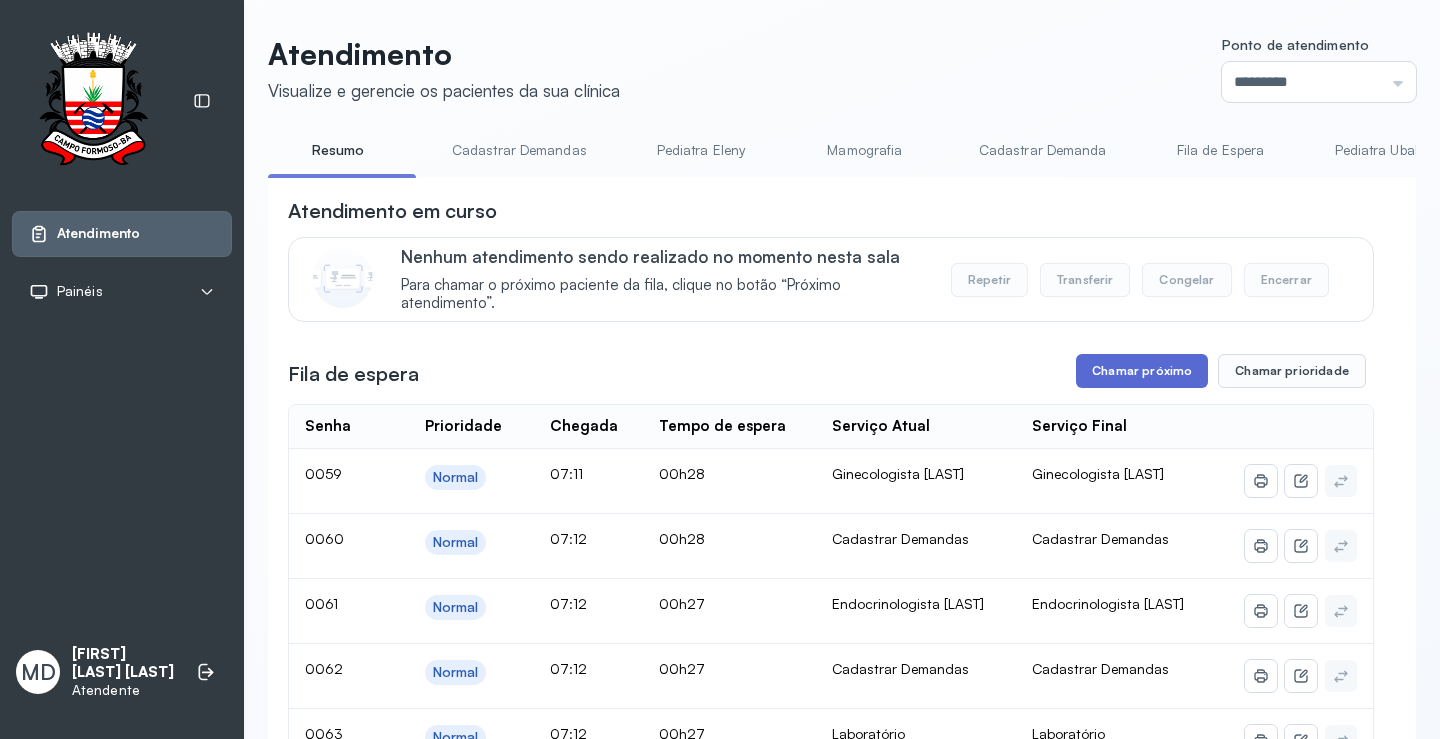 click on "Chamar próximo" at bounding box center [1142, 371] 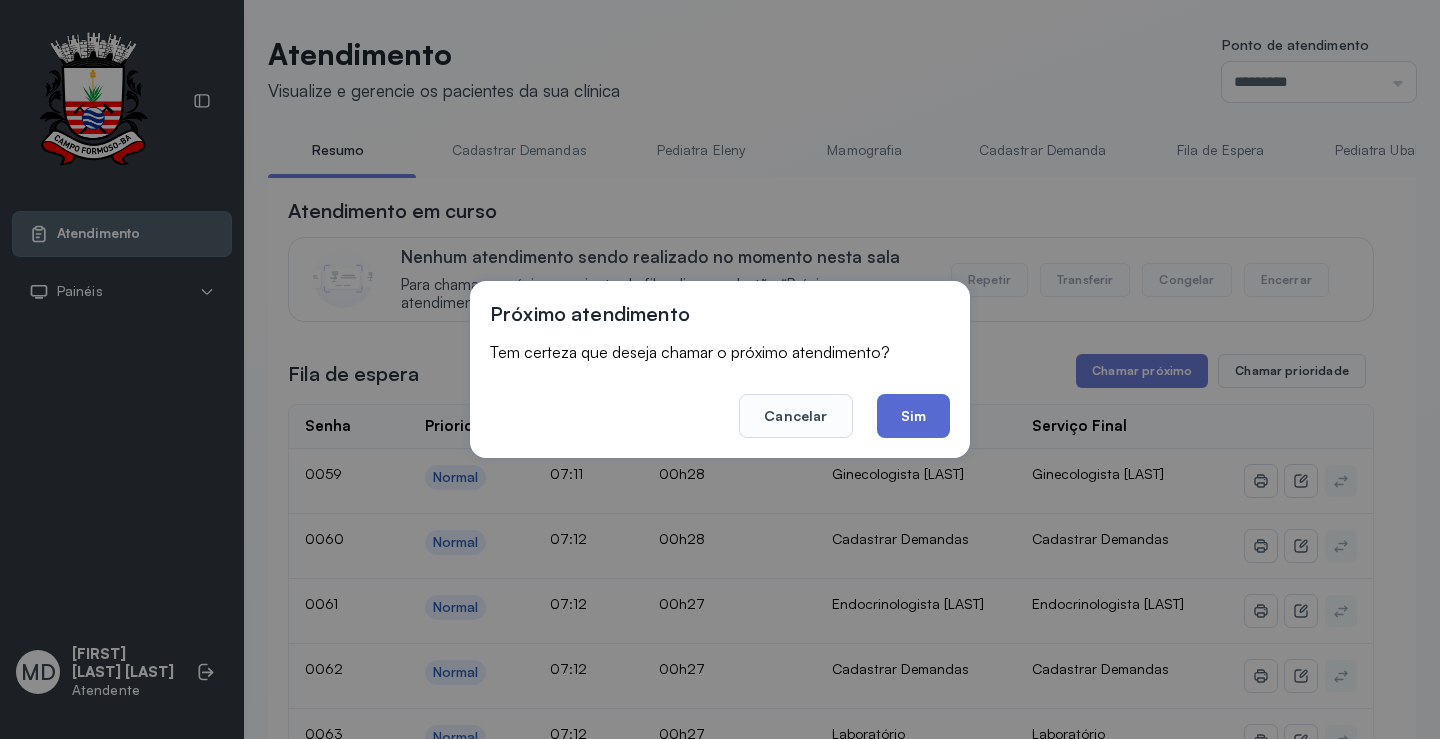 click on "Sim" 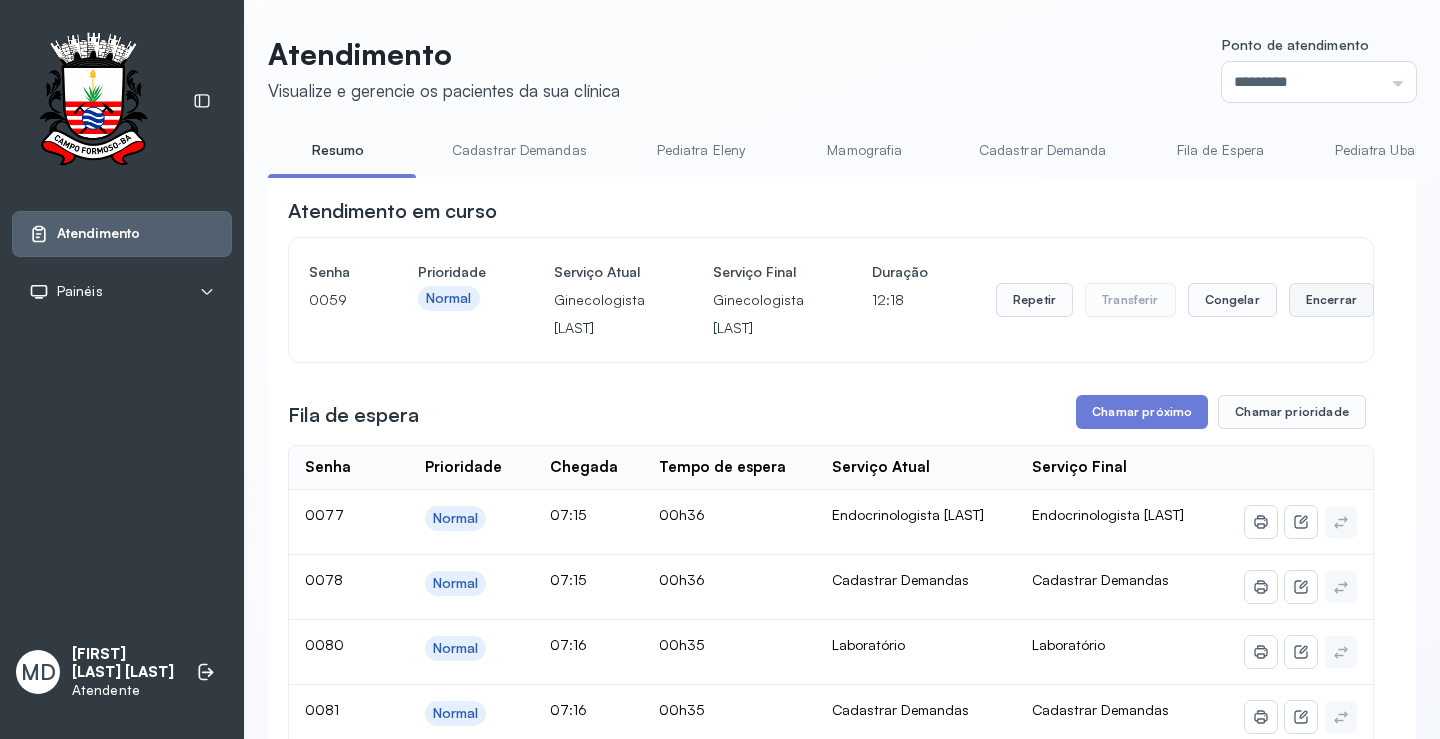 click on "Encerrar" at bounding box center [1331, 300] 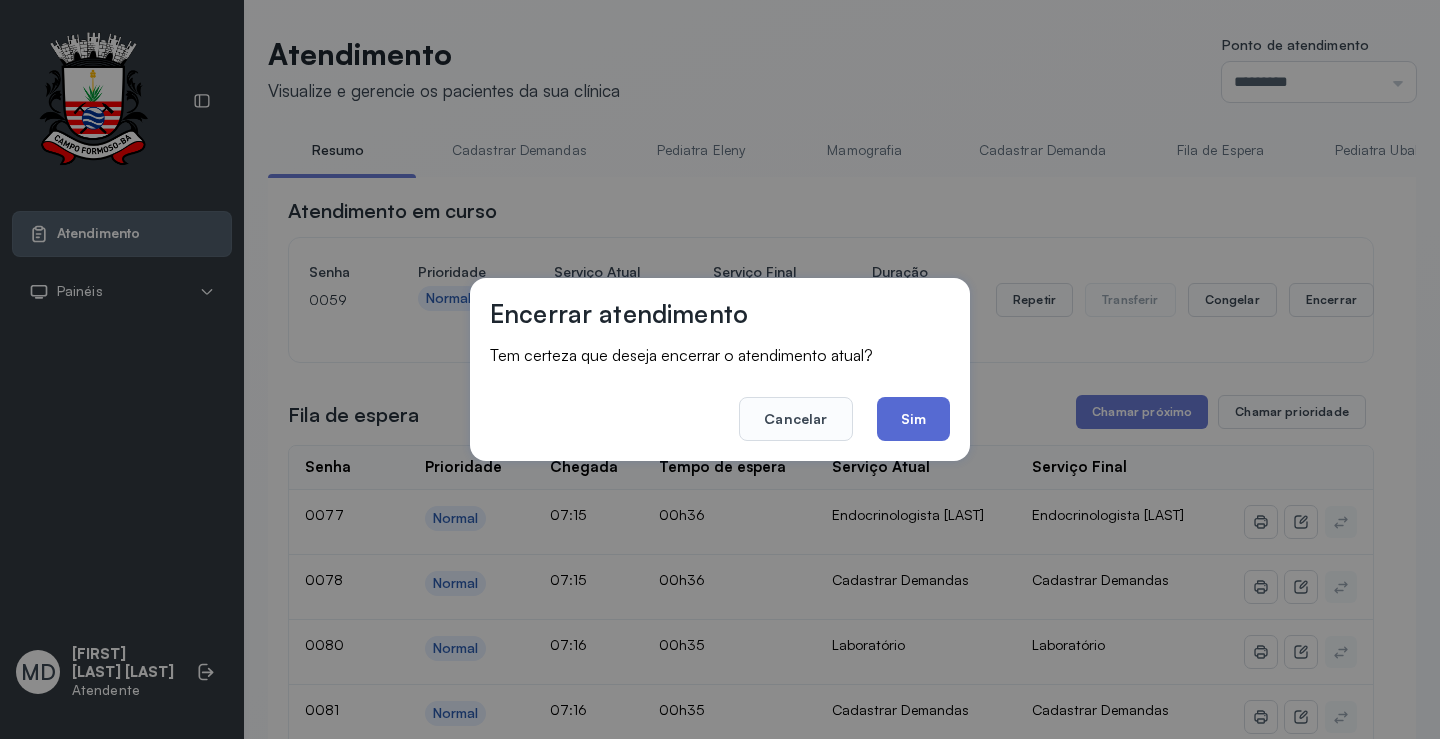 click on "Sim" 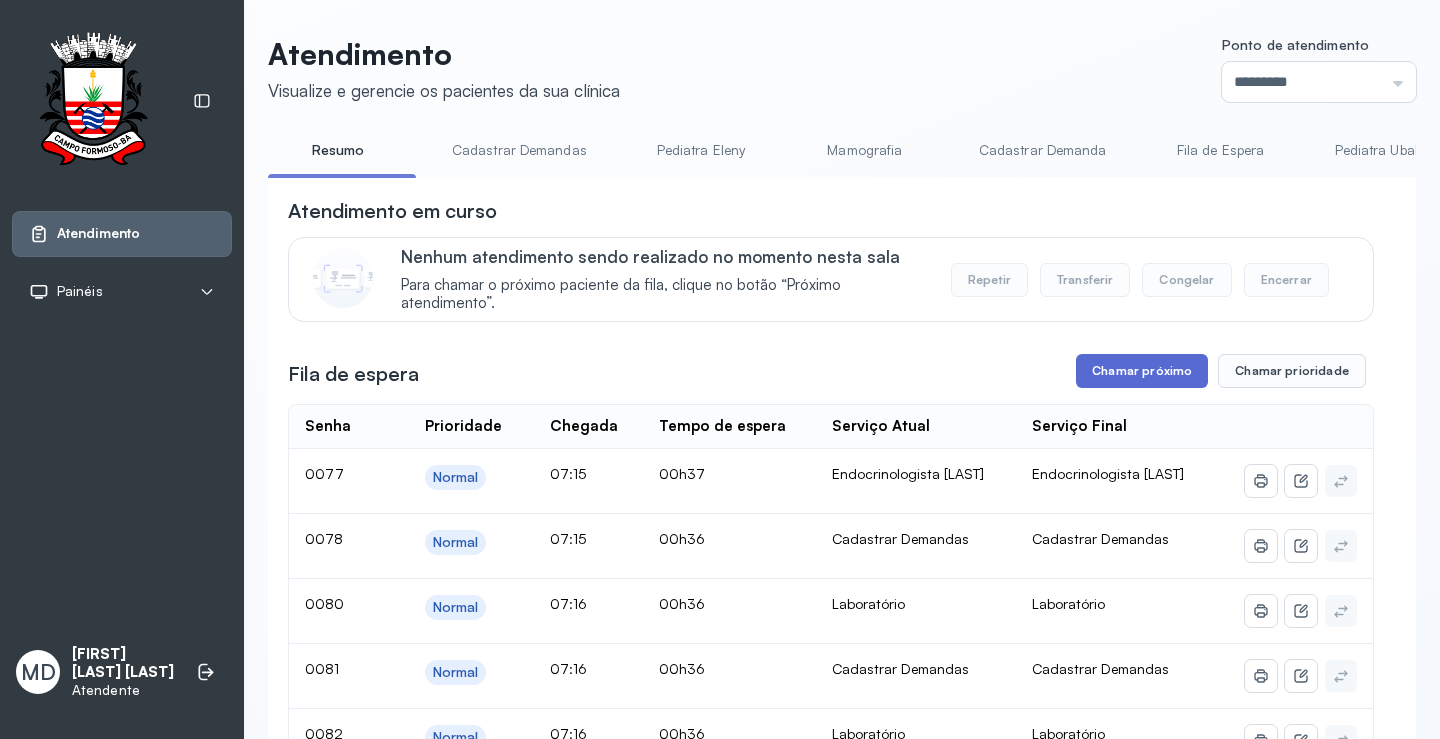 click on "Chamar próximo" at bounding box center [1142, 371] 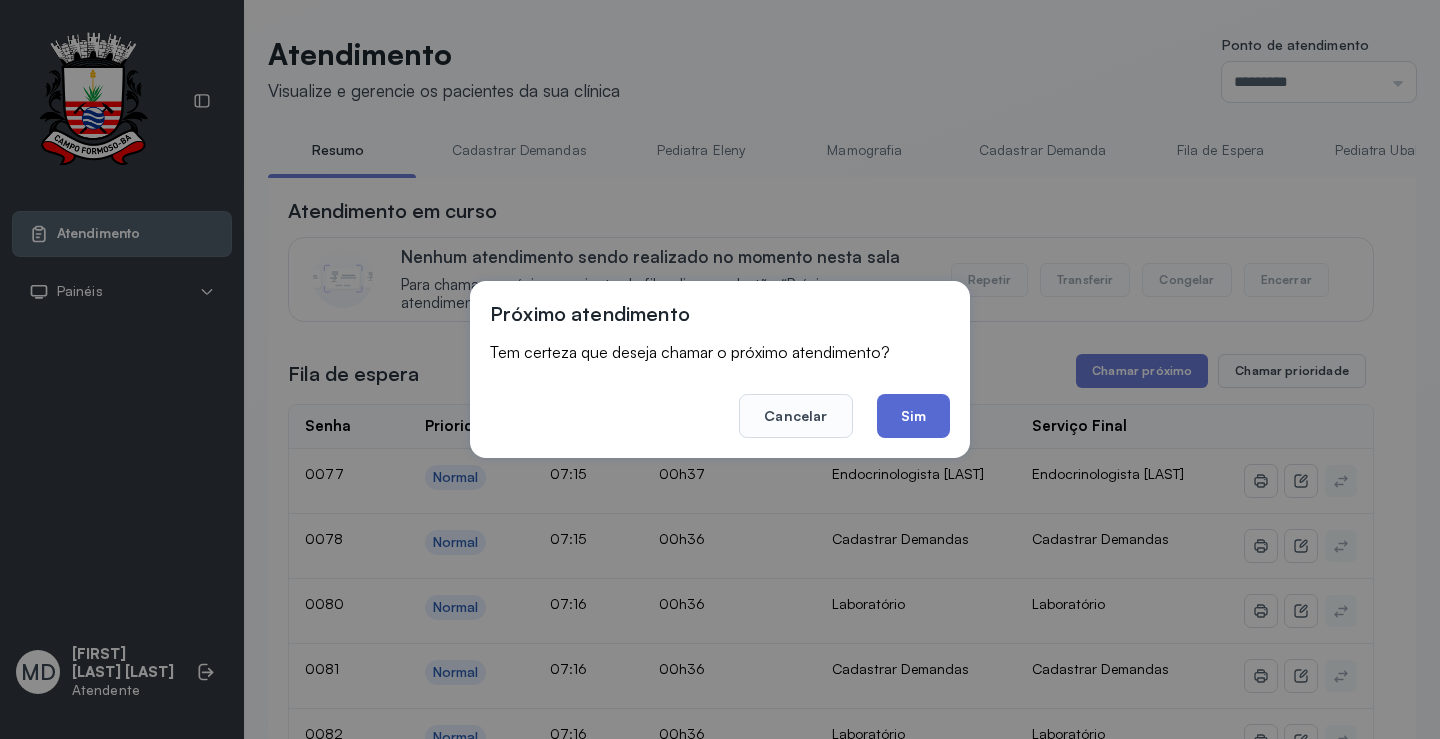 click on "Sim" 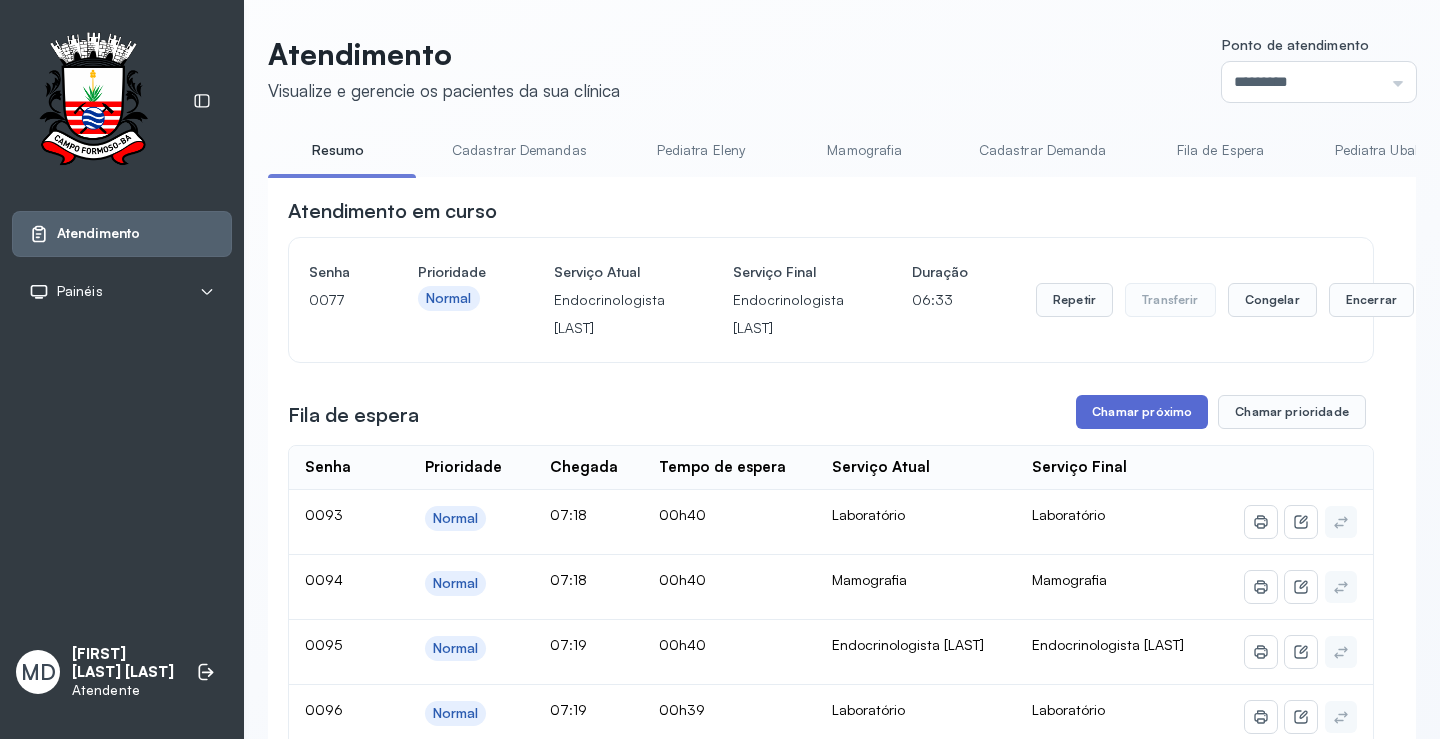 click on "Chamar próximo" at bounding box center (1142, 412) 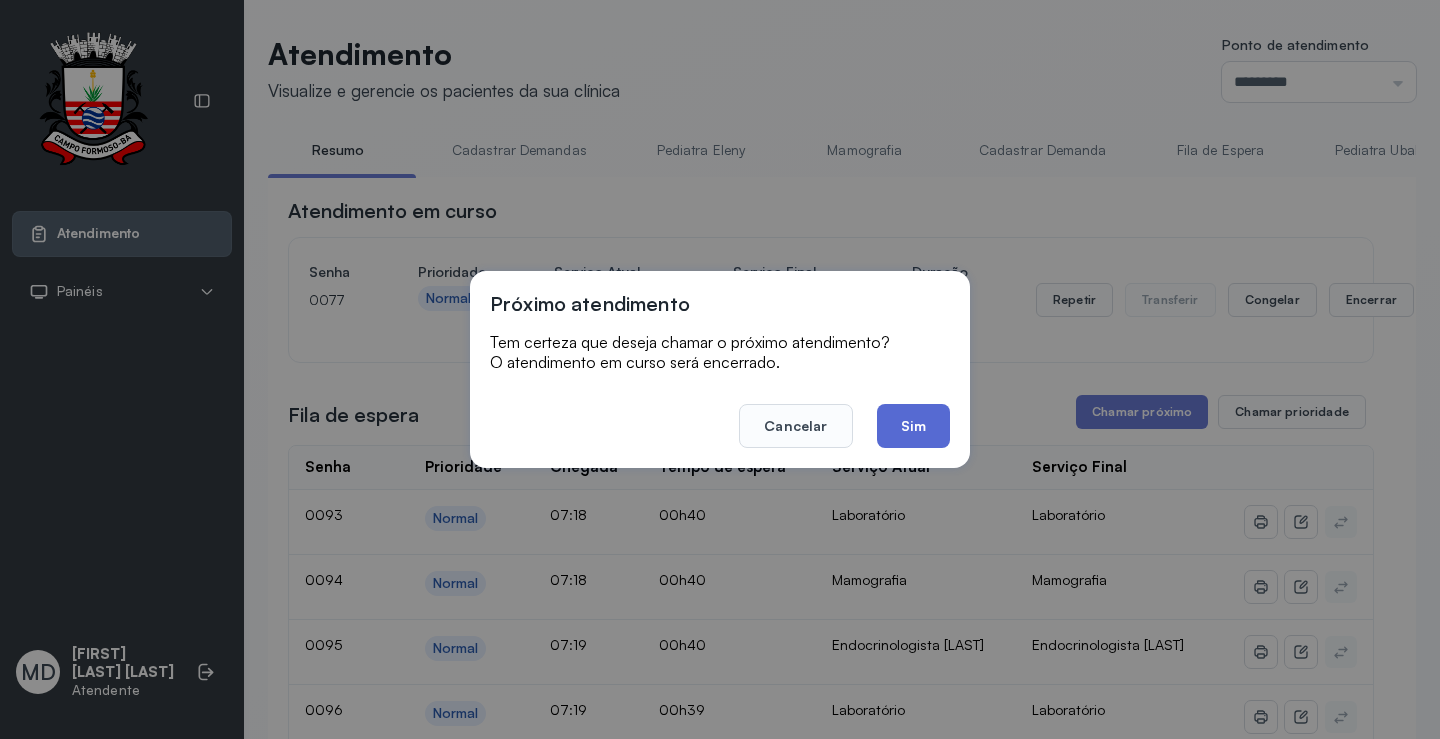click on "Sim" 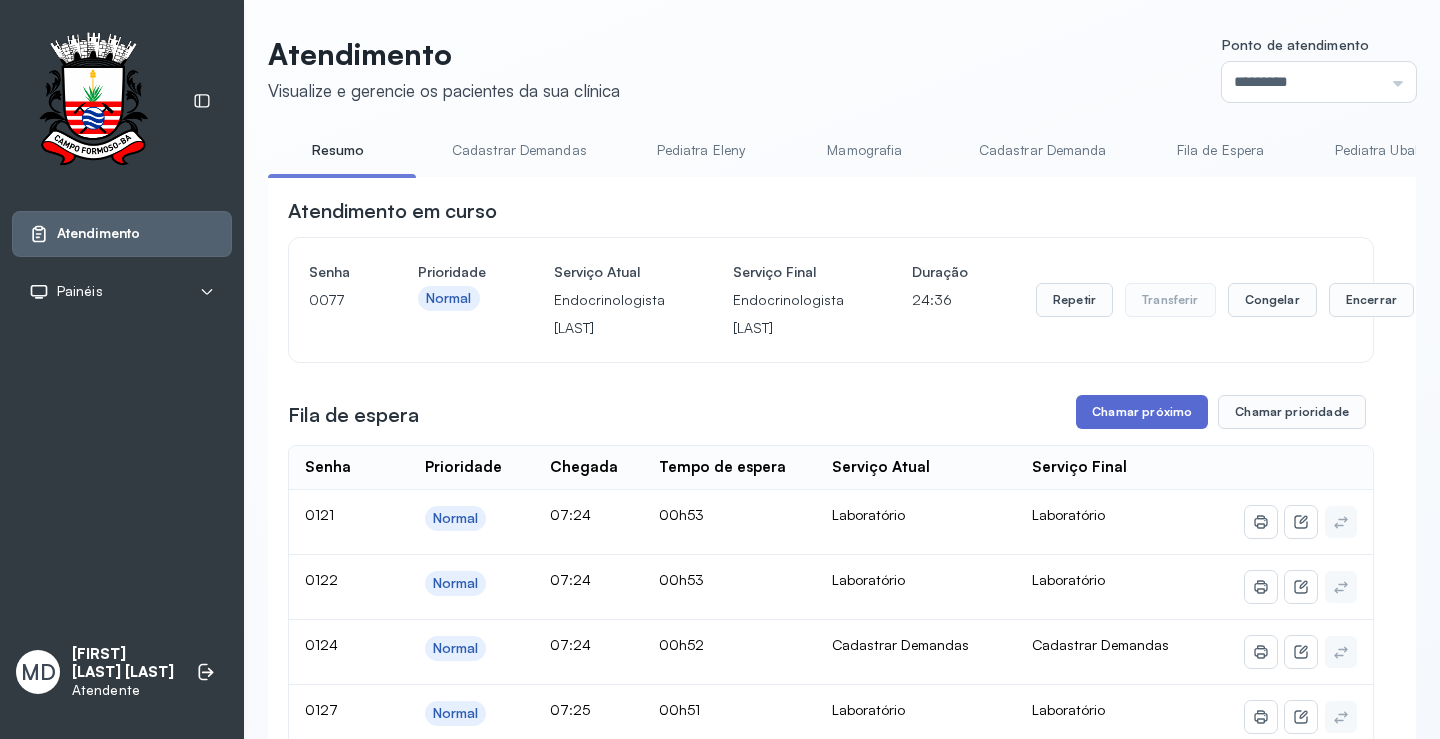 click on "Chamar próximo" at bounding box center [1142, 412] 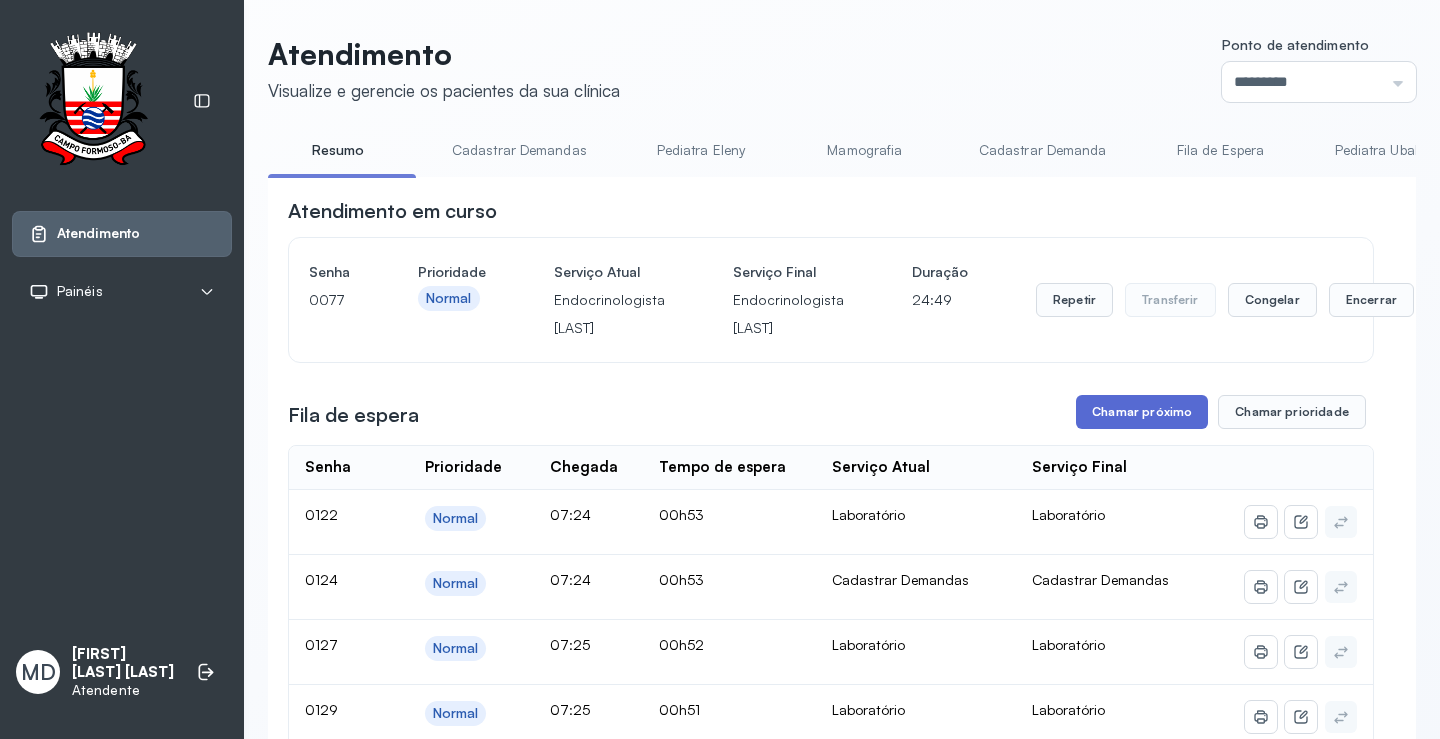 click on "Chamar próximo" at bounding box center [1142, 412] 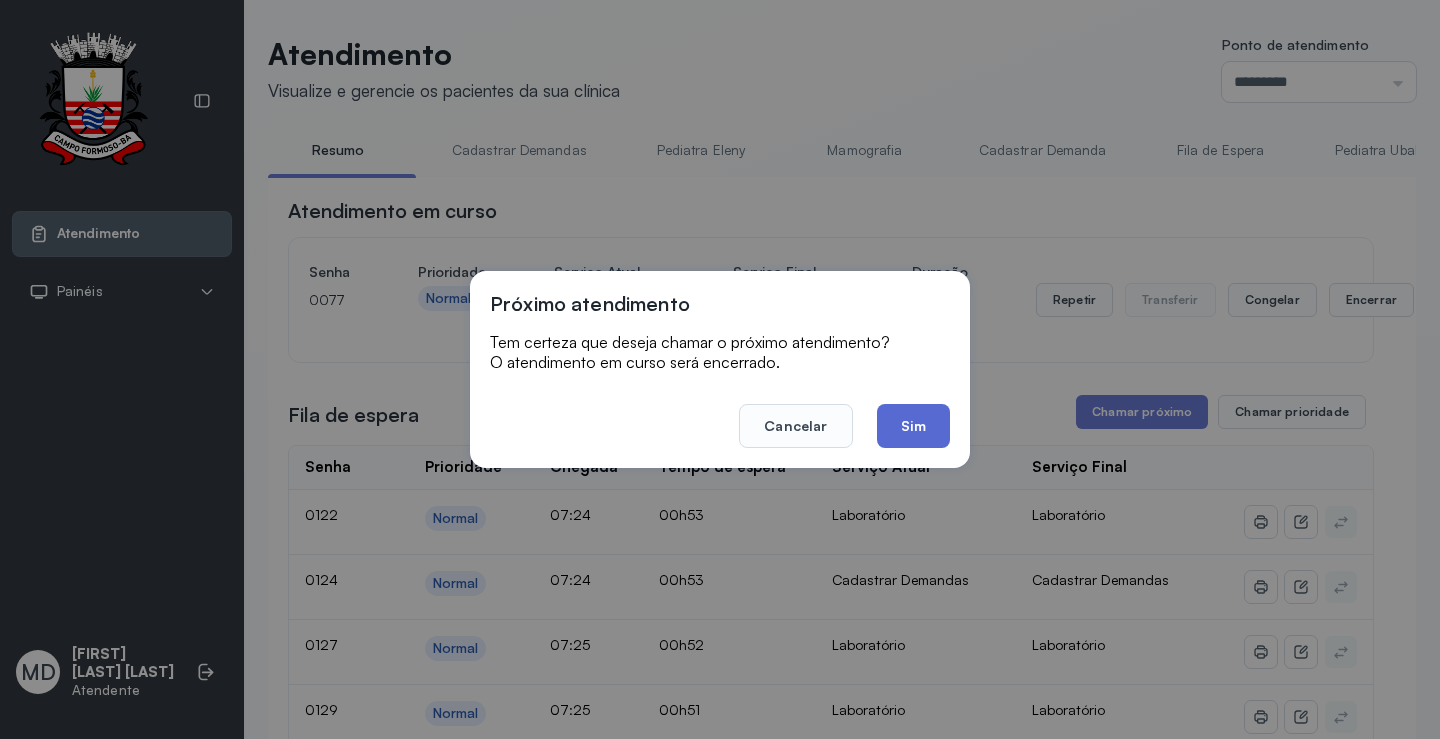 click on "Sim" 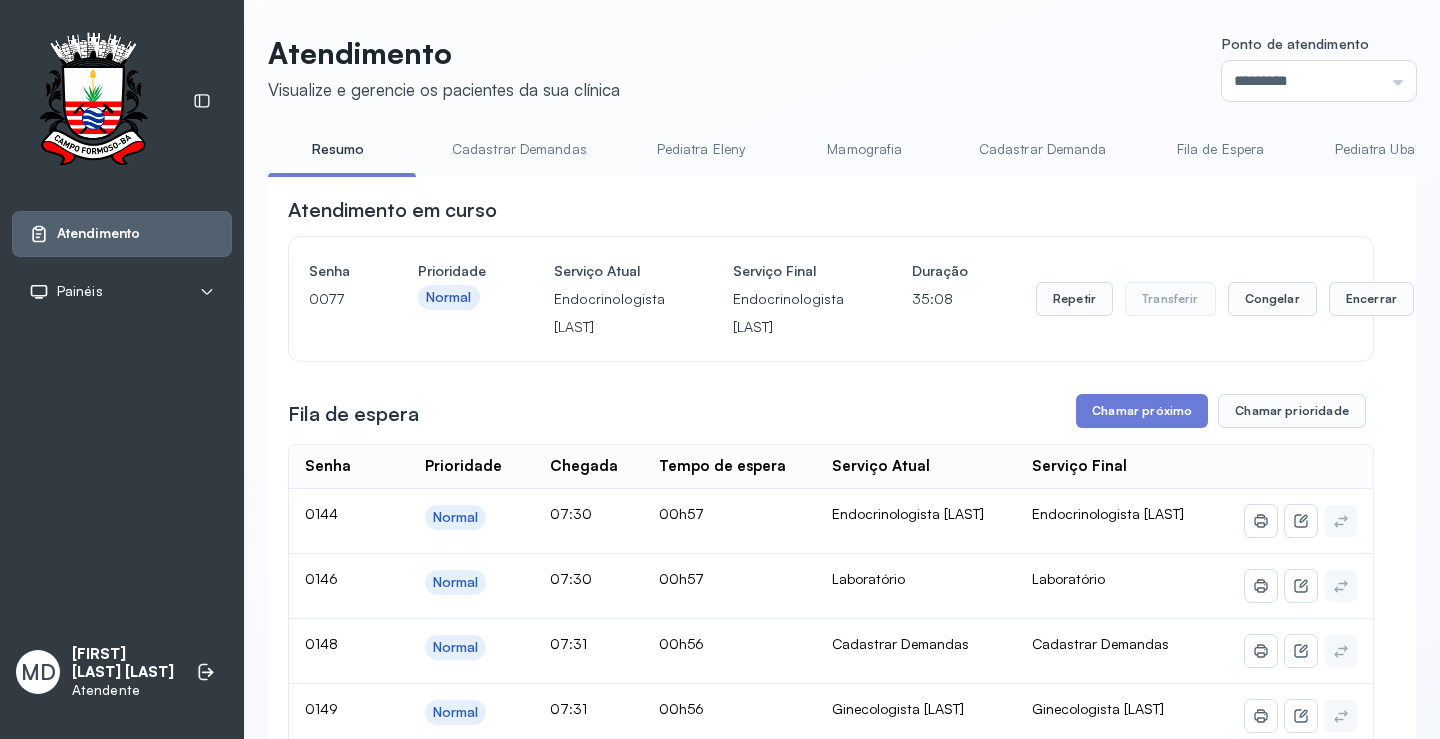 scroll, scrollTop: 100, scrollLeft: 0, axis: vertical 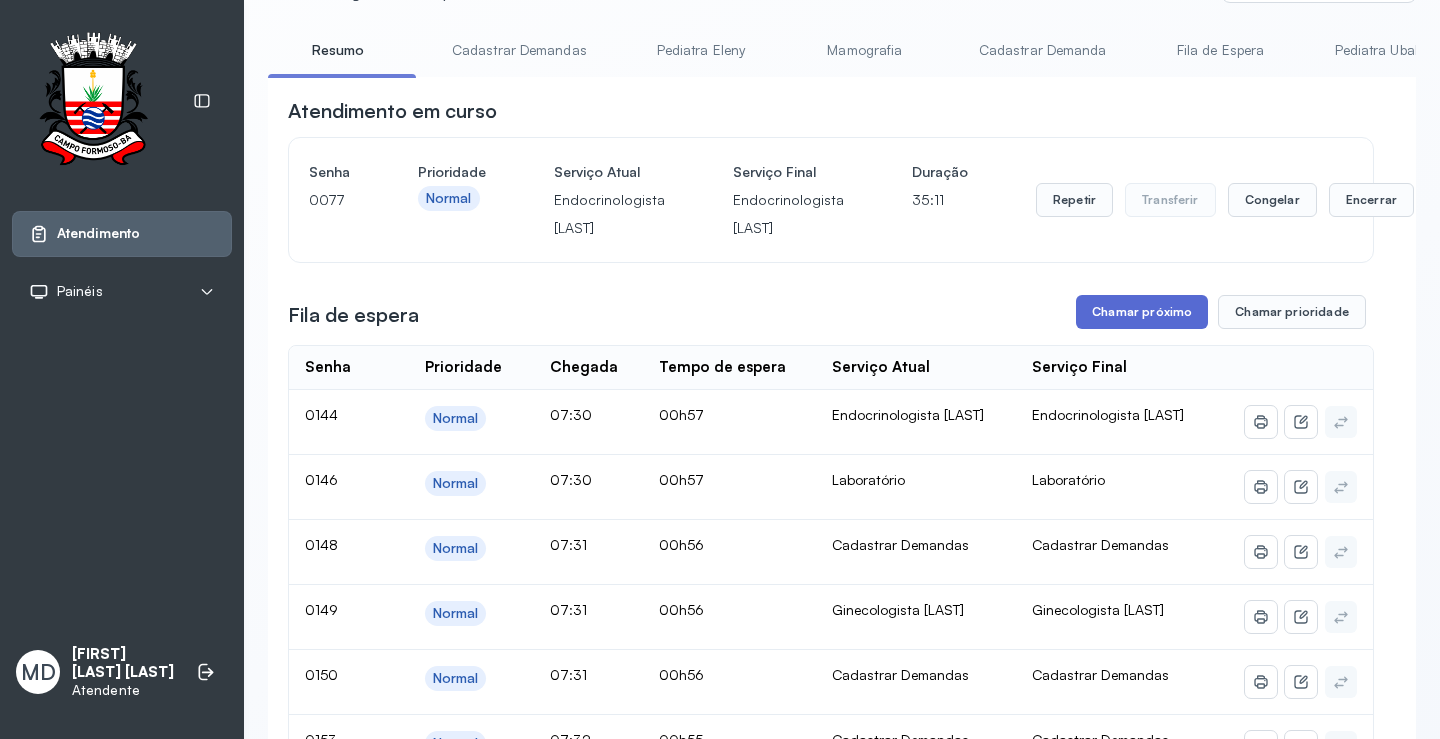 click on "Chamar próximo" at bounding box center (1142, 312) 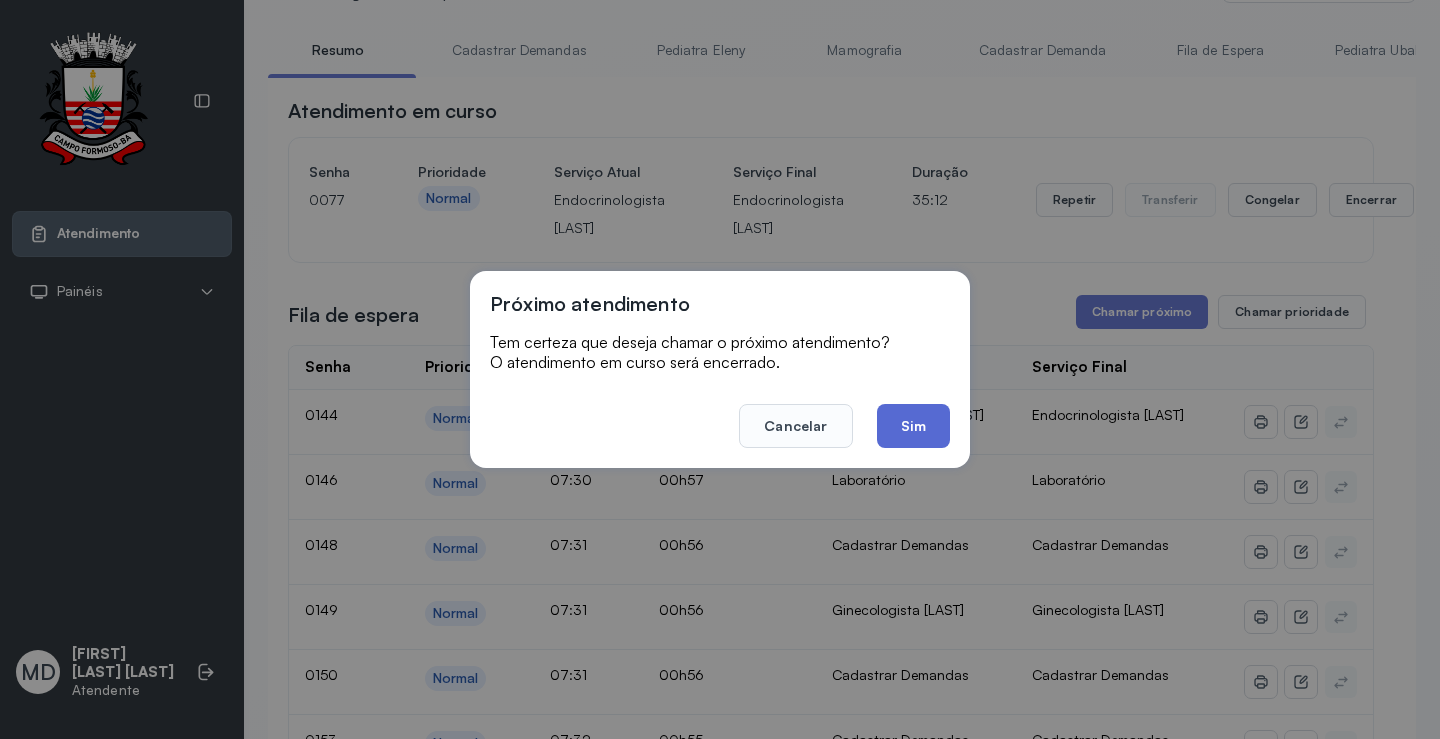 click on "Sim" 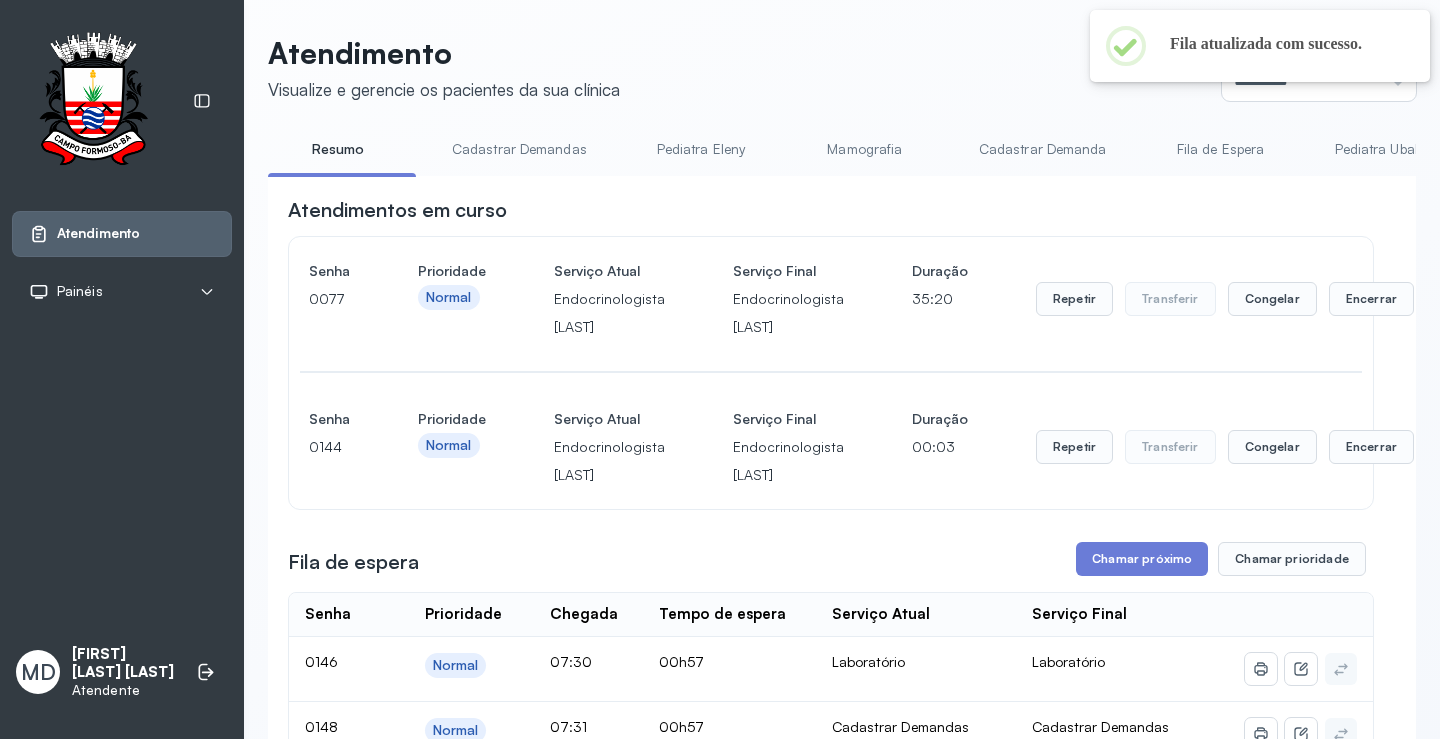 scroll, scrollTop: 100, scrollLeft: 0, axis: vertical 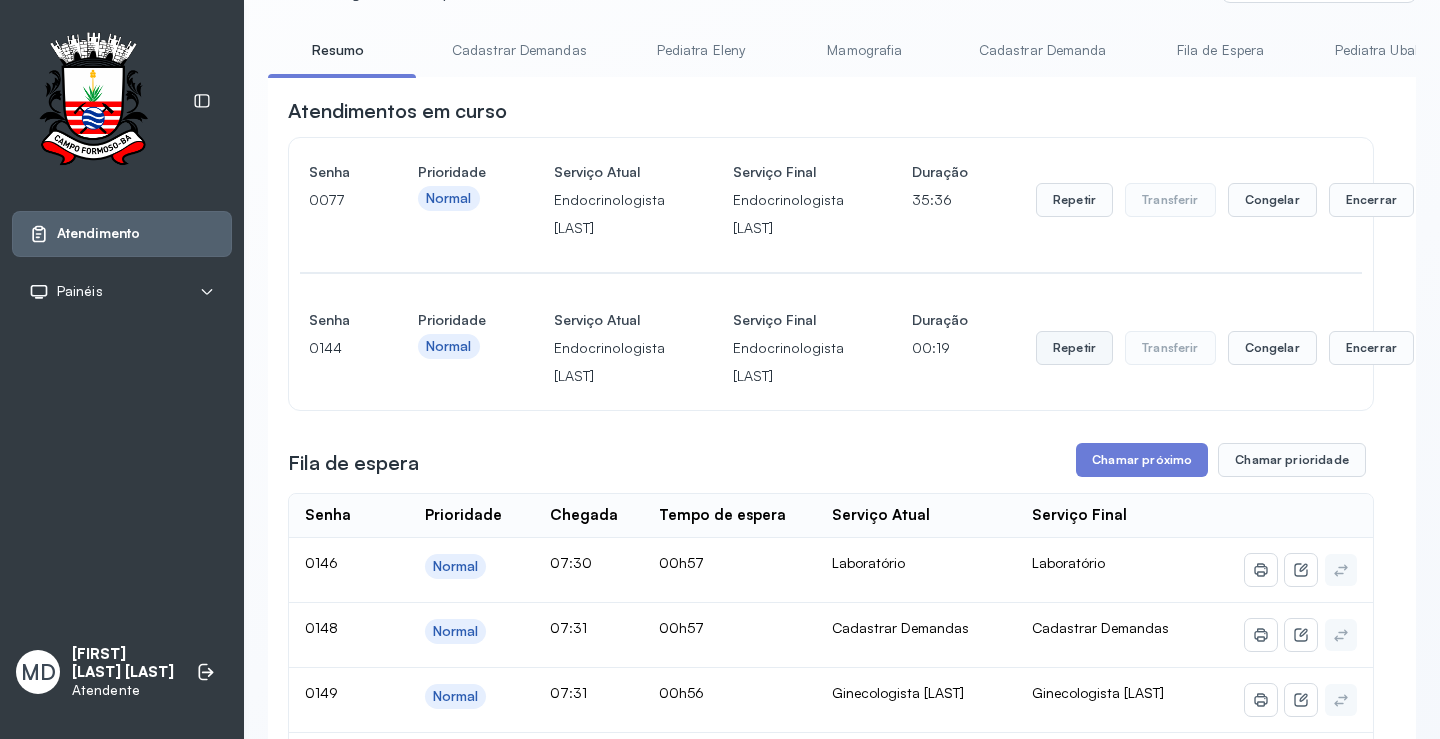 click on "Repetir" at bounding box center [1074, 200] 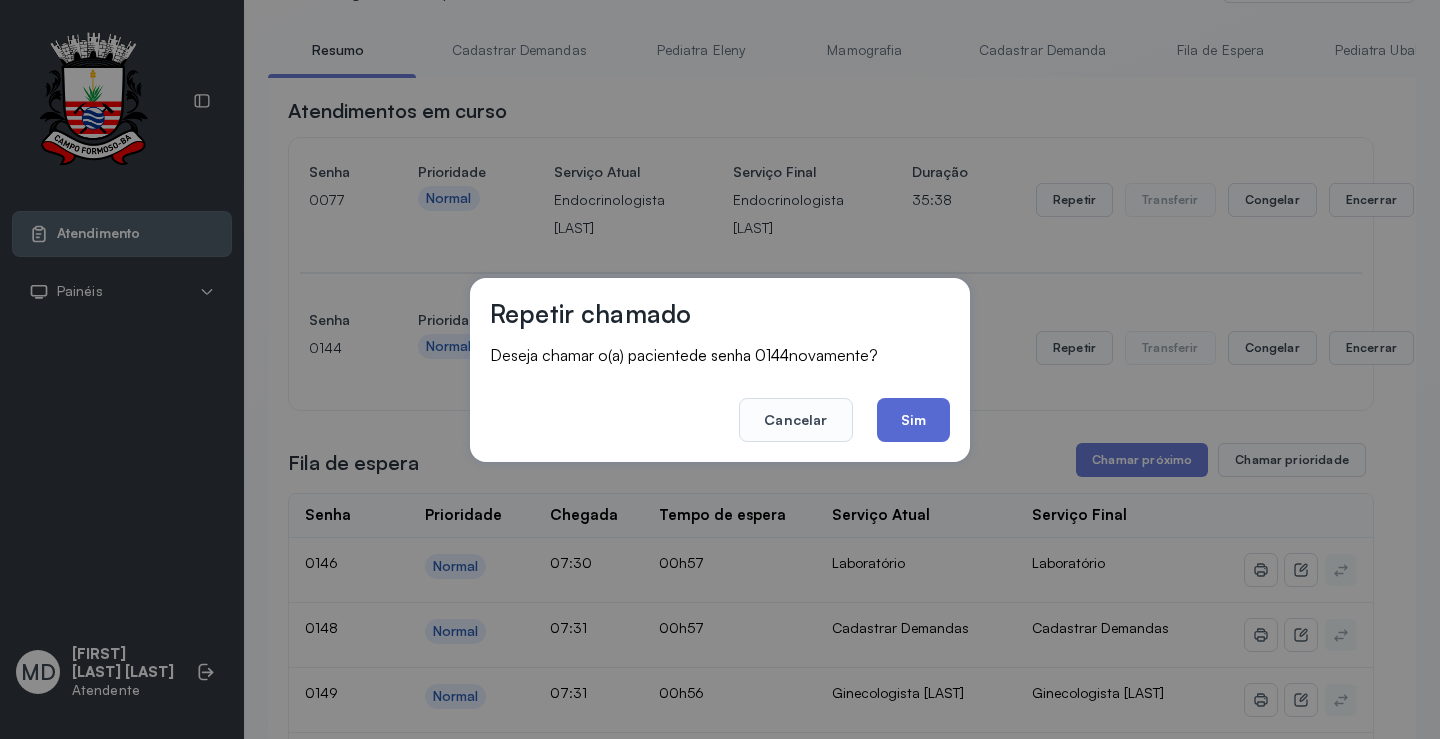 click on "Sim" 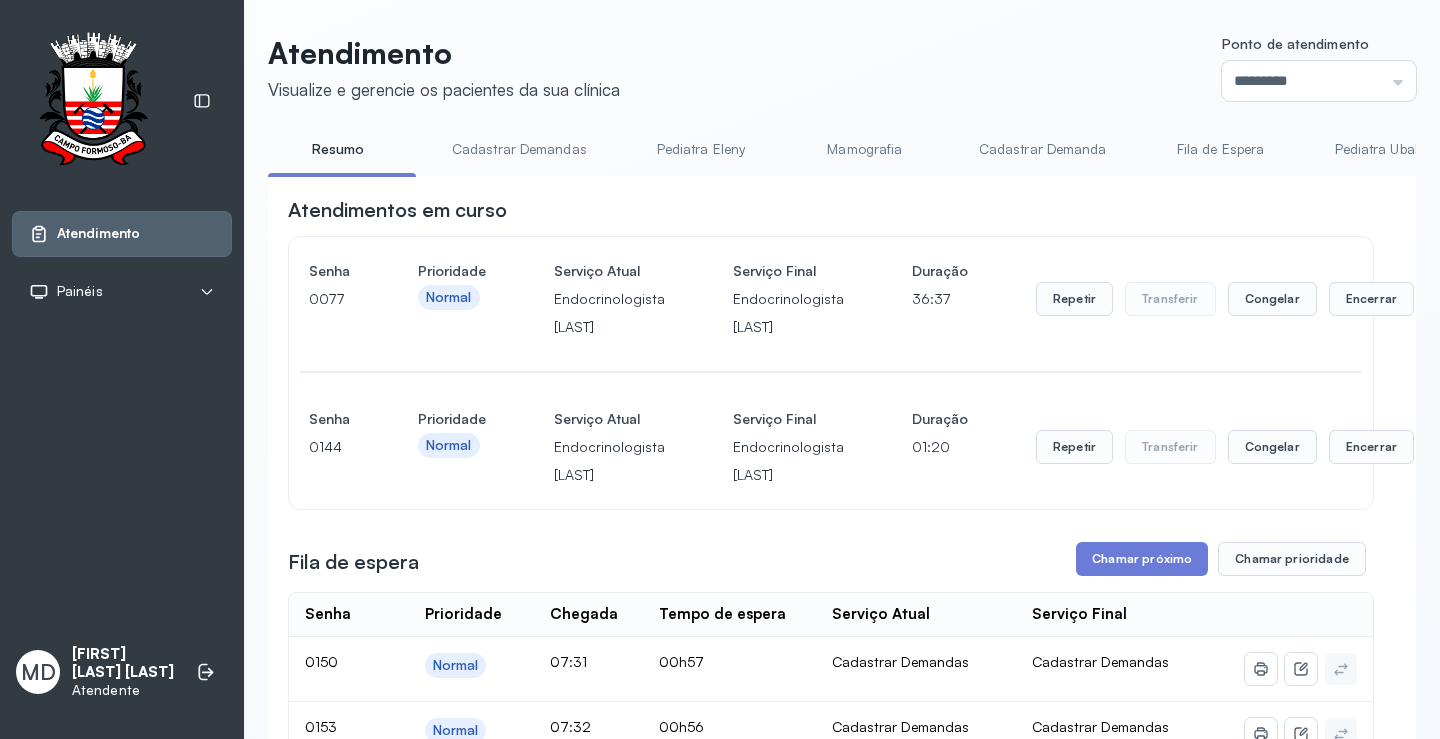 scroll, scrollTop: 100, scrollLeft: 0, axis: vertical 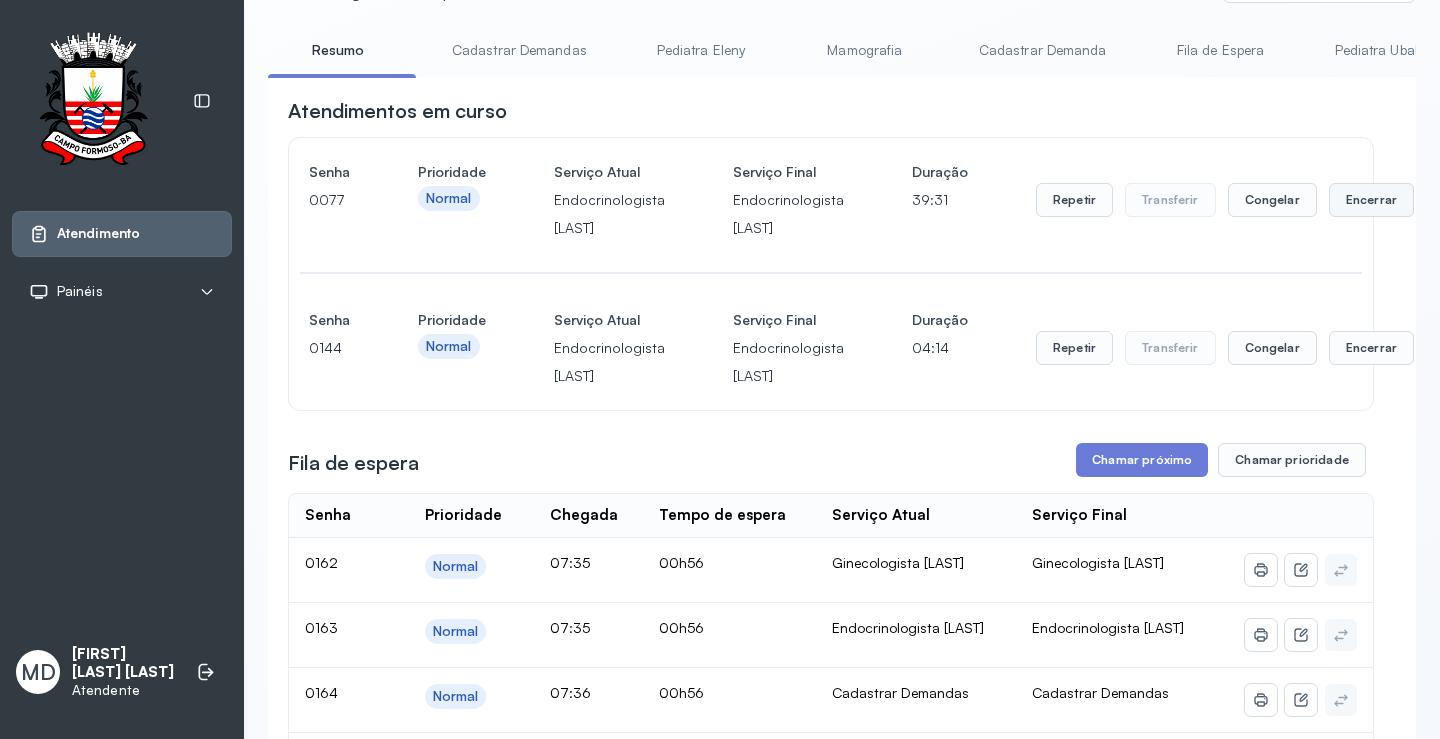 click on "Encerrar" at bounding box center [1371, 200] 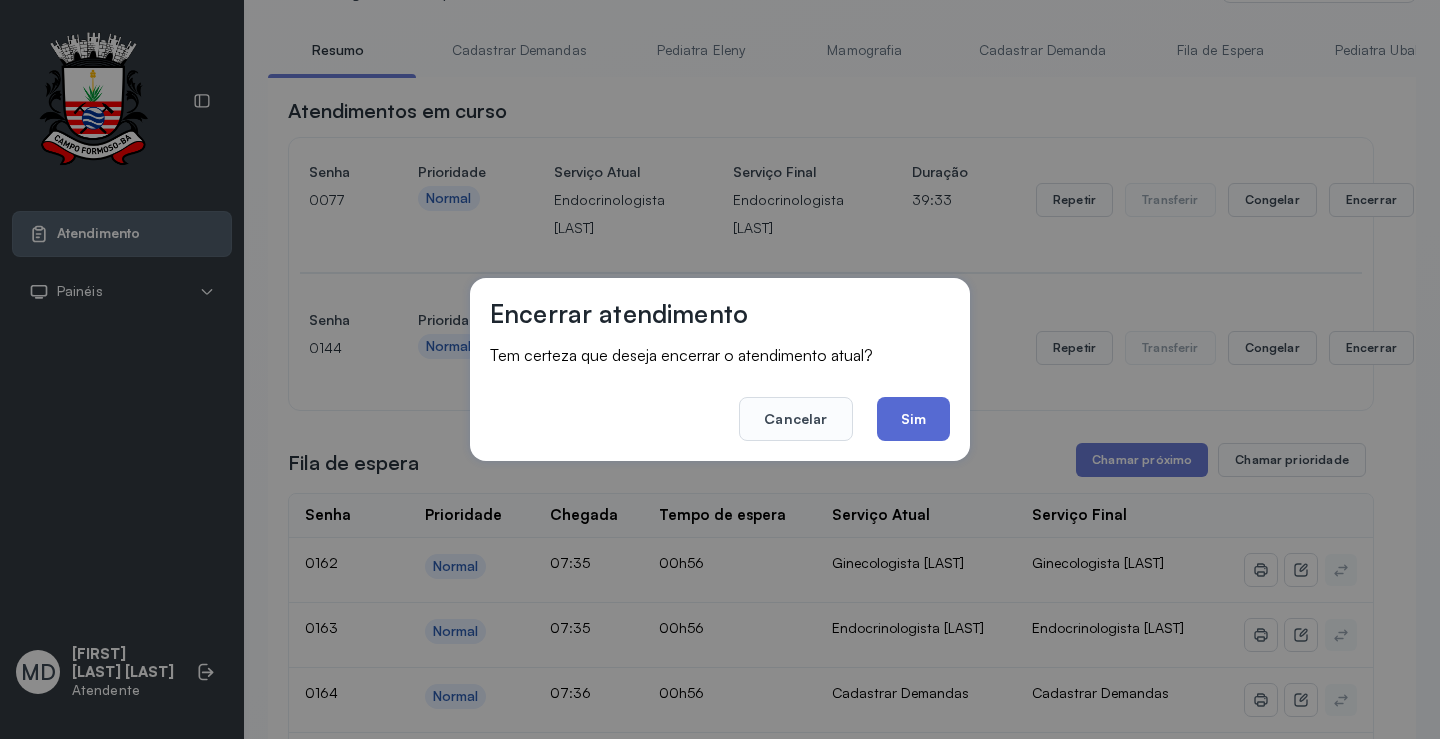 click on "Sim" 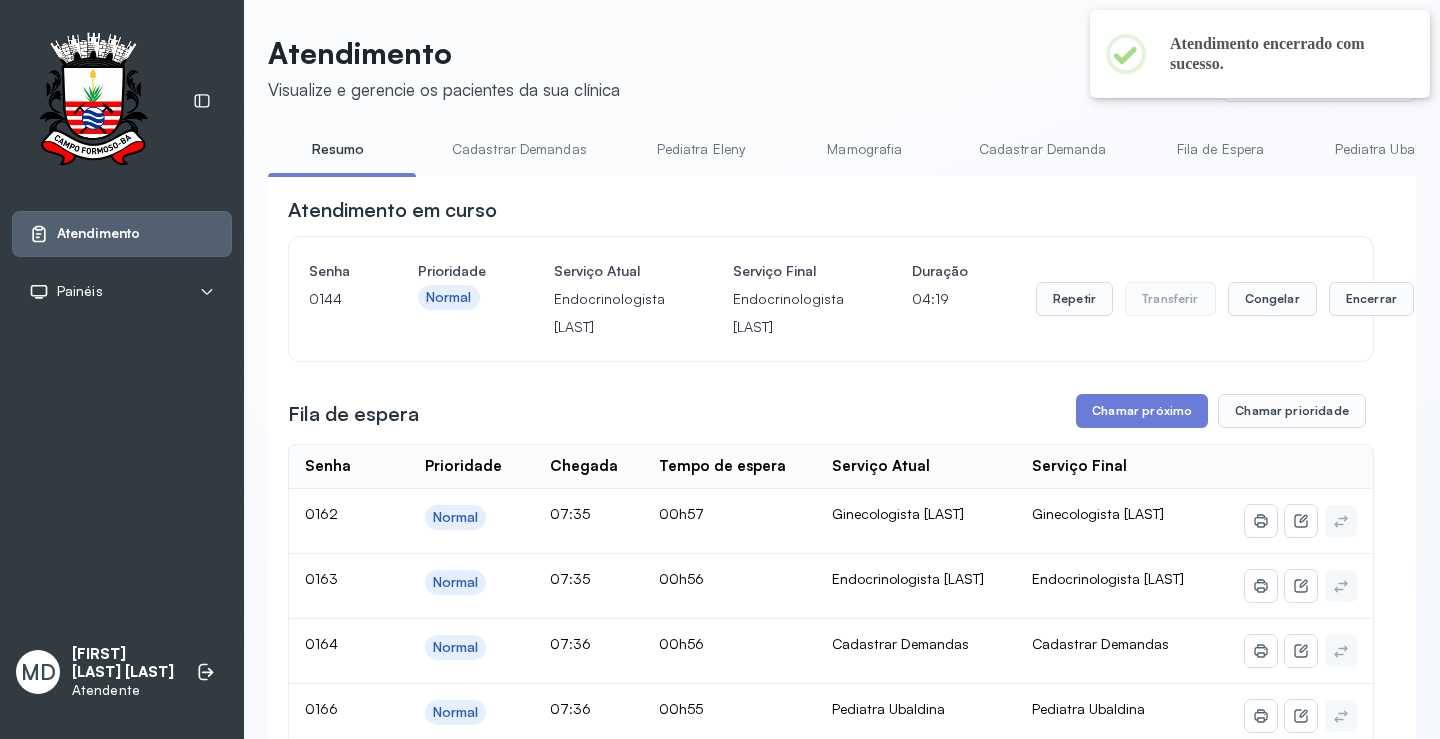 scroll, scrollTop: 100, scrollLeft: 0, axis: vertical 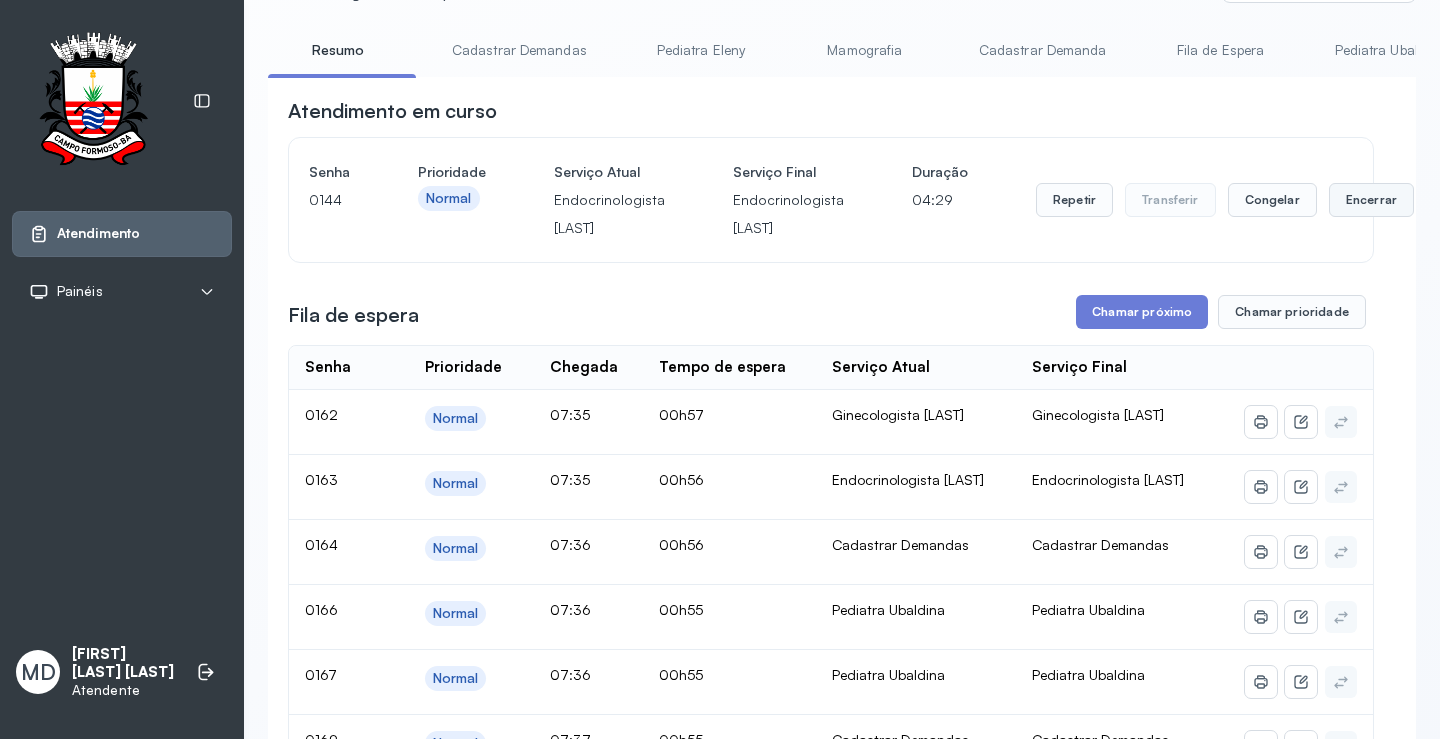 click on "Encerrar" at bounding box center [1371, 200] 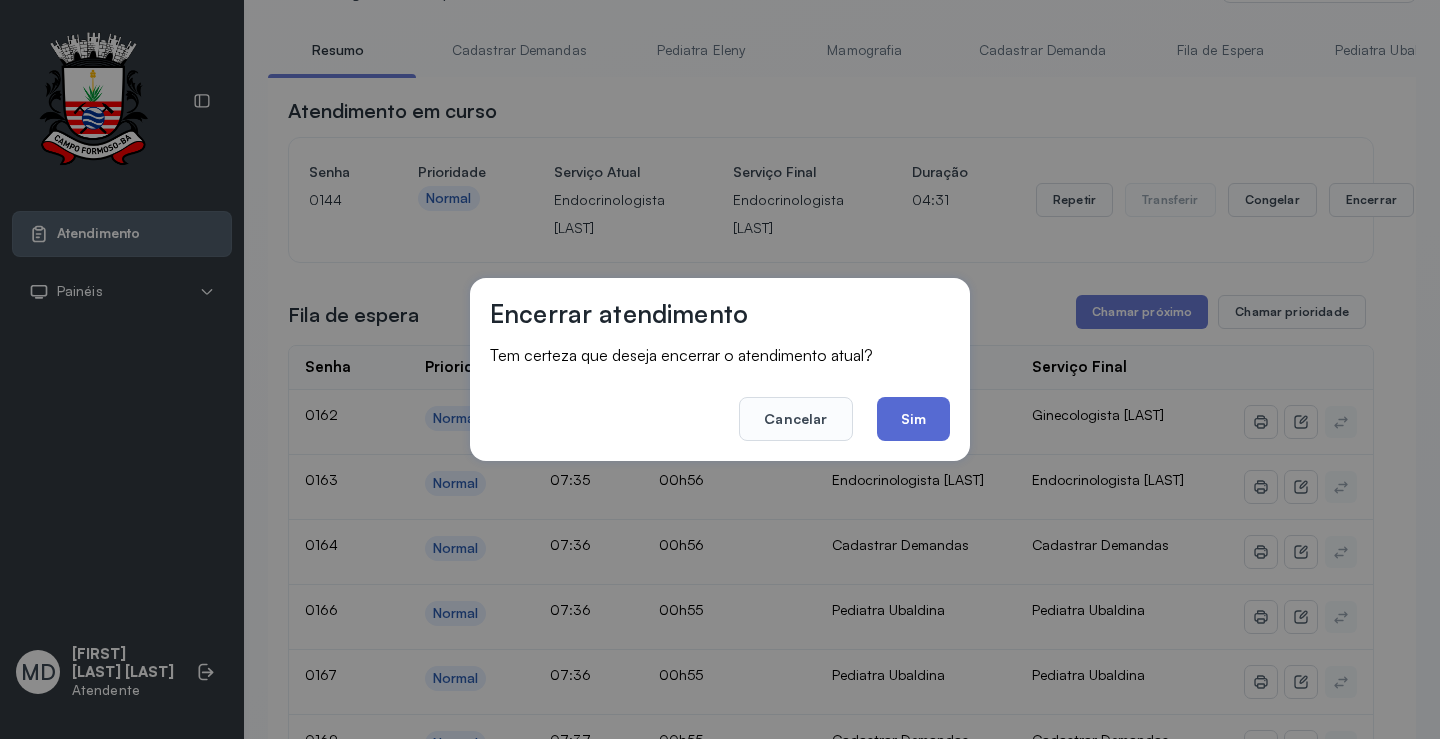 click on "Sim" 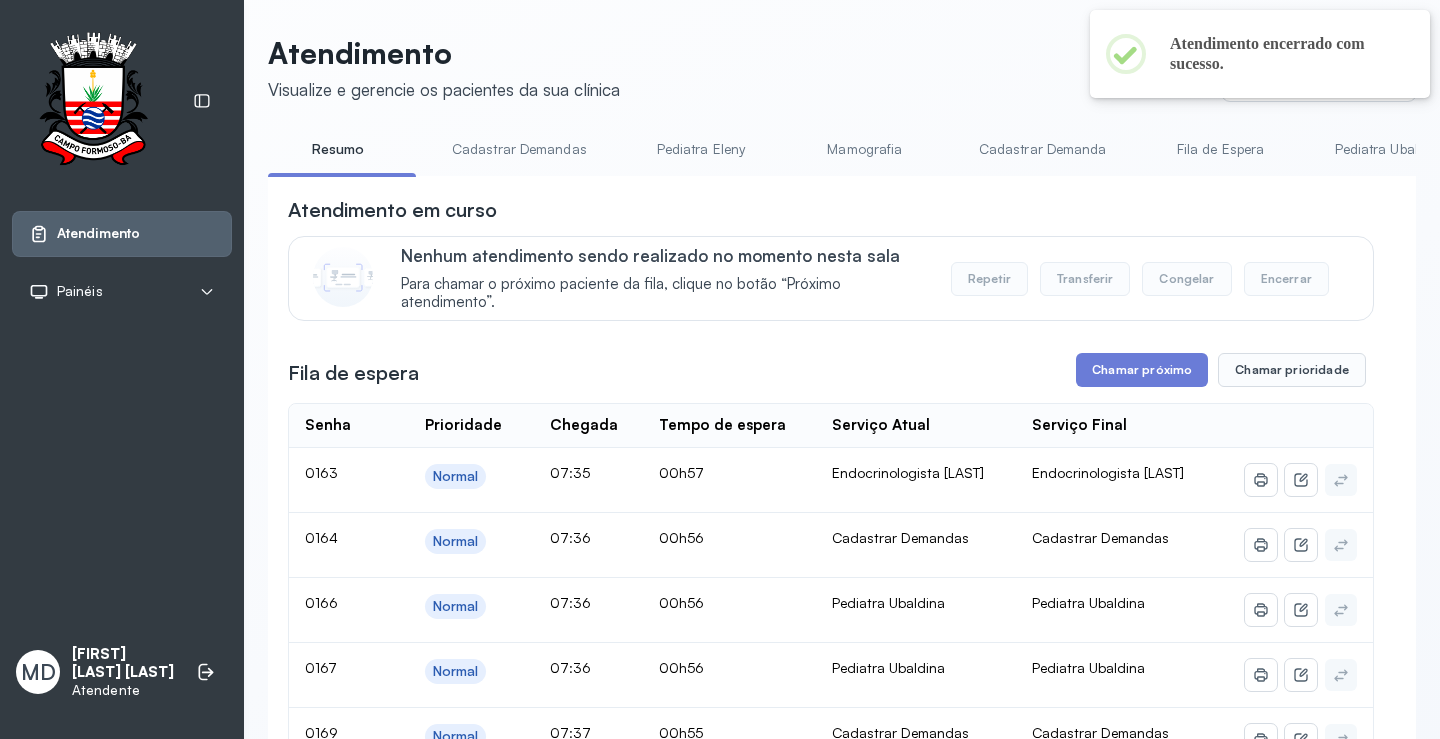 scroll, scrollTop: 100, scrollLeft: 0, axis: vertical 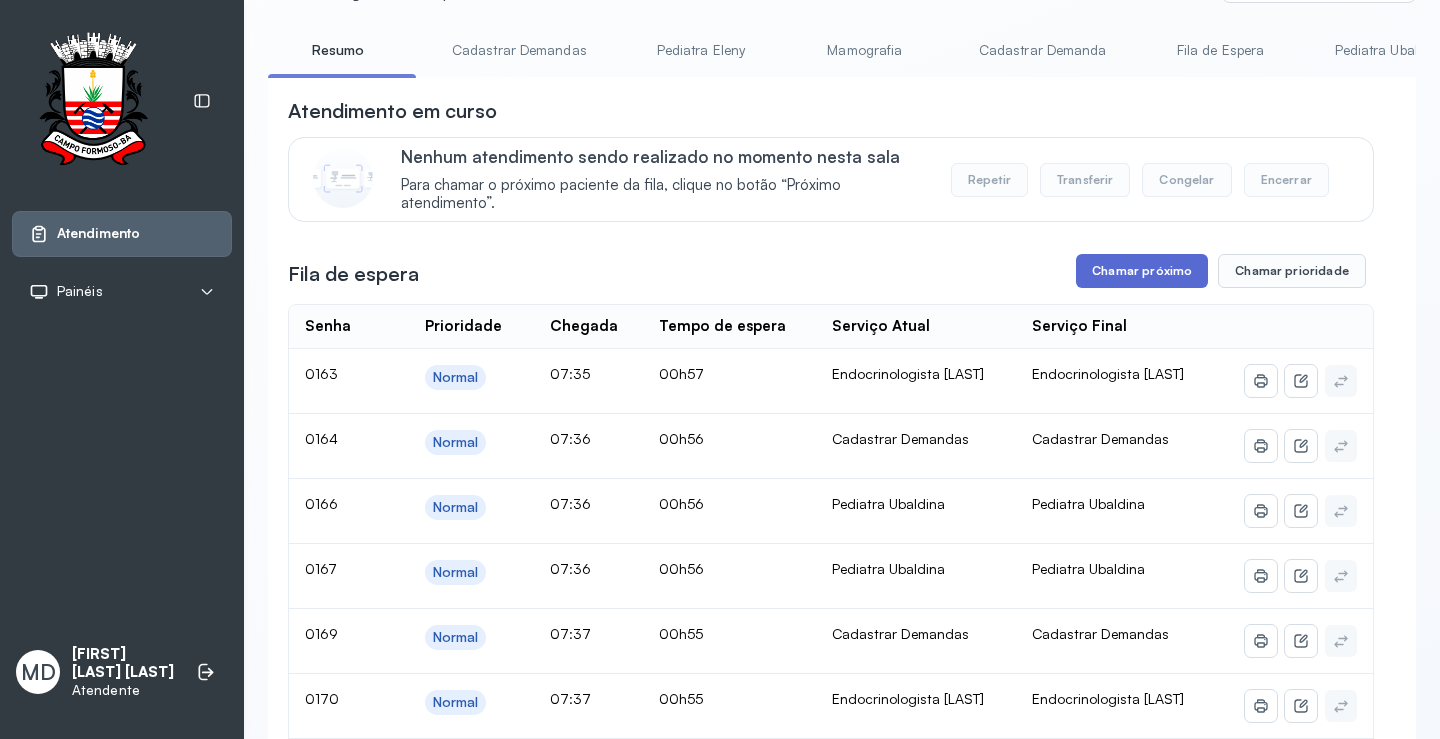 click on "Chamar próximo" at bounding box center [1142, 271] 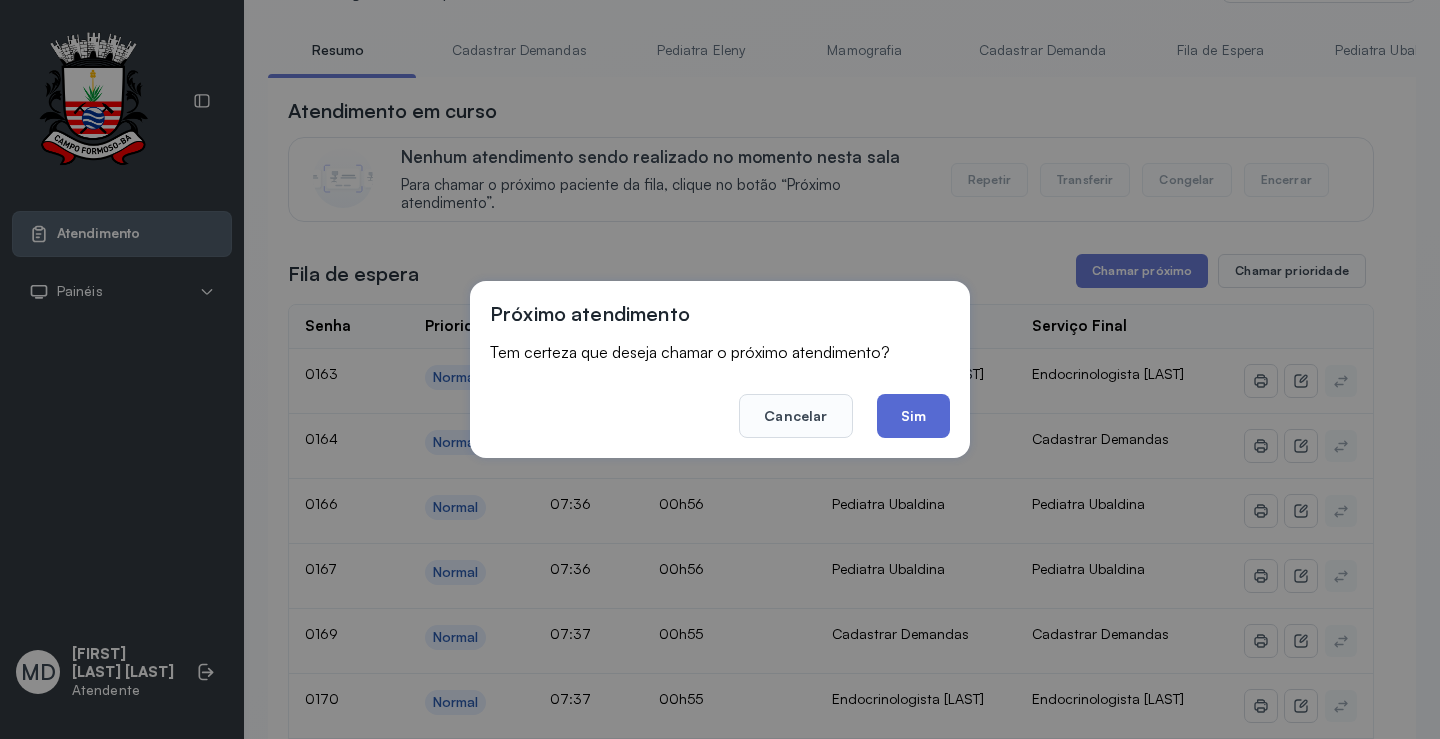 click on "Sim" 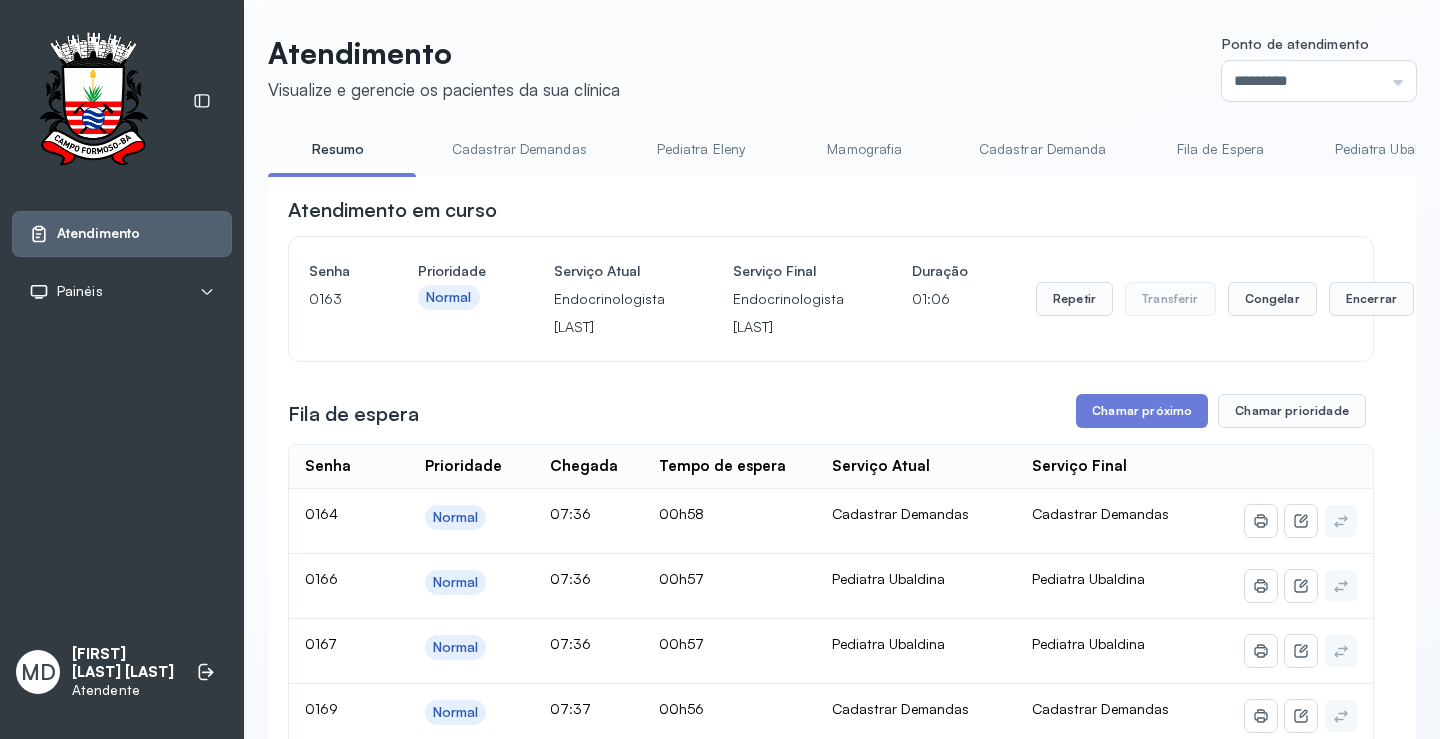 scroll, scrollTop: 100, scrollLeft: 0, axis: vertical 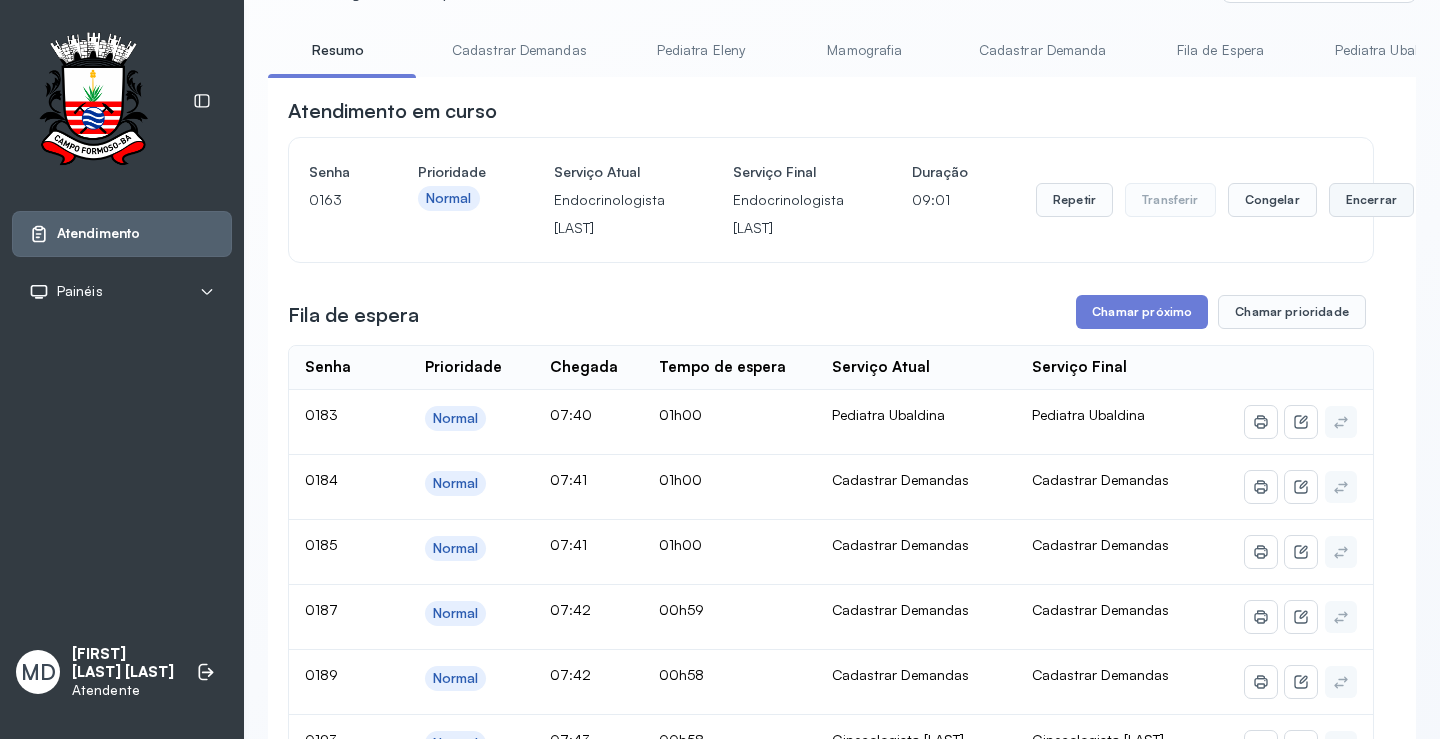 click on "Encerrar" at bounding box center [1371, 200] 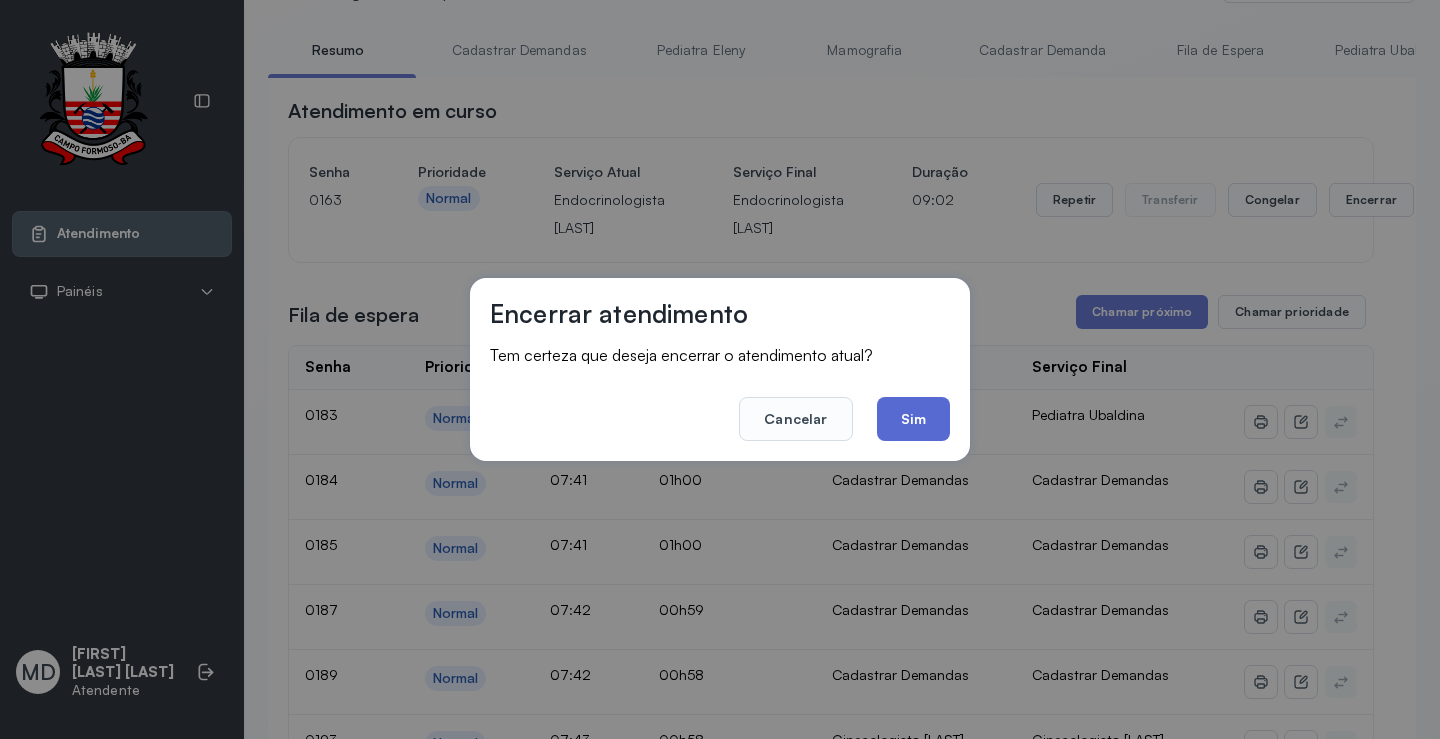 click on "Sim" 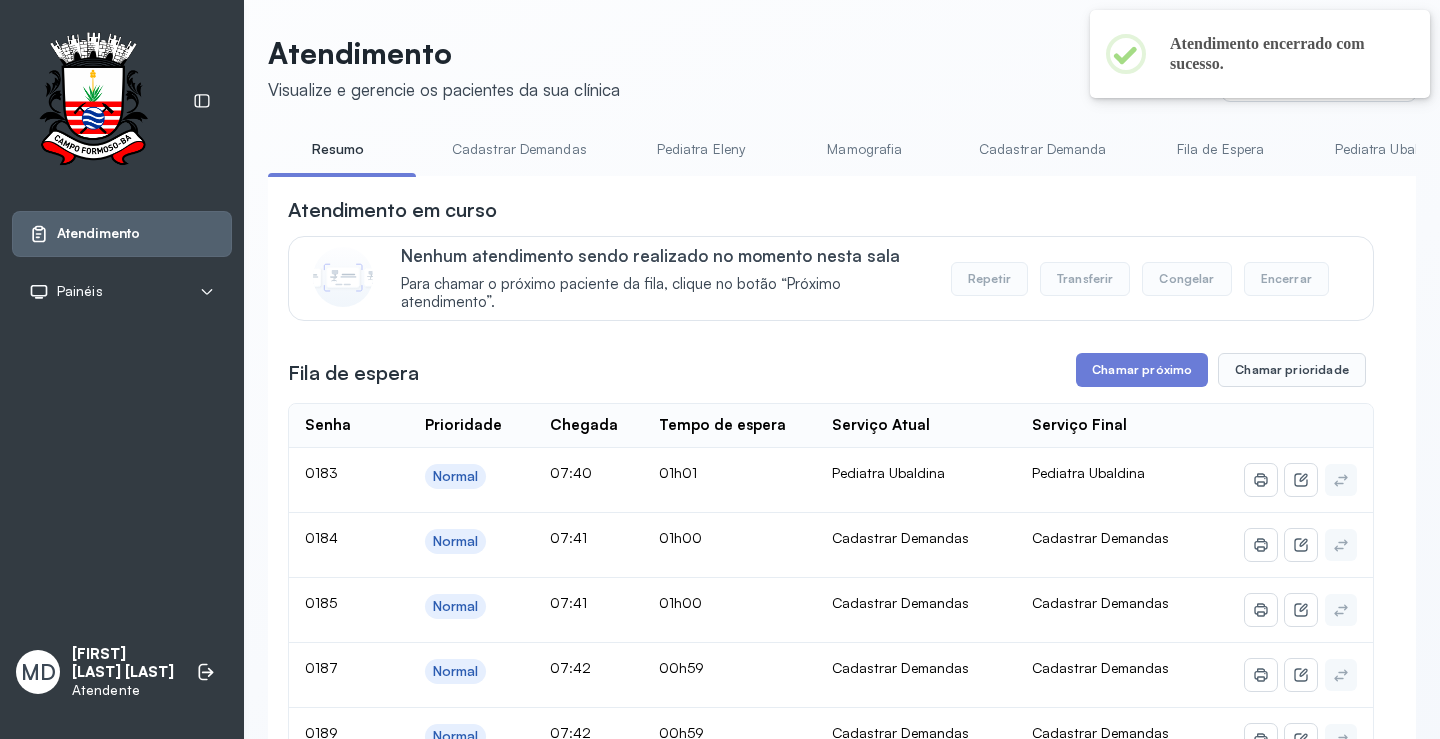 scroll, scrollTop: 100, scrollLeft: 0, axis: vertical 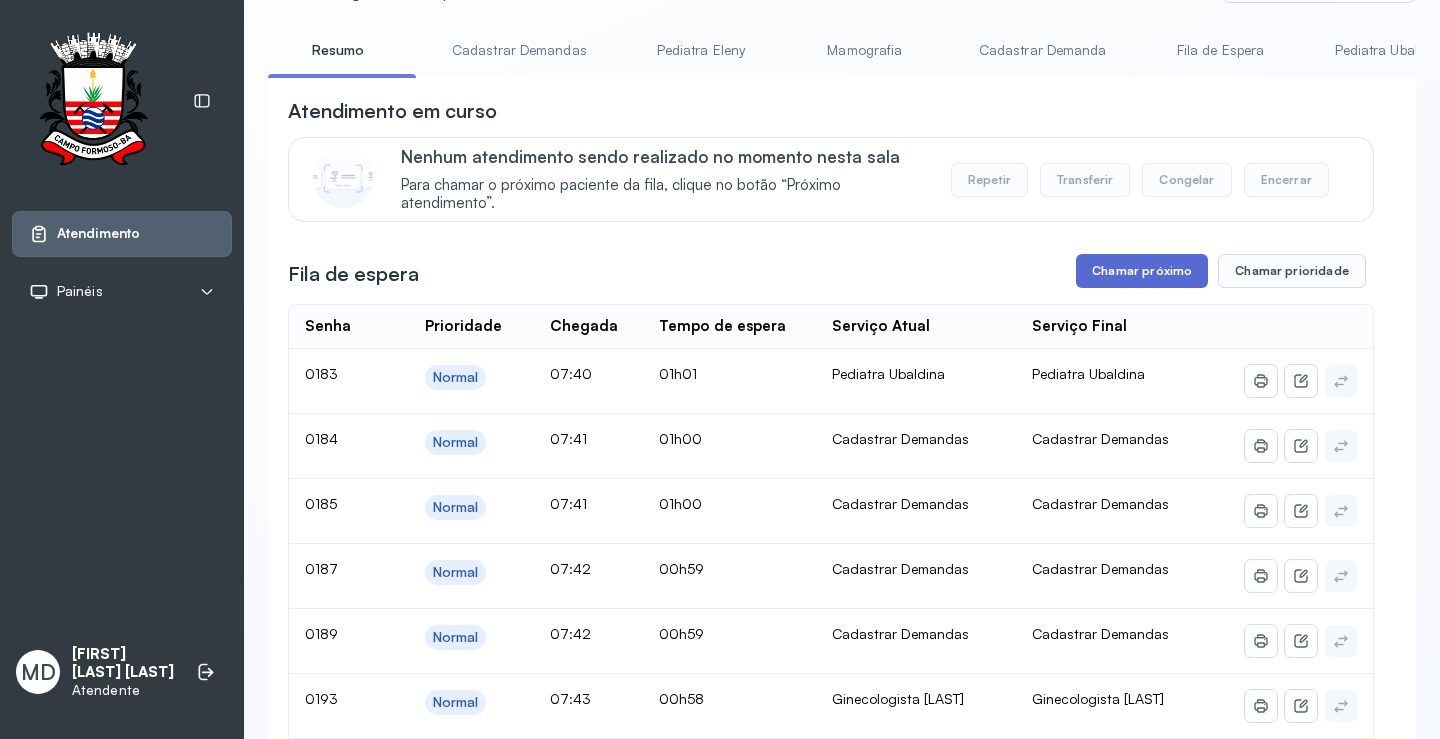 click on "Chamar próximo" at bounding box center (1142, 271) 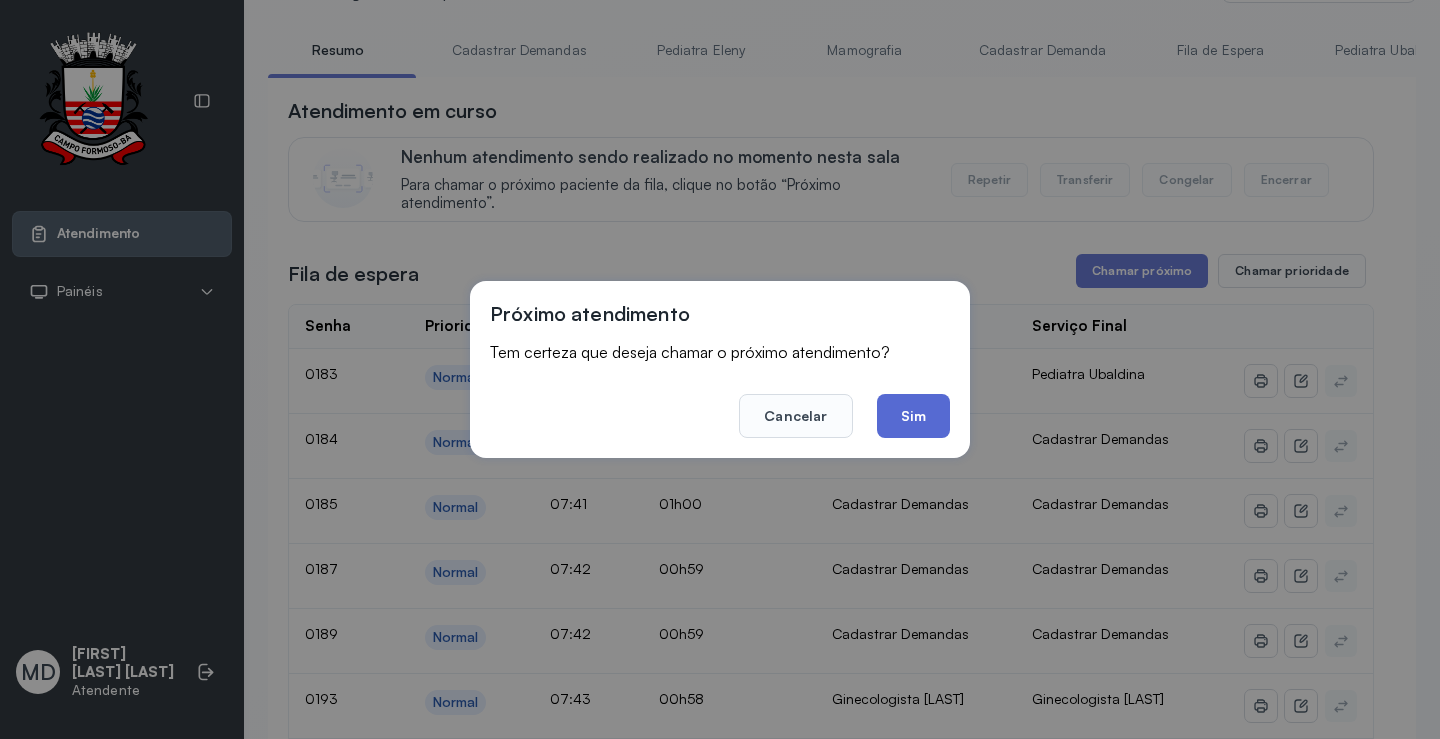 click on "Sim" 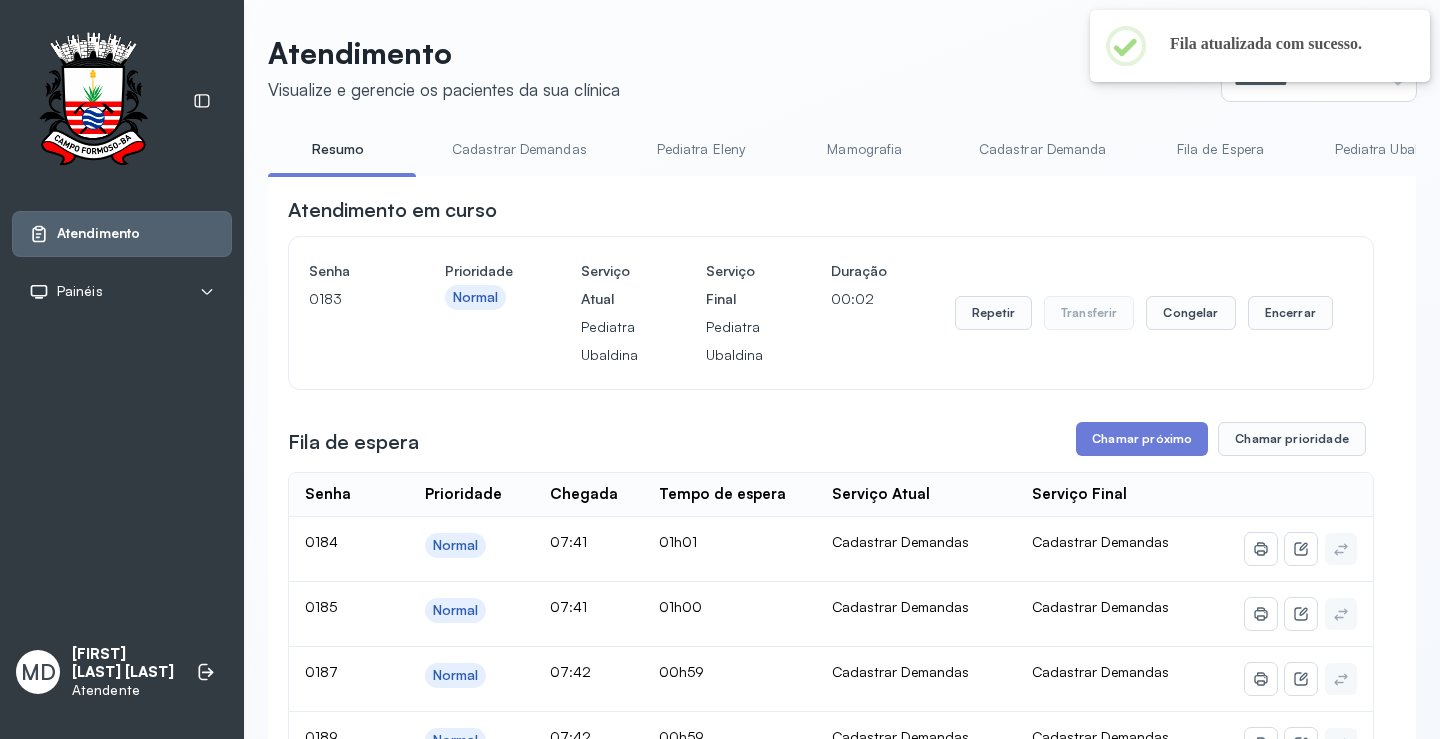 scroll, scrollTop: 100, scrollLeft: 0, axis: vertical 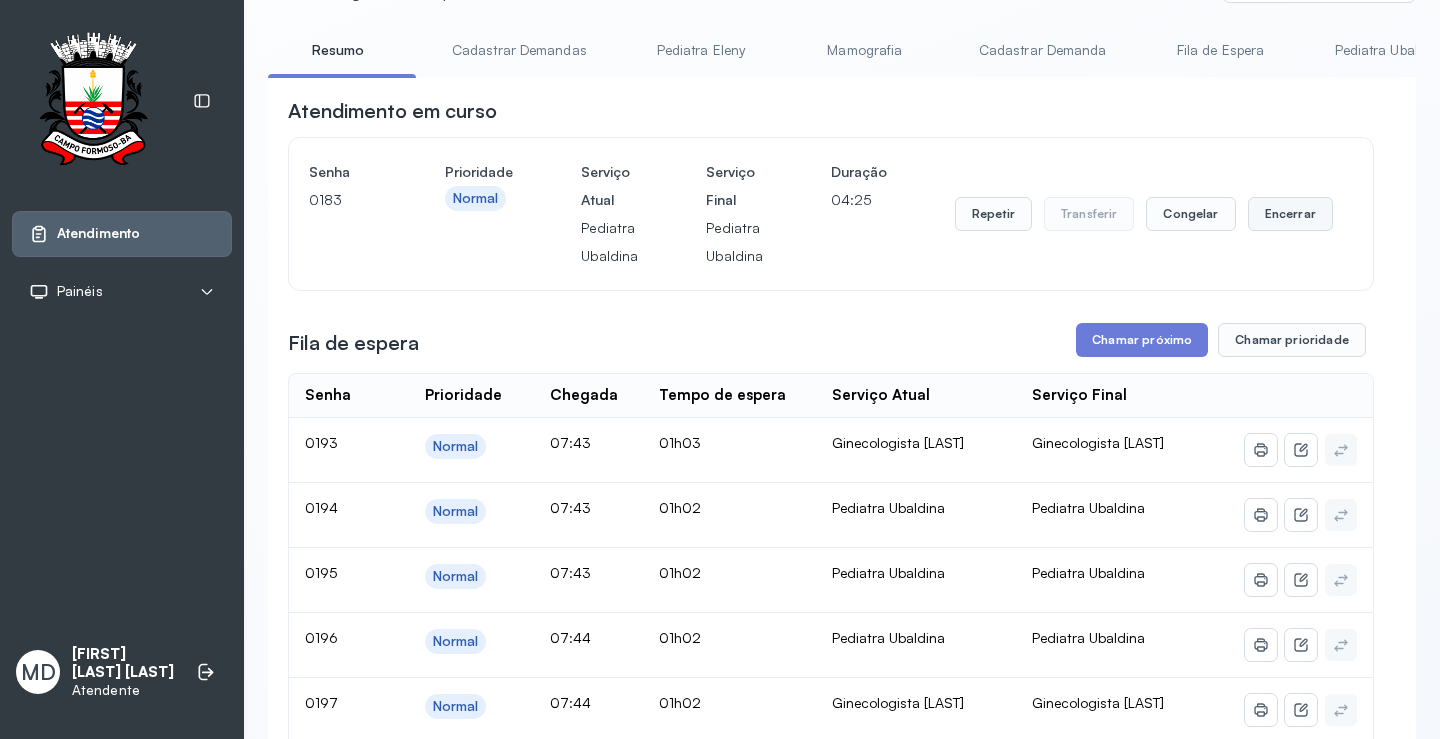 click on "Encerrar" at bounding box center (1290, 214) 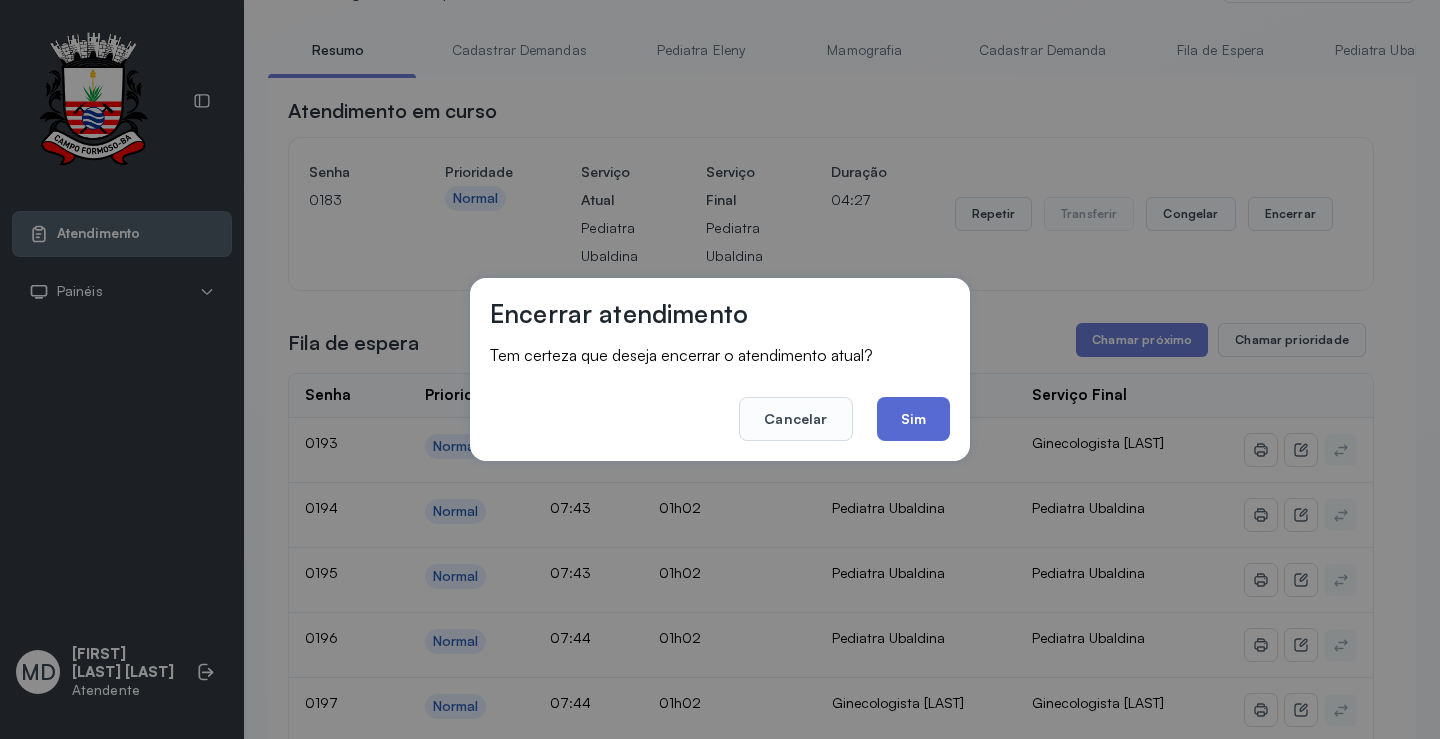 click on "Sim" 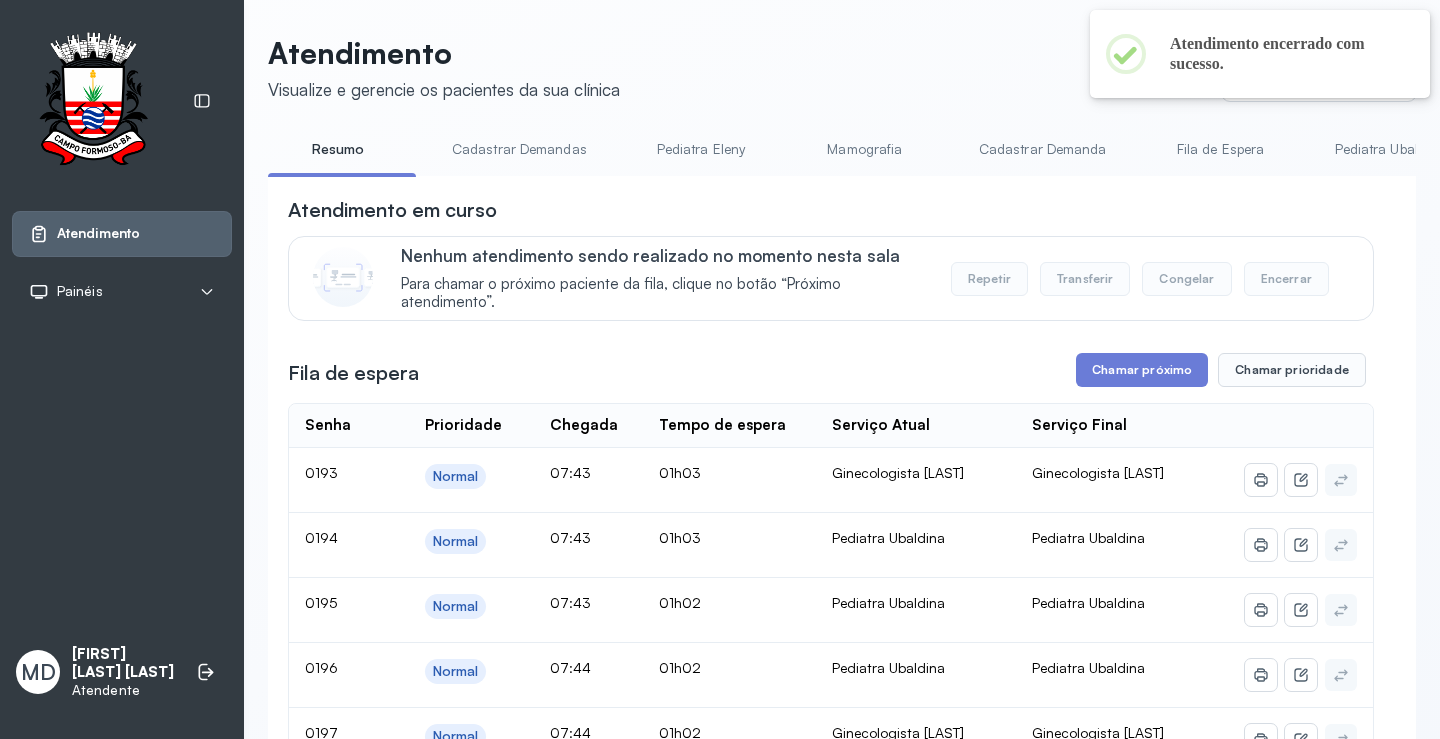 scroll, scrollTop: 100, scrollLeft: 0, axis: vertical 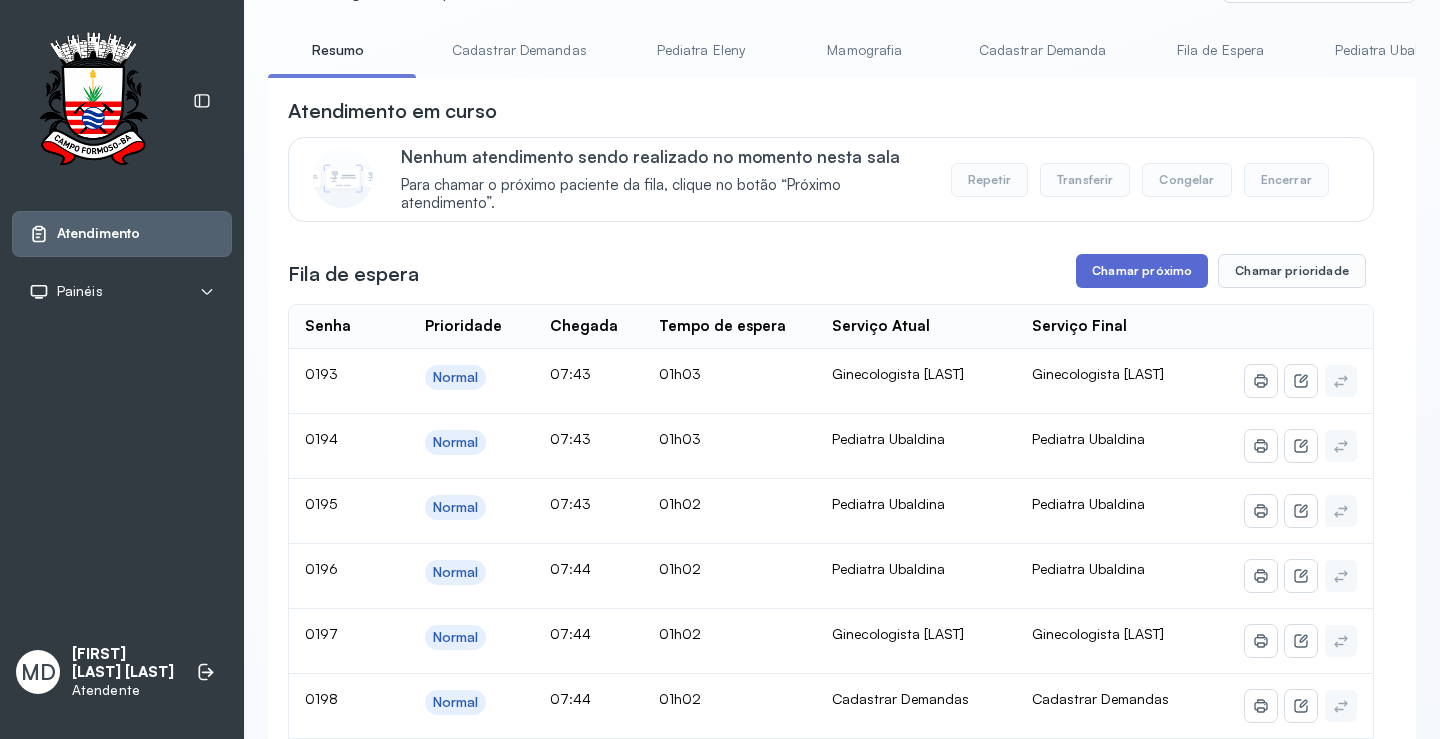 click on "Chamar próximo" at bounding box center [1142, 271] 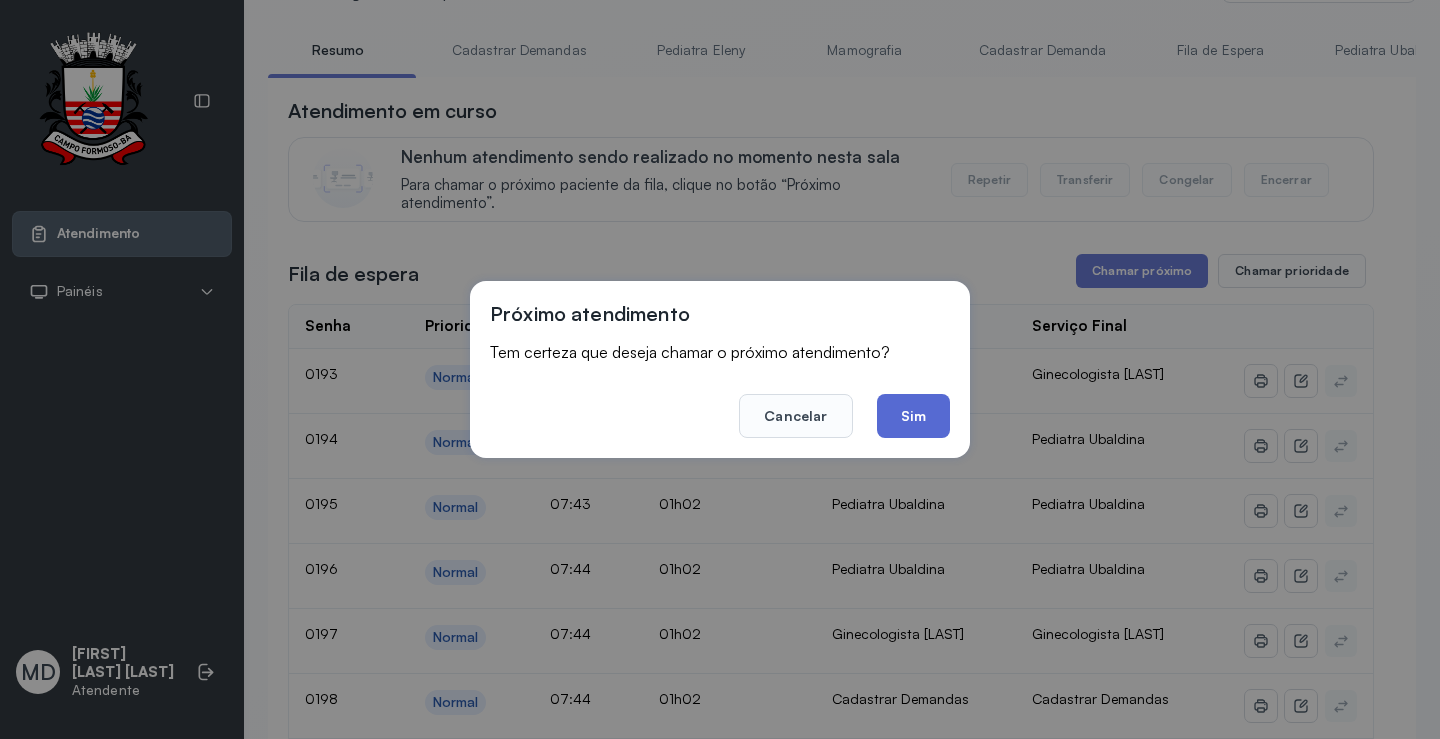 click on "Sim" 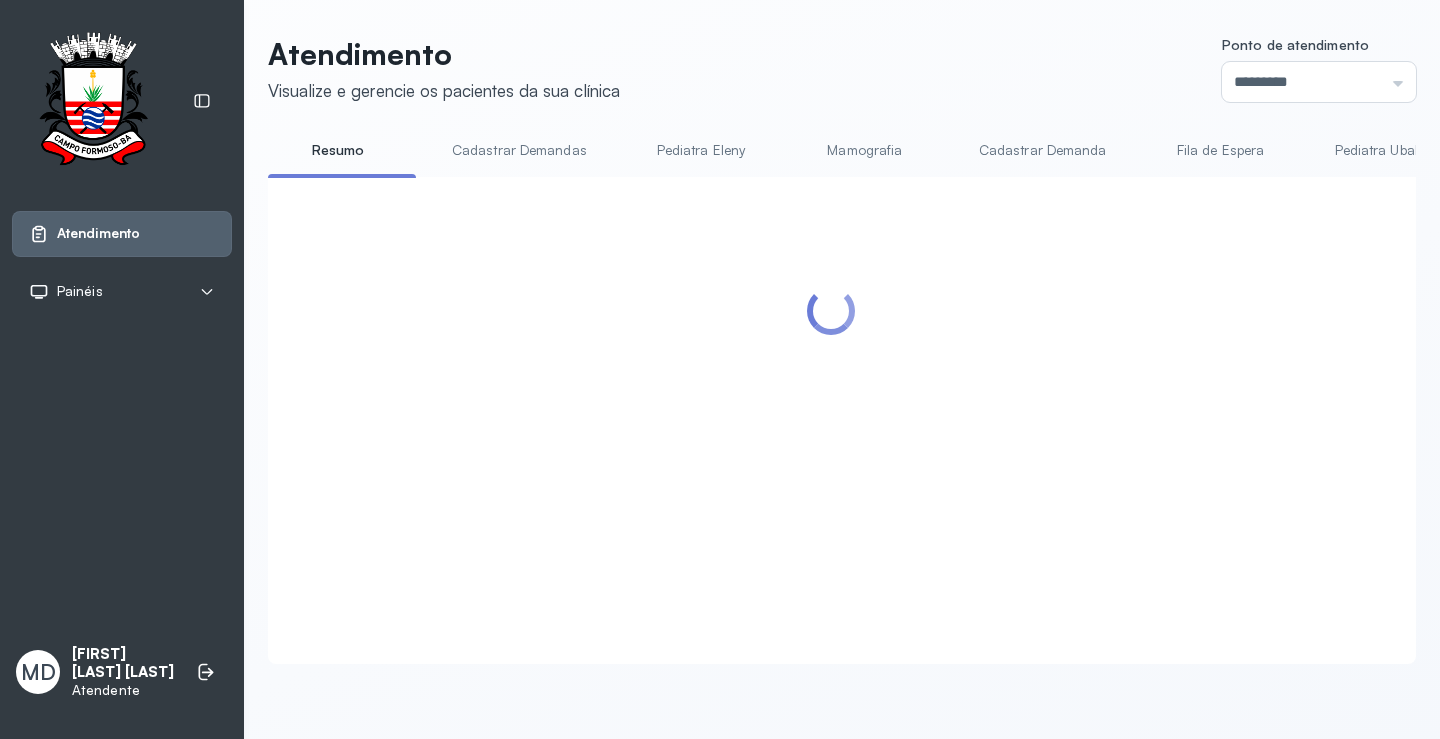 scroll, scrollTop: 100, scrollLeft: 0, axis: vertical 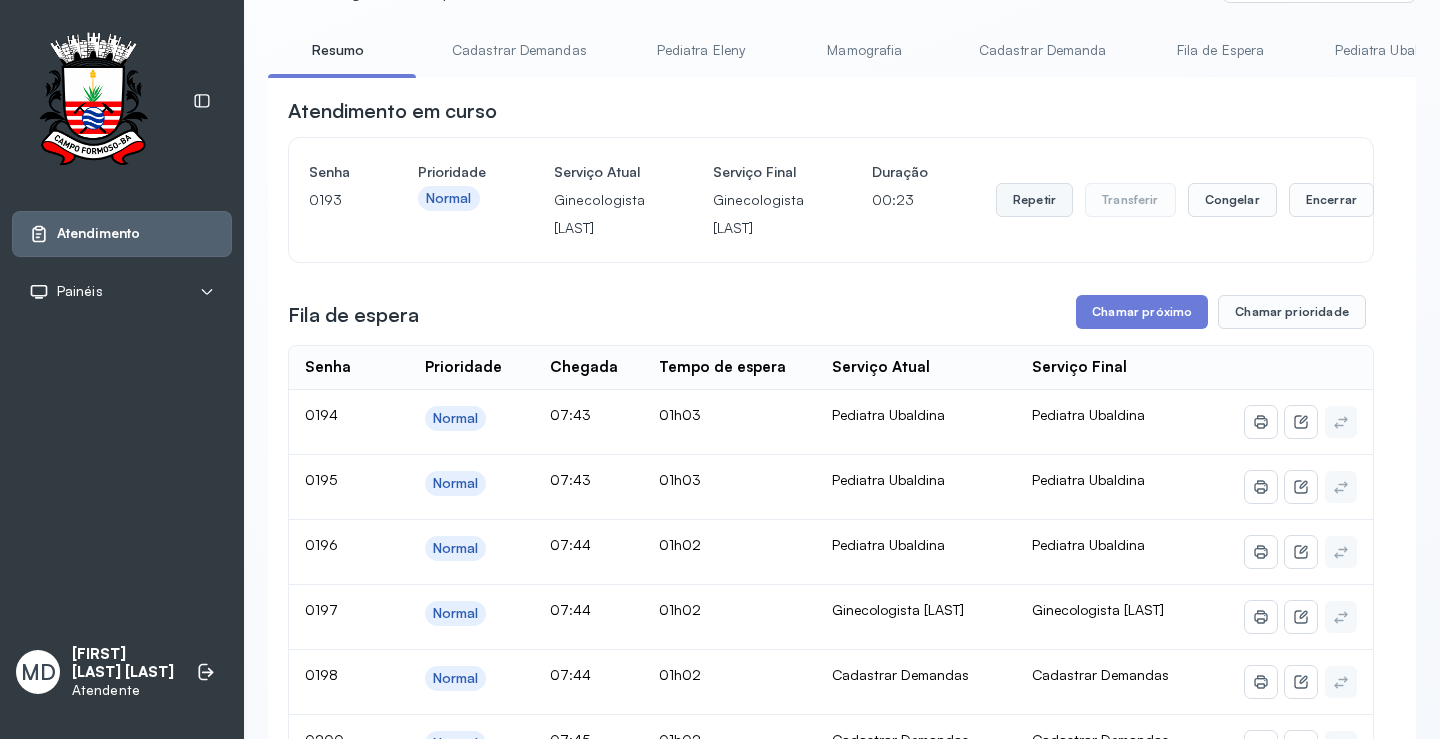 click on "Repetir" at bounding box center [1034, 200] 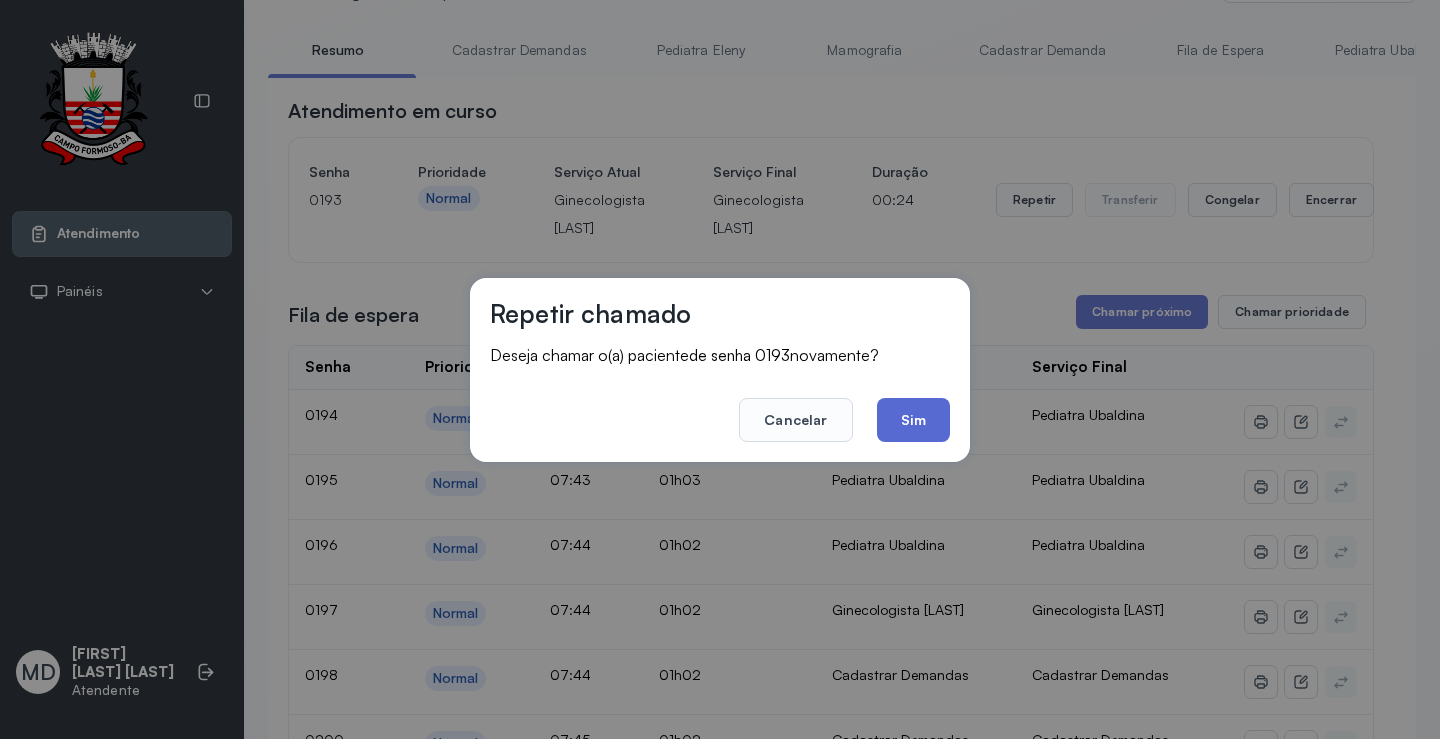 click on "Sim" 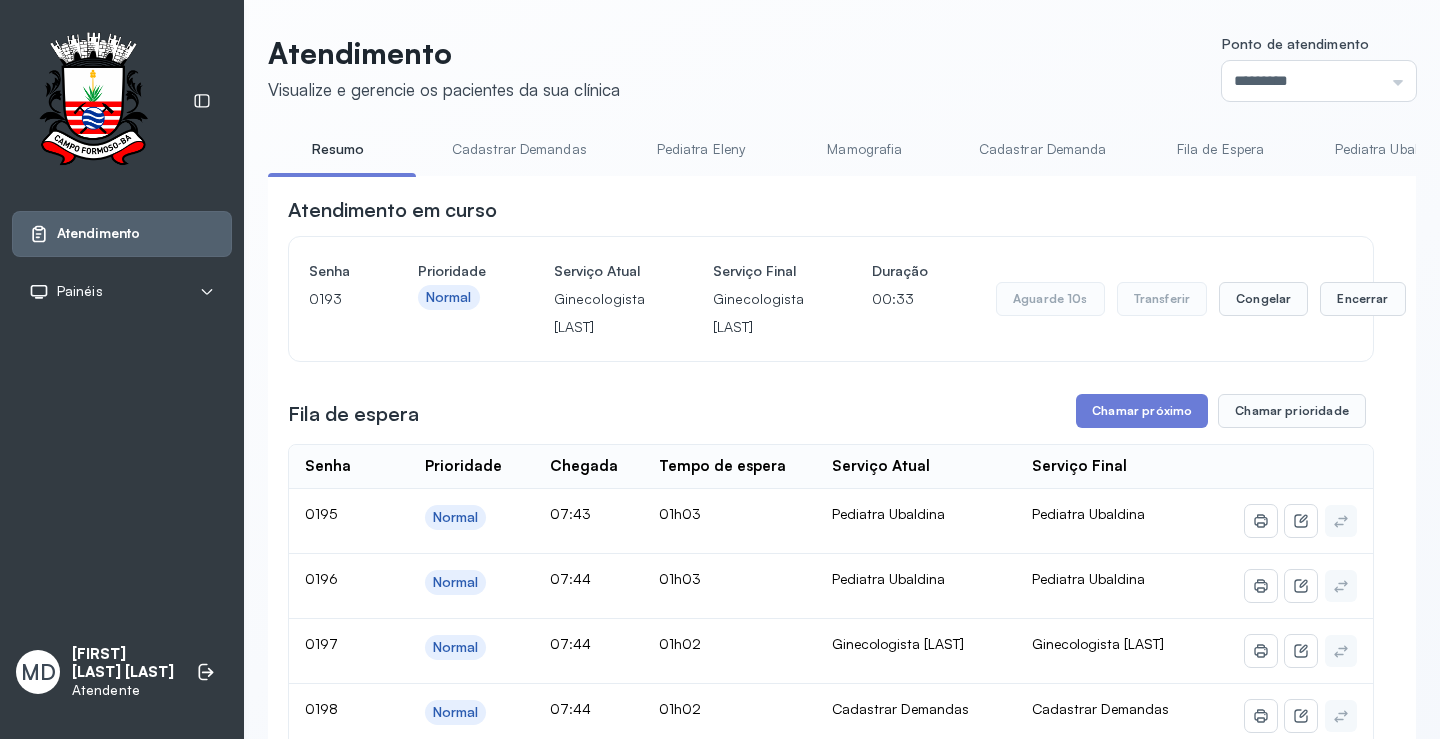 scroll, scrollTop: 100, scrollLeft: 0, axis: vertical 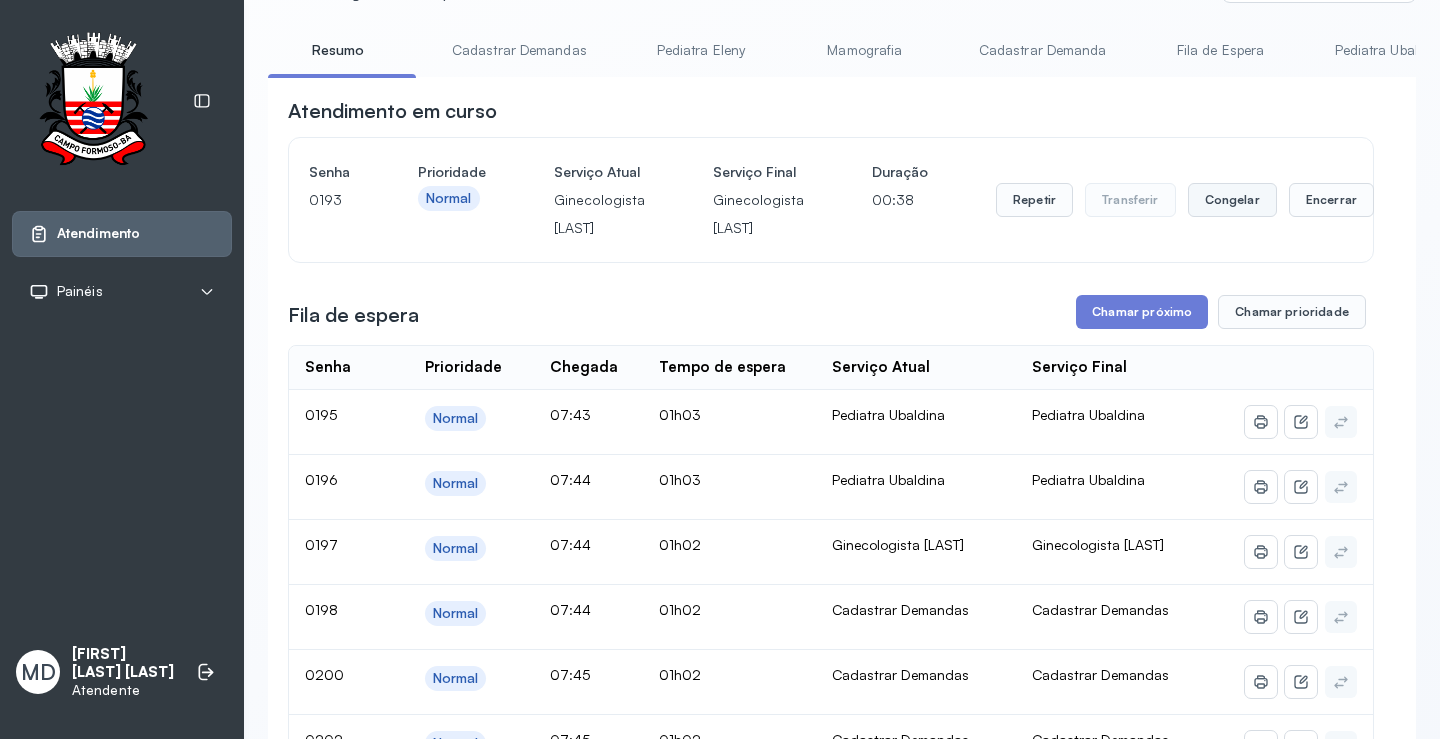 click on "Congelar" at bounding box center [1232, 200] 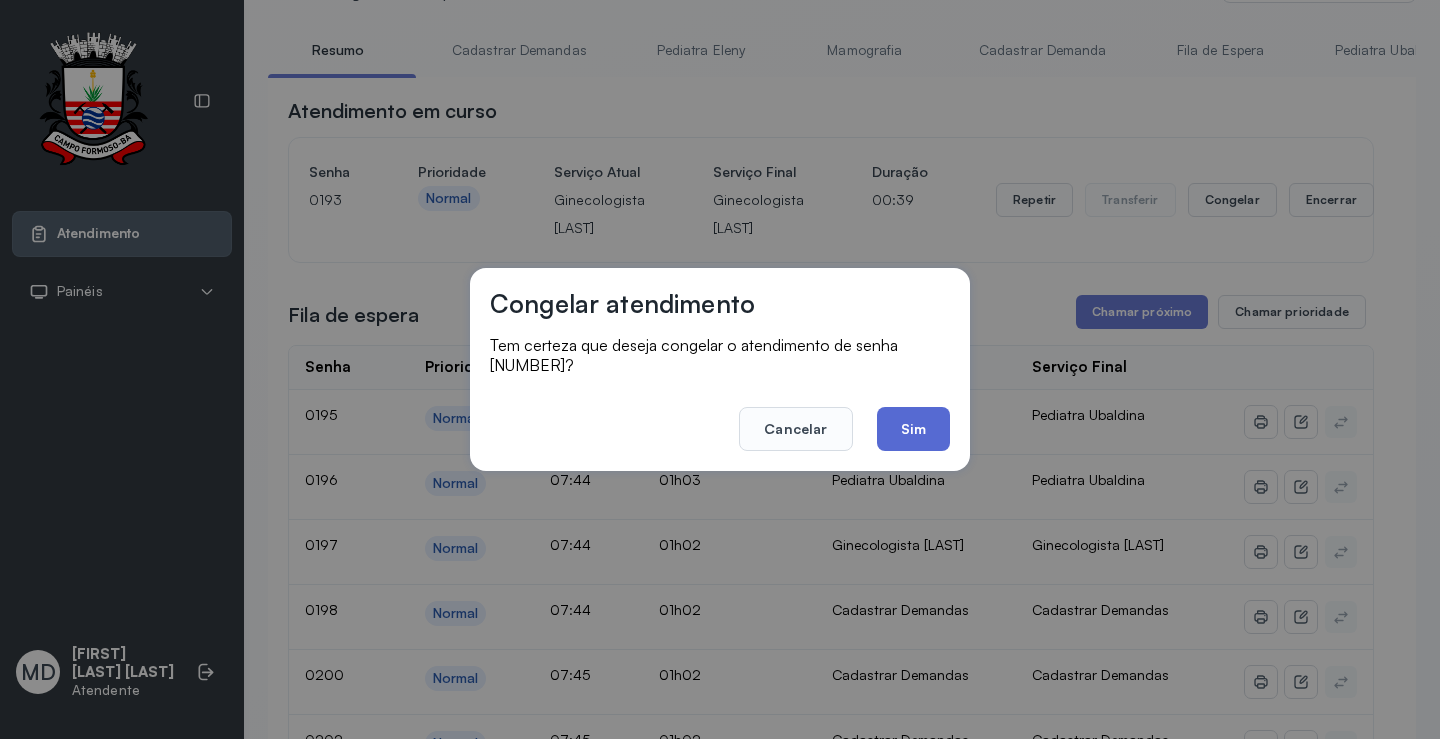click on "Sim" 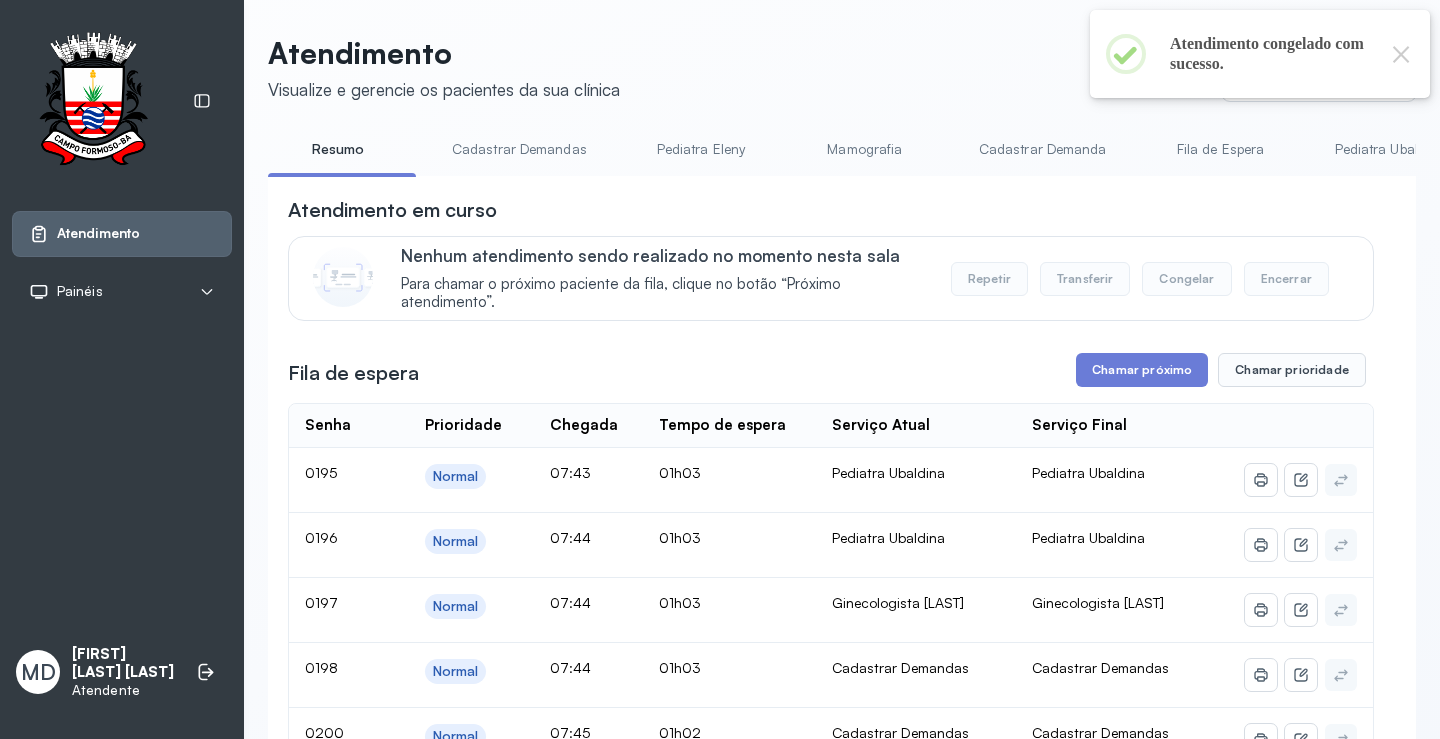 scroll, scrollTop: 100, scrollLeft: 0, axis: vertical 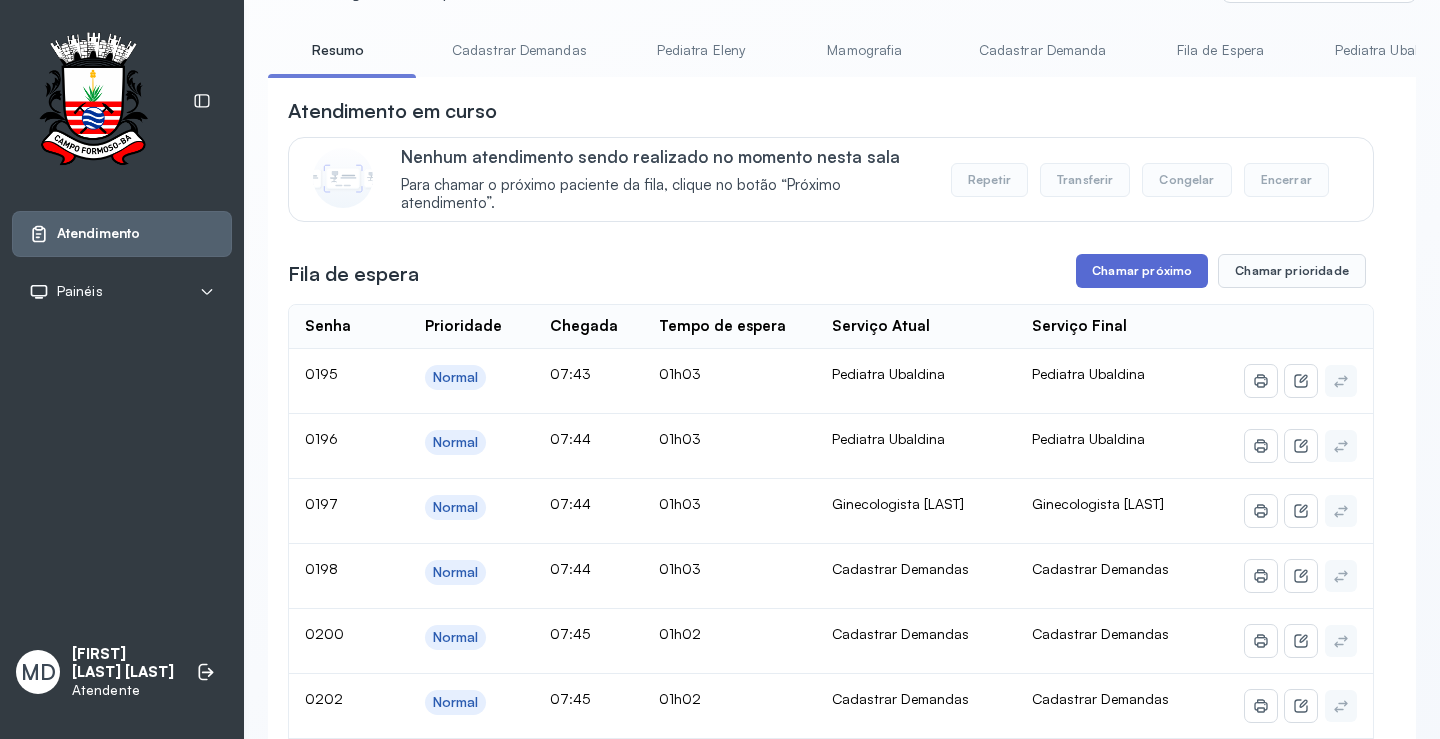 click on "Chamar próximo" at bounding box center (1142, 271) 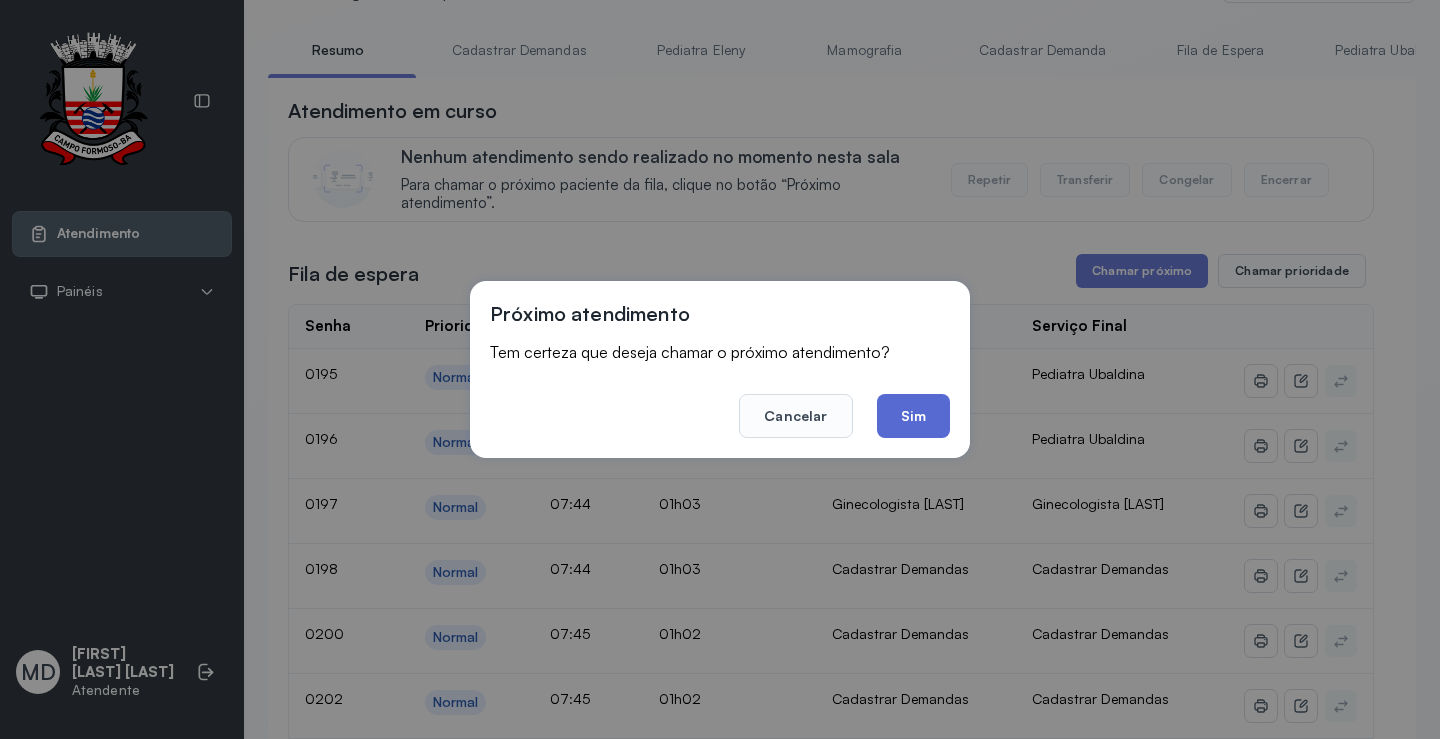 click on "Sim" 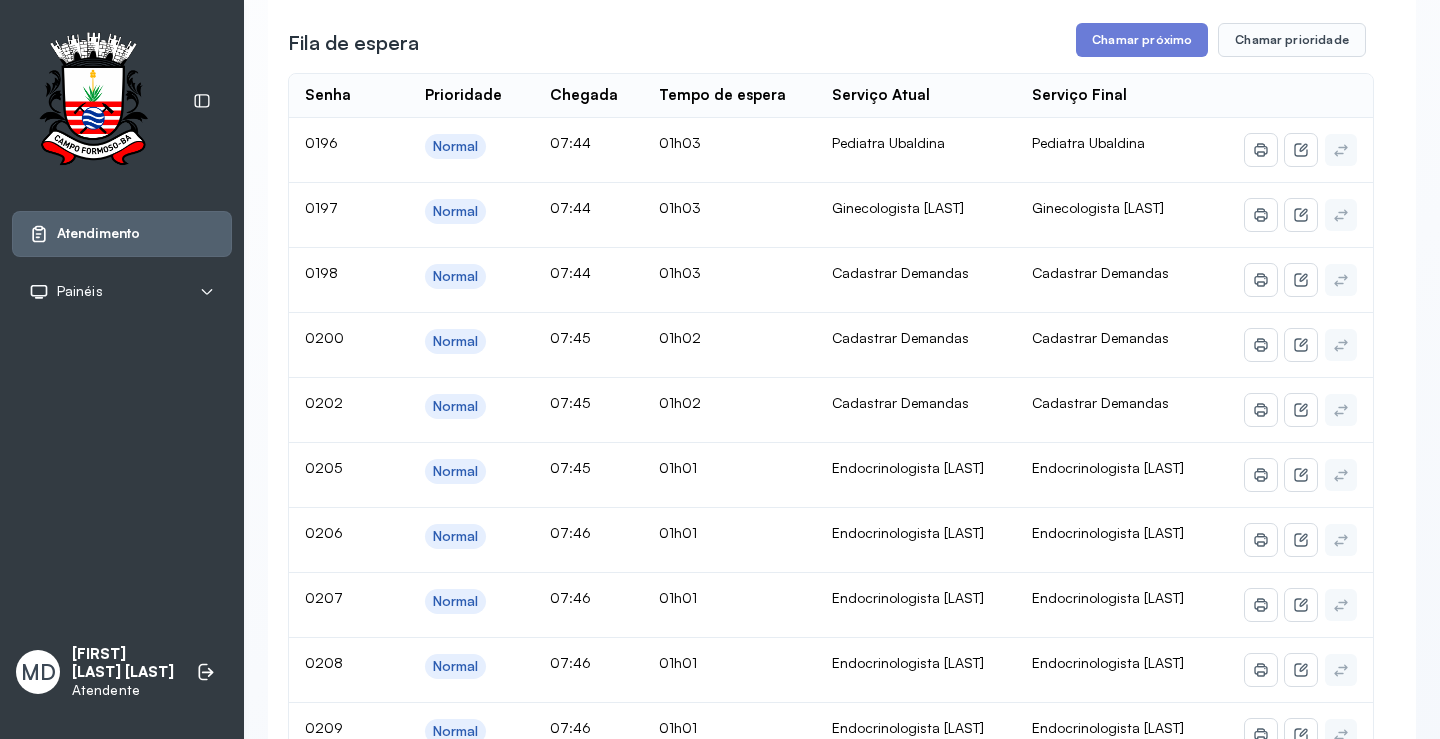 scroll, scrollTop: 0, scrollLeft: 0, axis: both 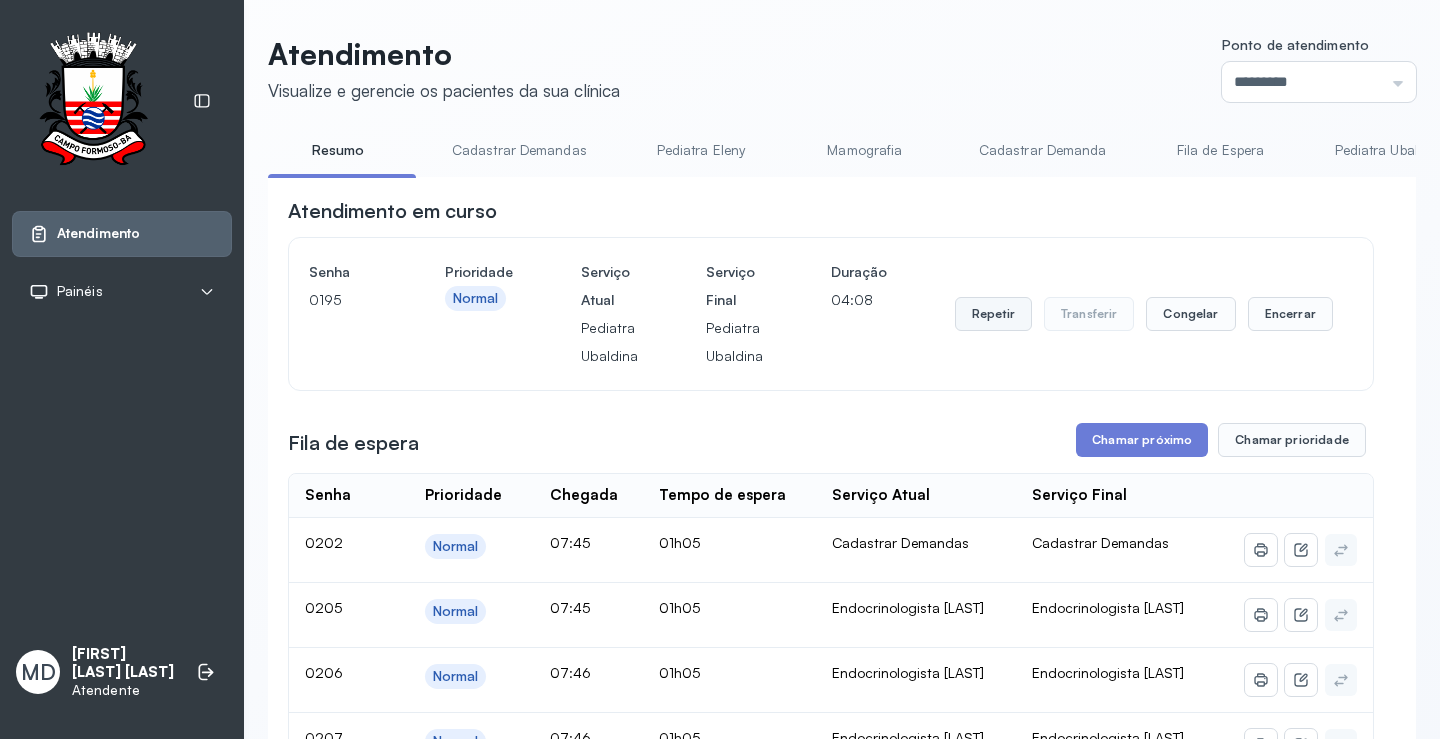 click on "Repetir" at bounding box center (993, 314) 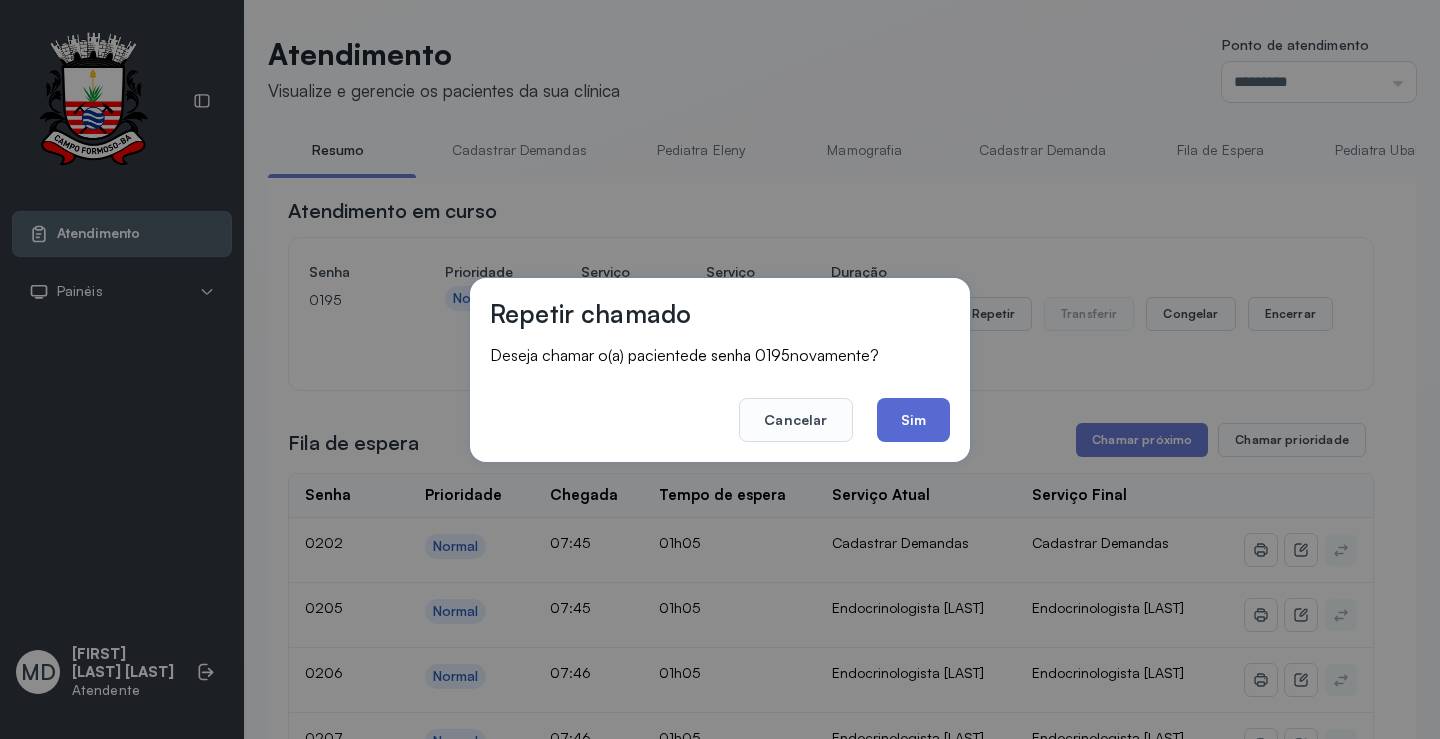 click on "Sim" 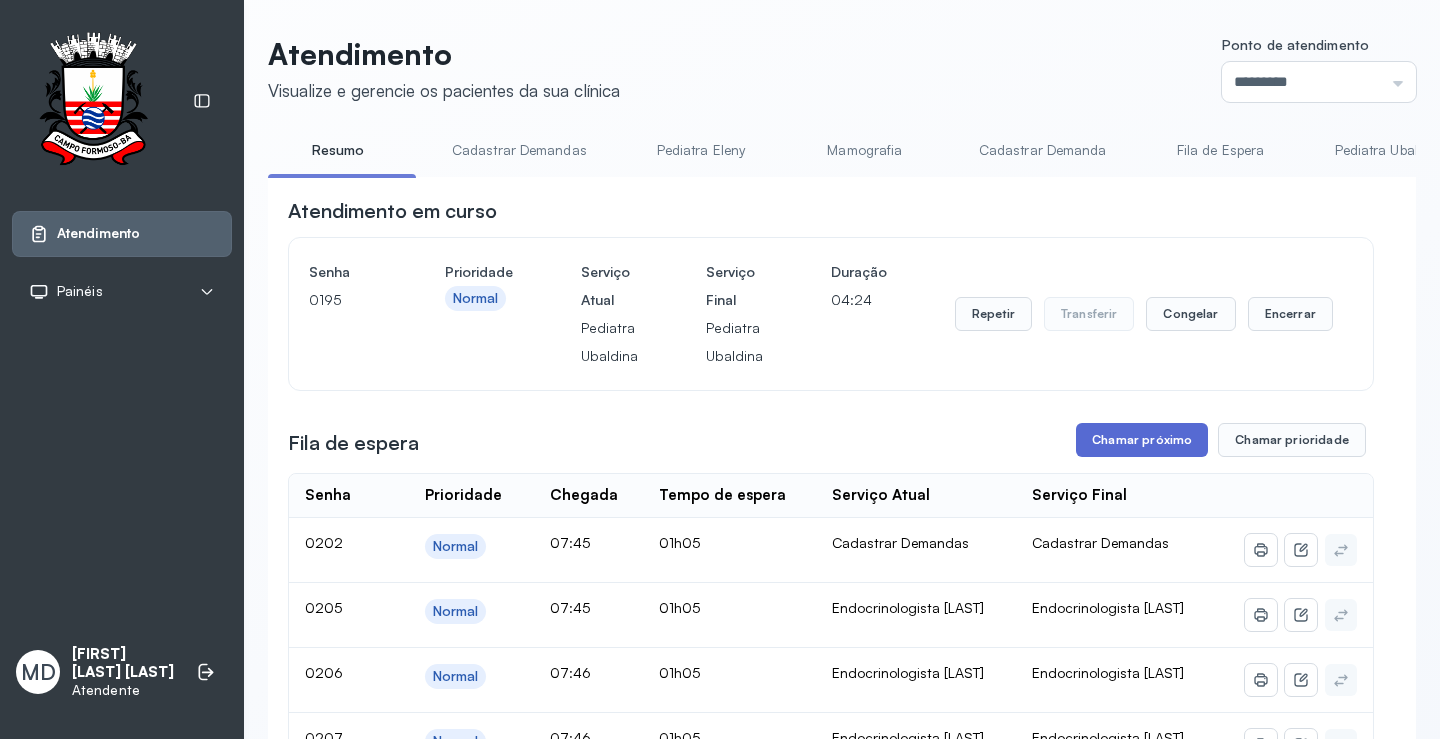 click on "Chamar próximo" at bounding box center [1142, 440] 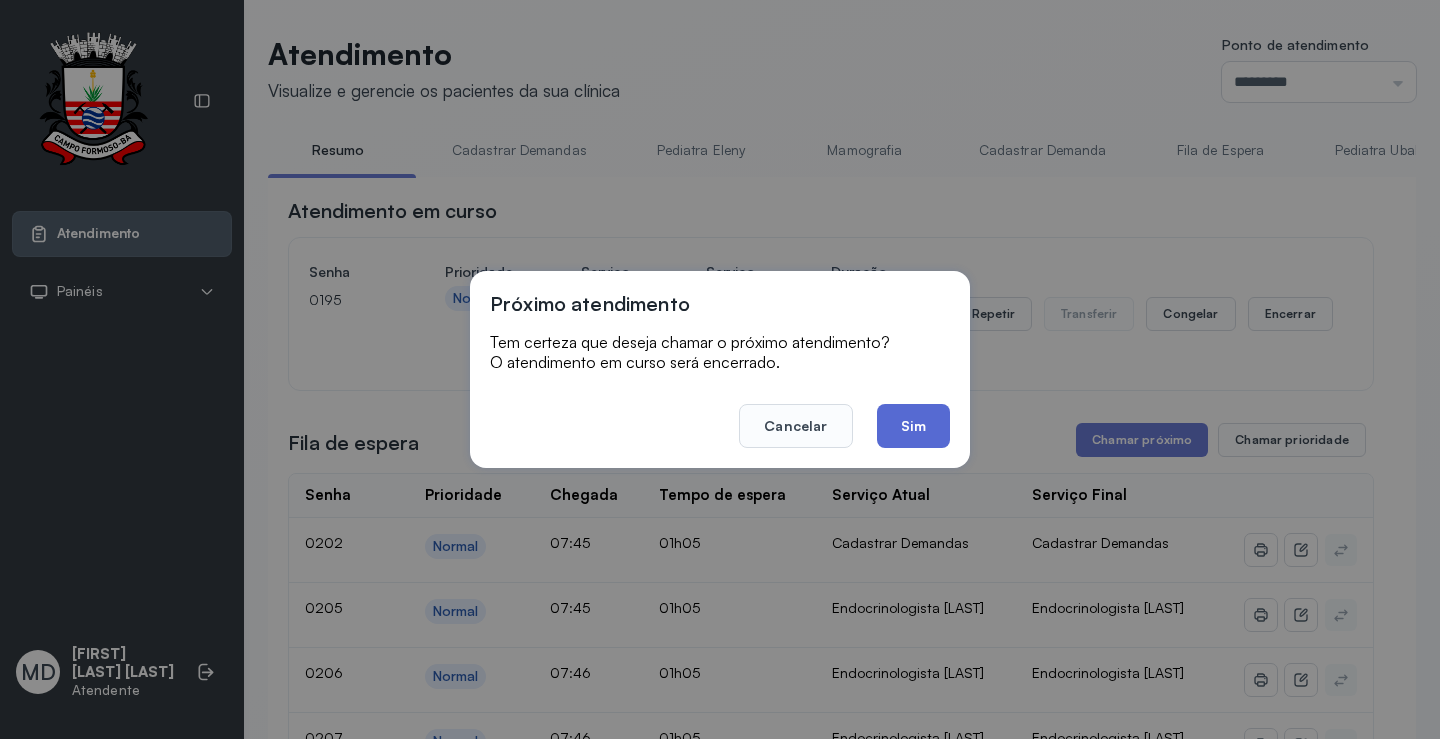 click on "Sim" 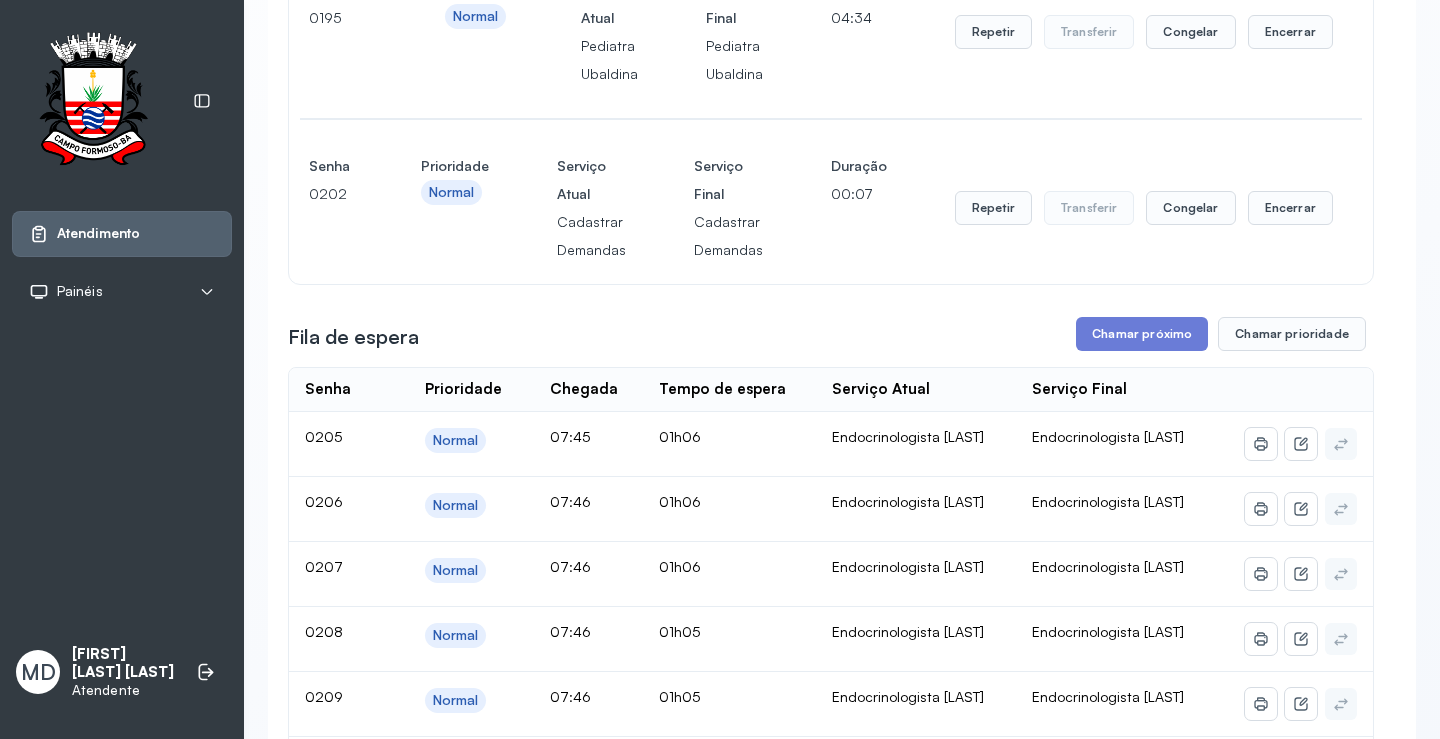 scroll, scrollTop: 300, scrollLeft: 0, axis: vertical 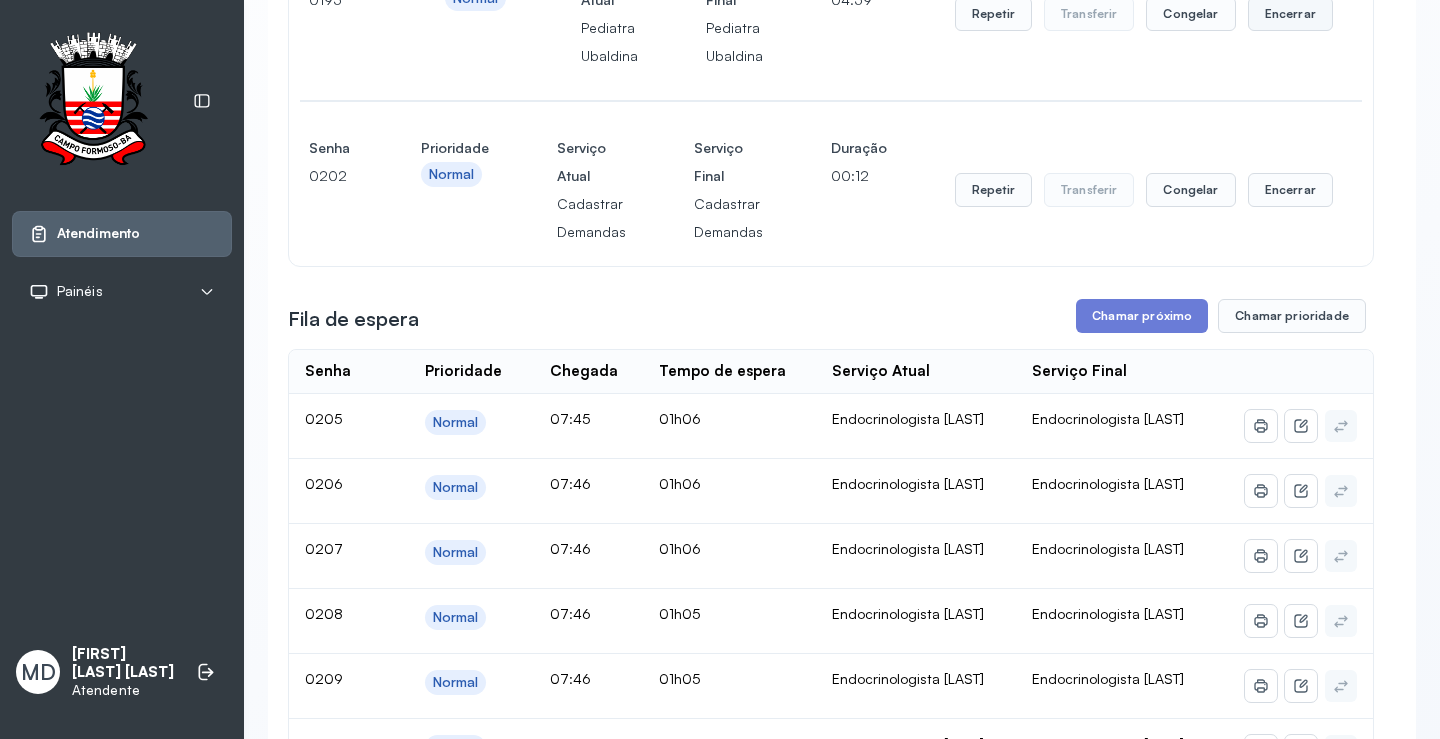 click on "Encerrar" at bounding box center (1290, 14) 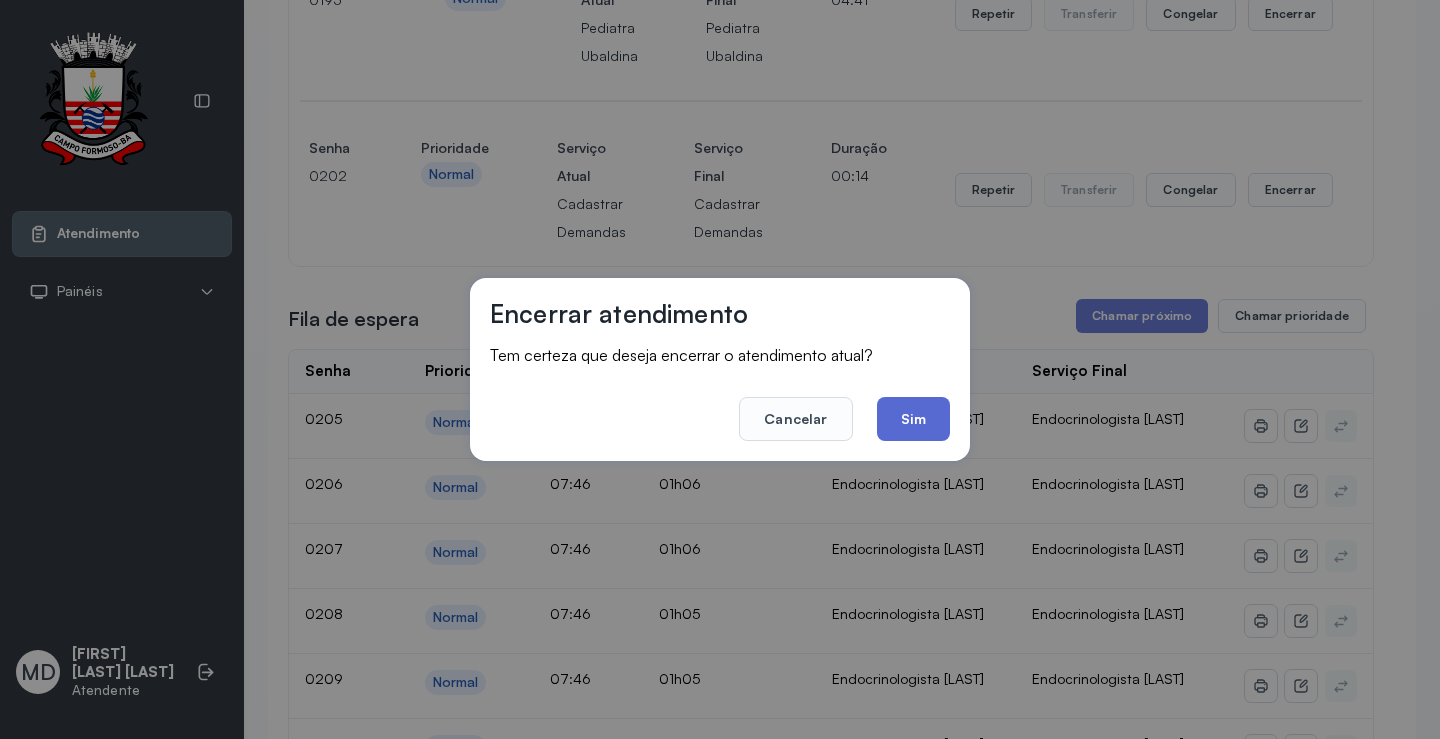click on "Sim" 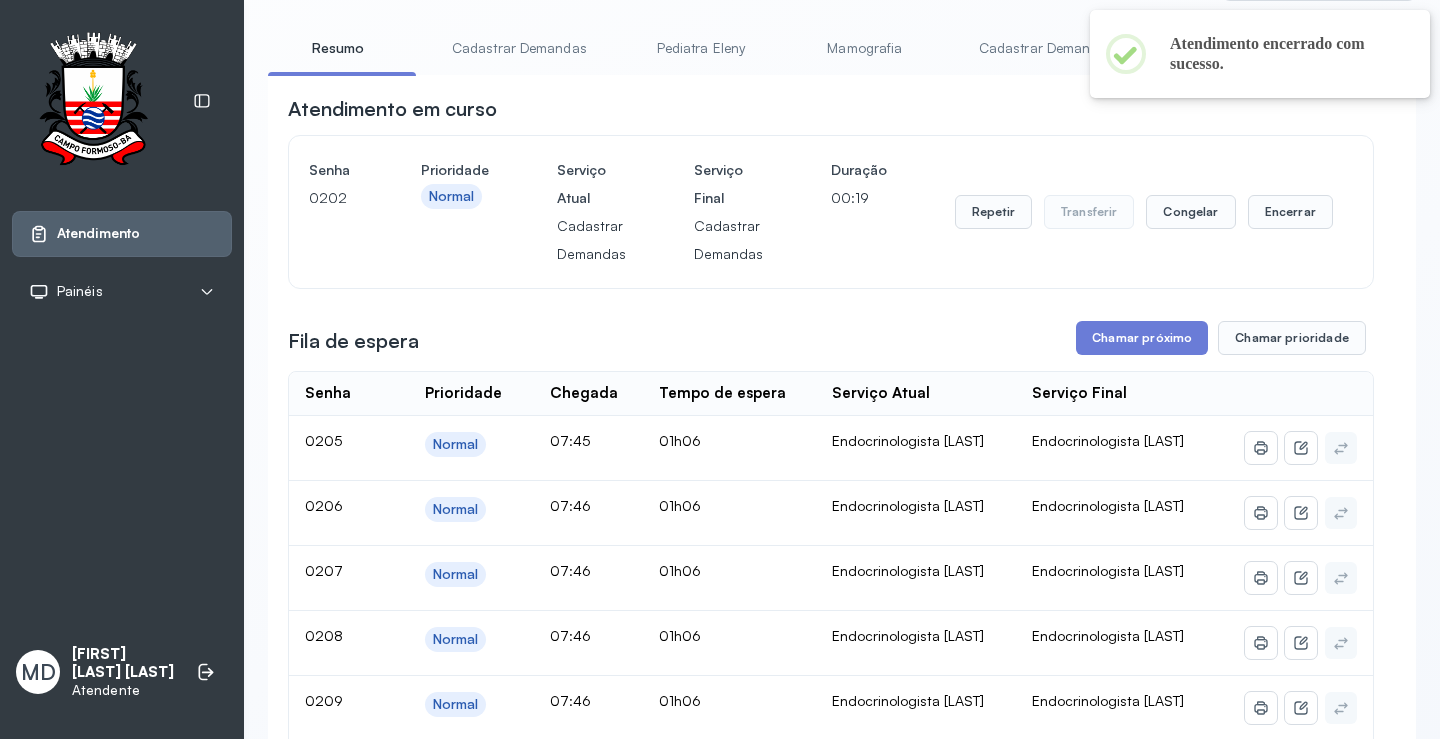 scroll, scrollTop: 100, scrollLeft: 0, axis: vertical 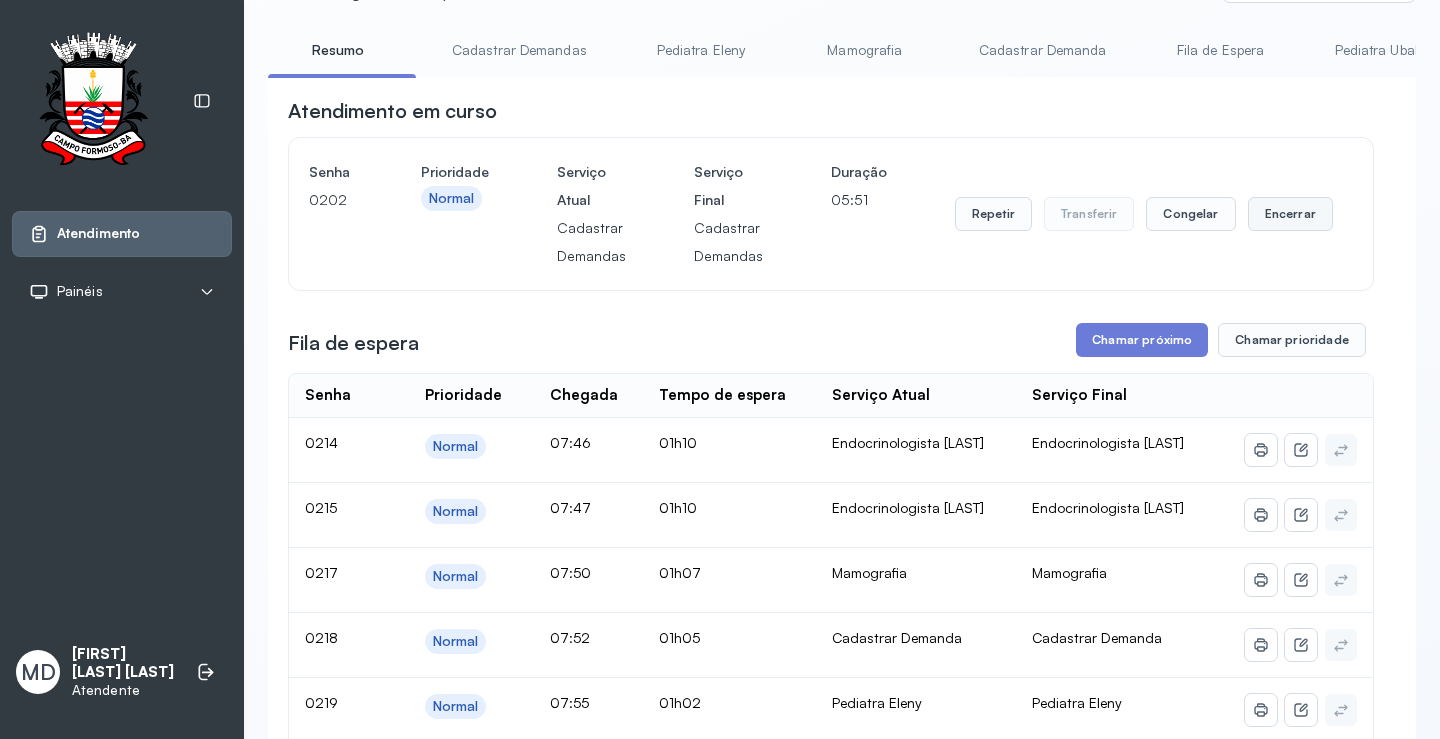 click on "Encerrar" at bounding box center [1290, 214] 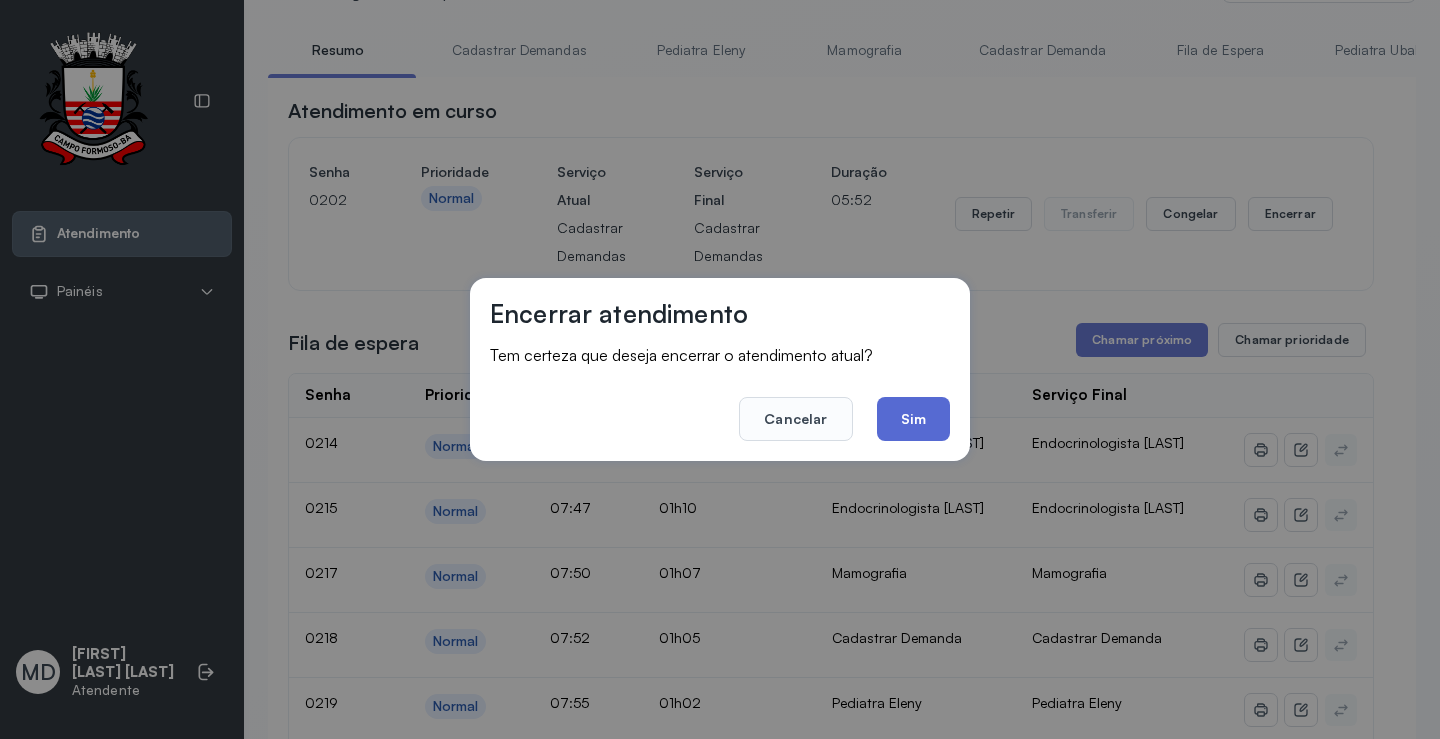 click on "Sim" 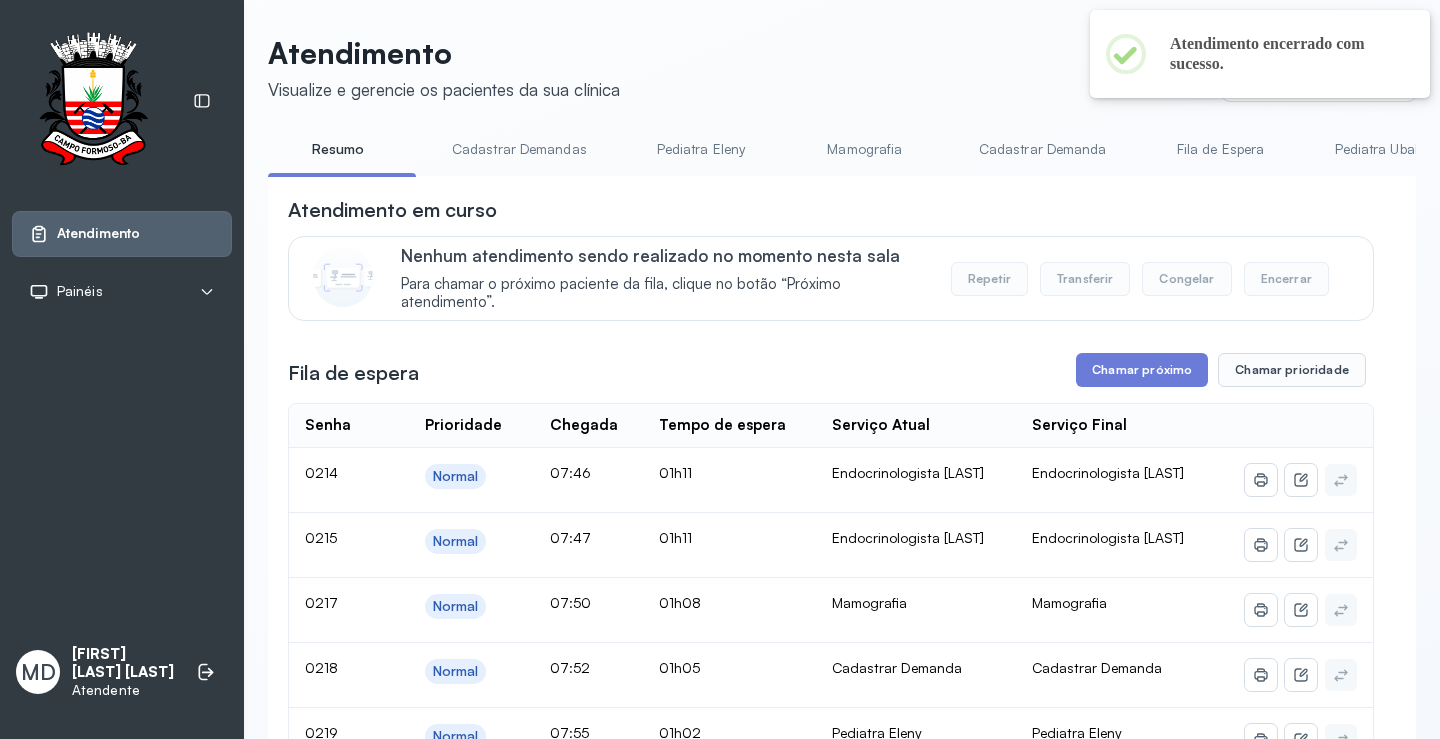 scroll, scrollTop: 100, scrollLeft: 0, axis: vertical 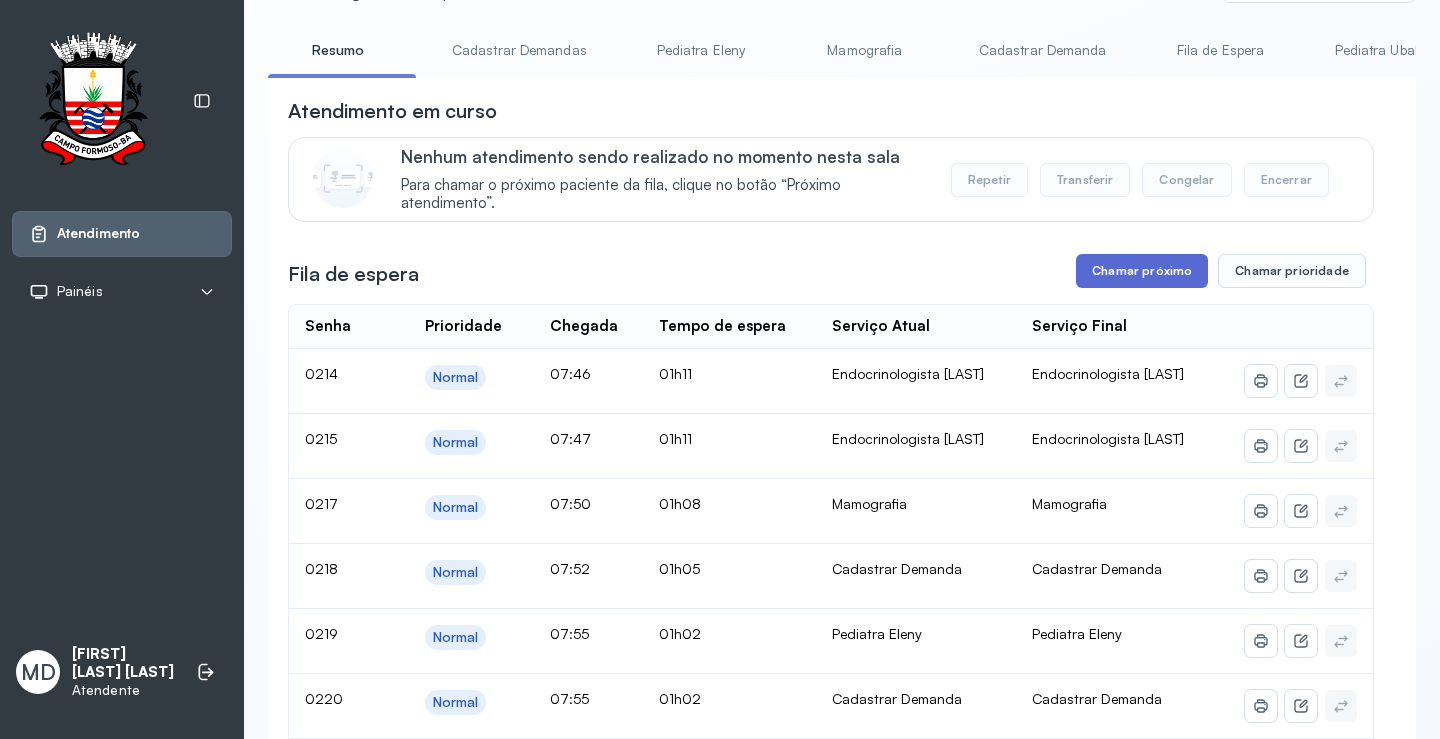 click on "Chamar próximo" at bounding box center (1142, 271) 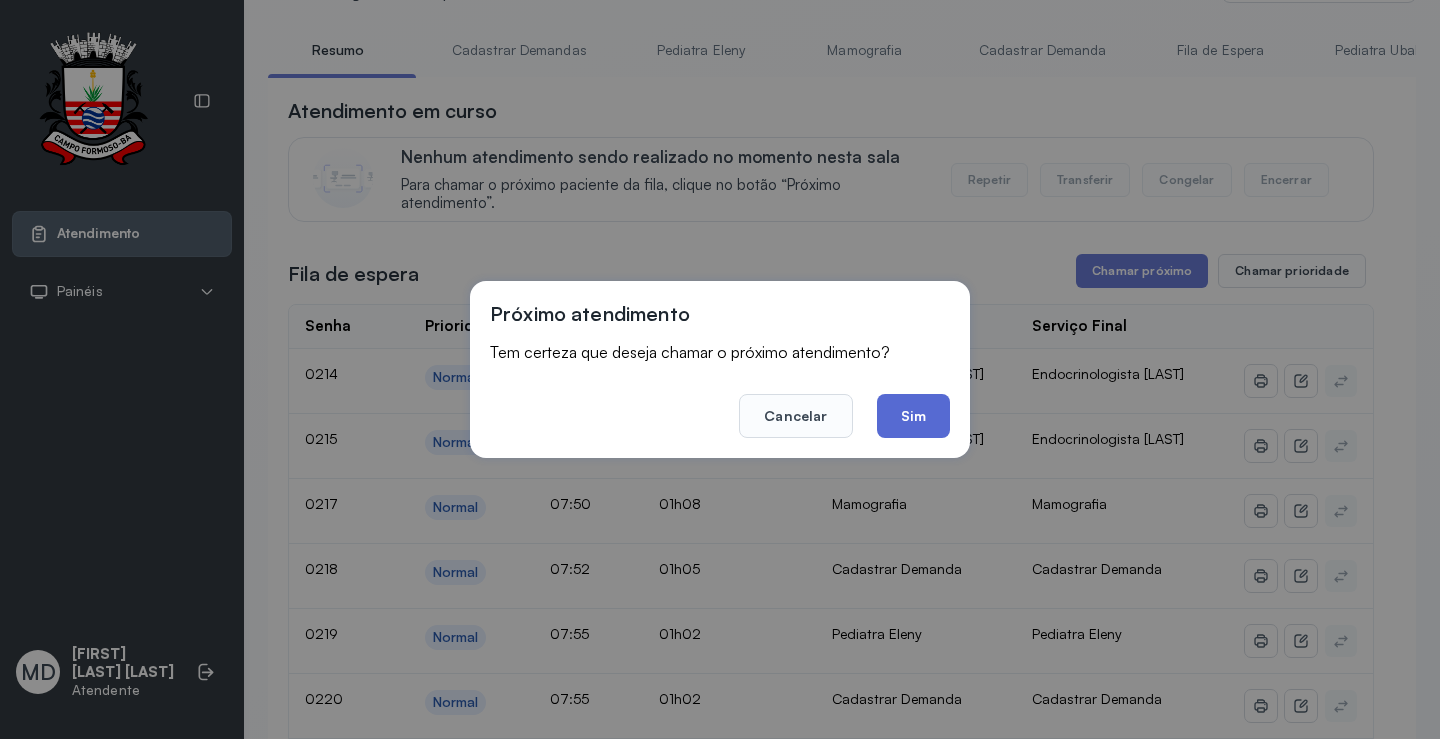 click on "Sim" 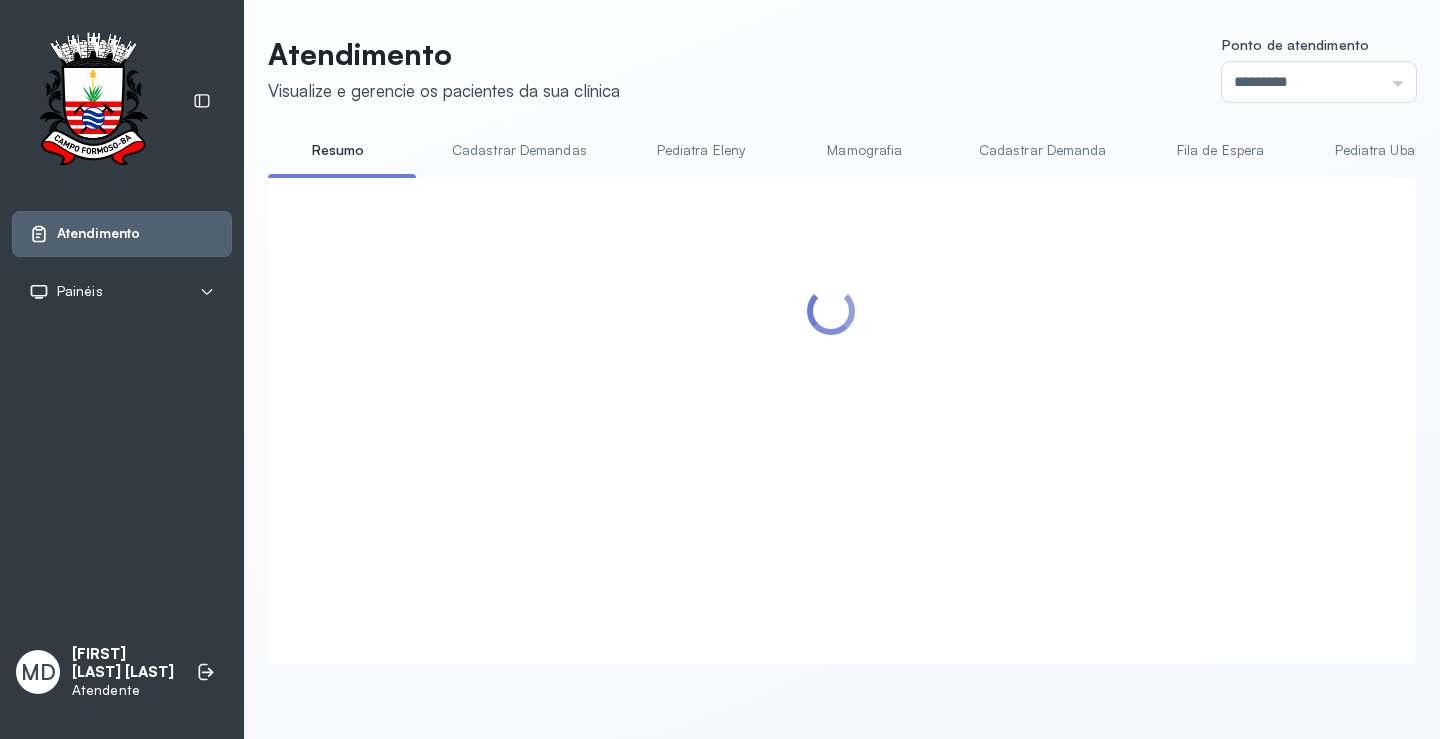 scroll, scrollTop: 100, scrollLeft: 0, axis: vertical 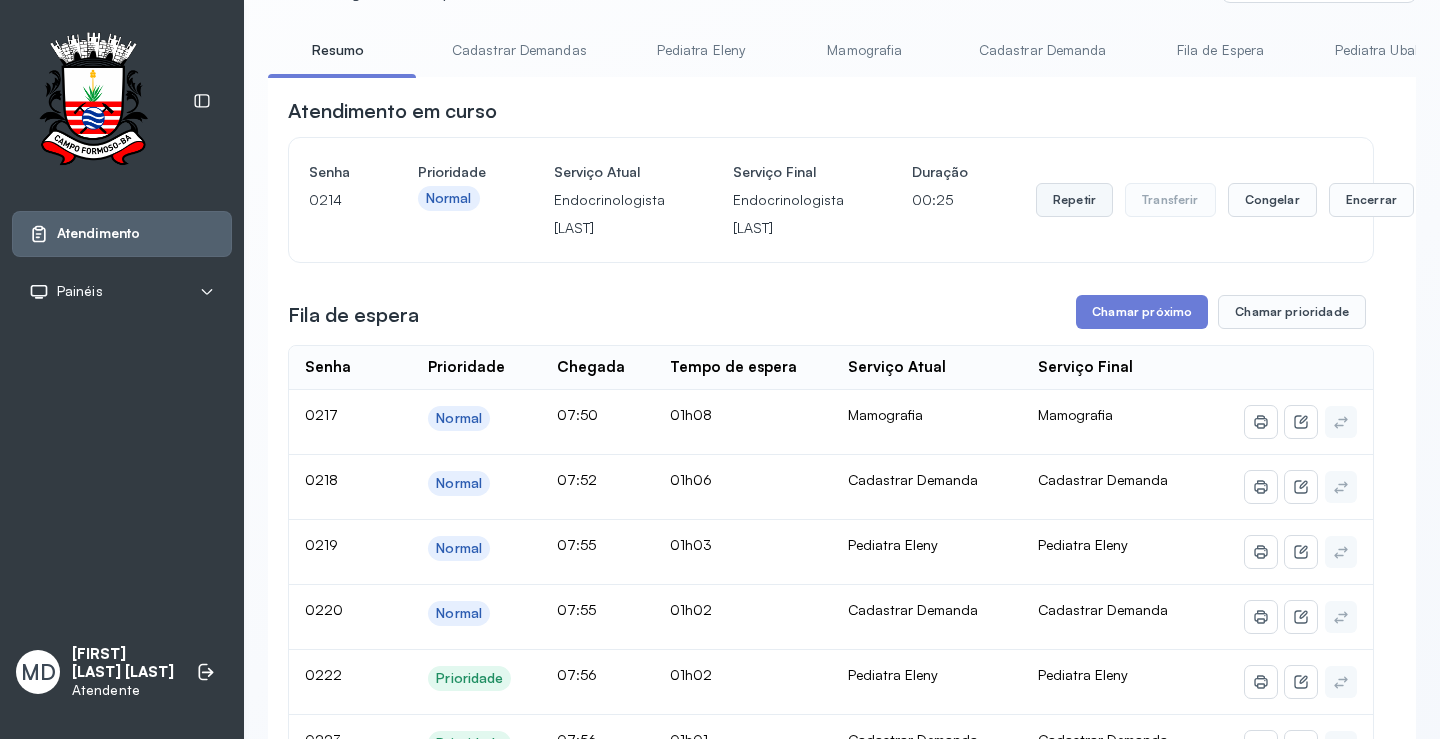 click on "Repetir" at bounding box center [1074, 200] 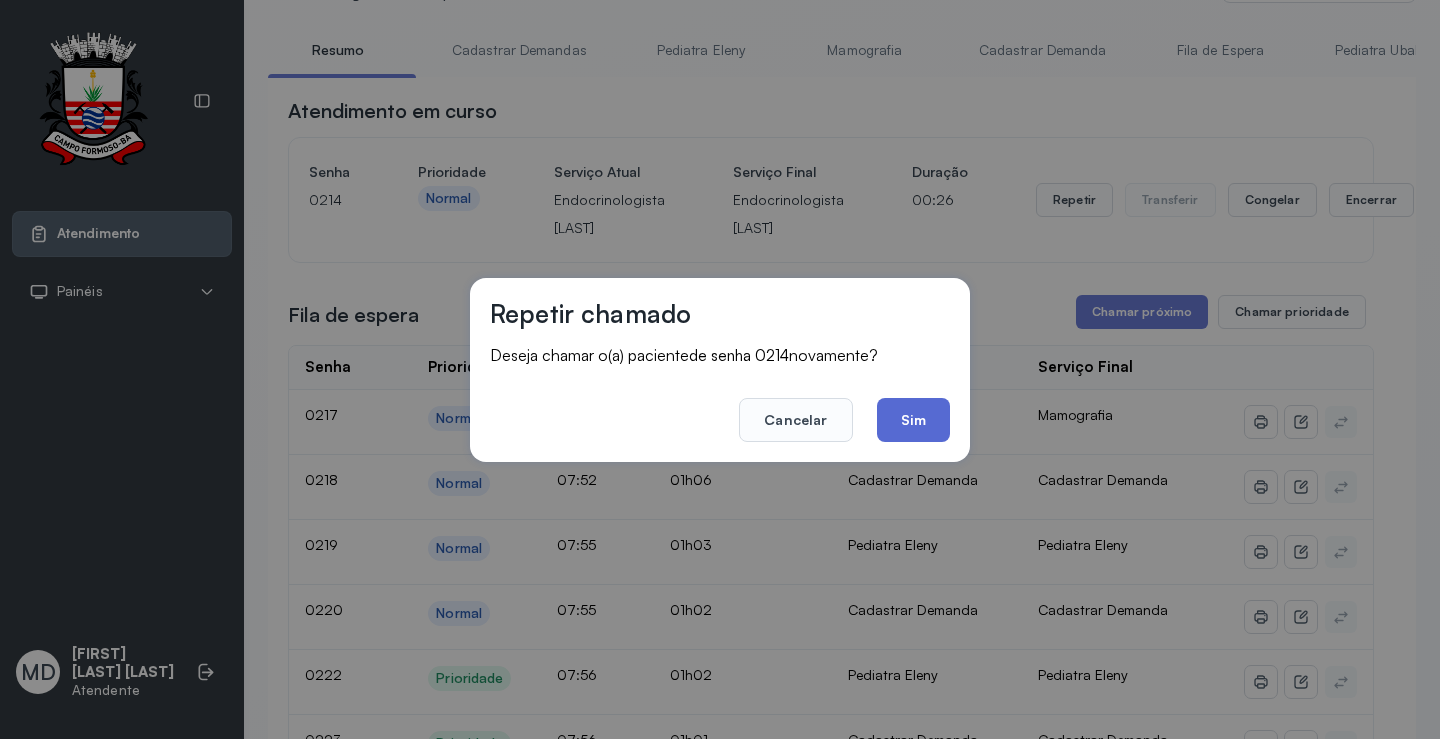click on "Sim" 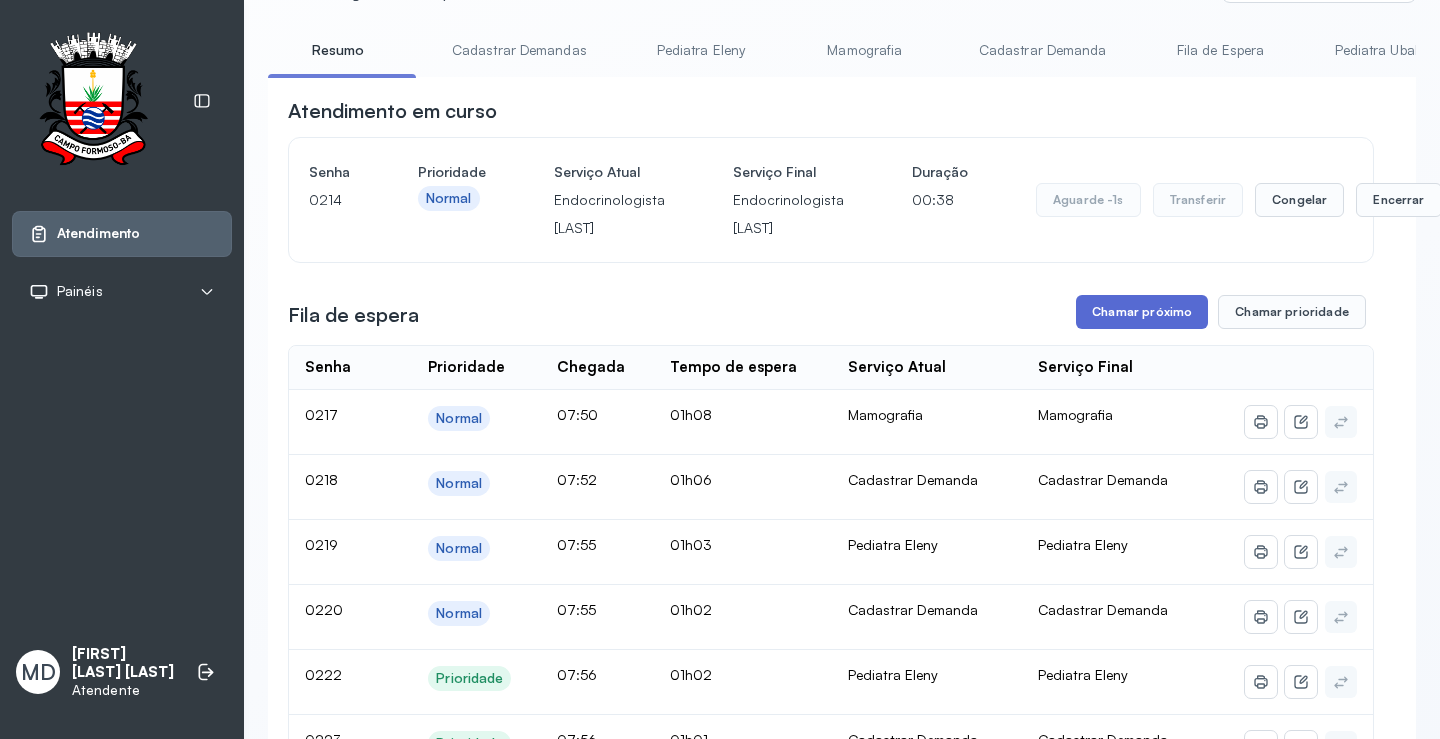 click on "Chamar próximo" at bounding box center [1142, 312] 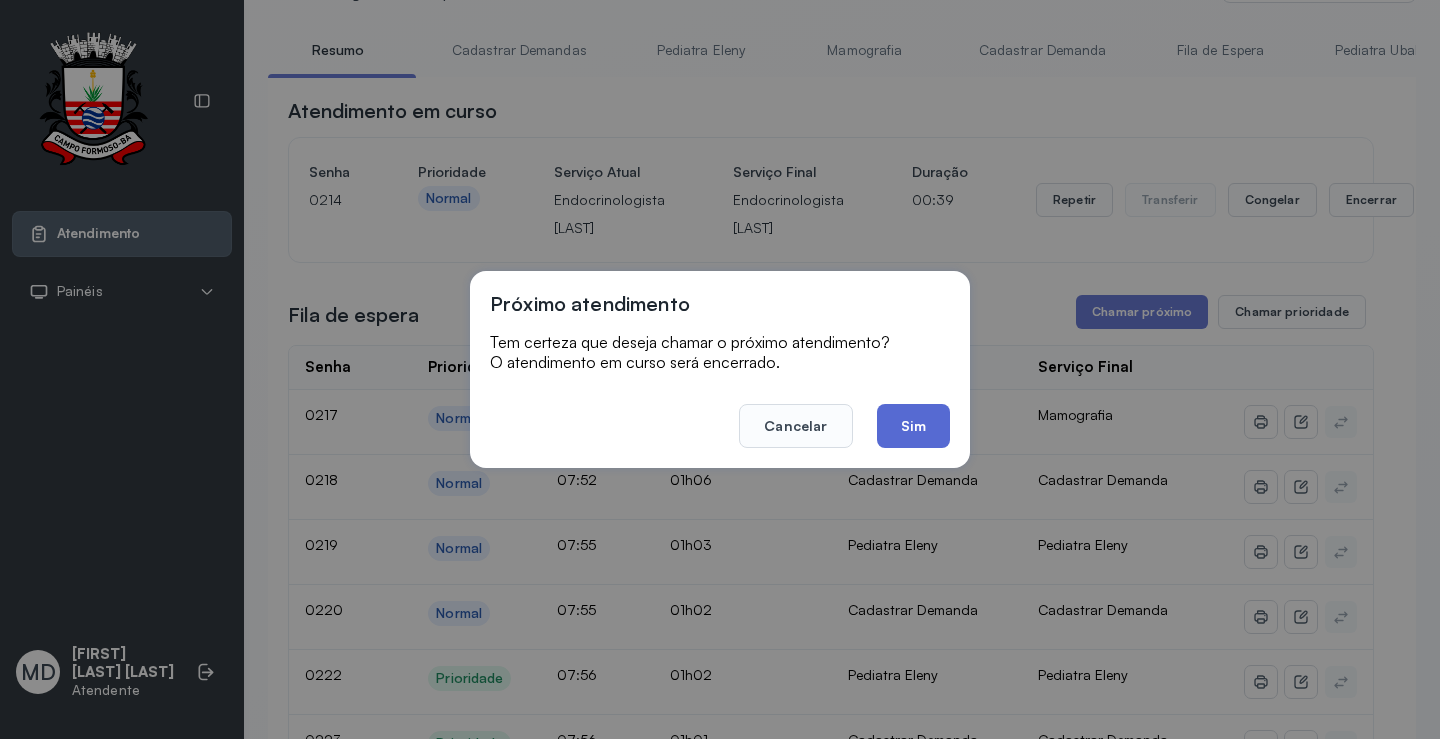 click on "Sim" 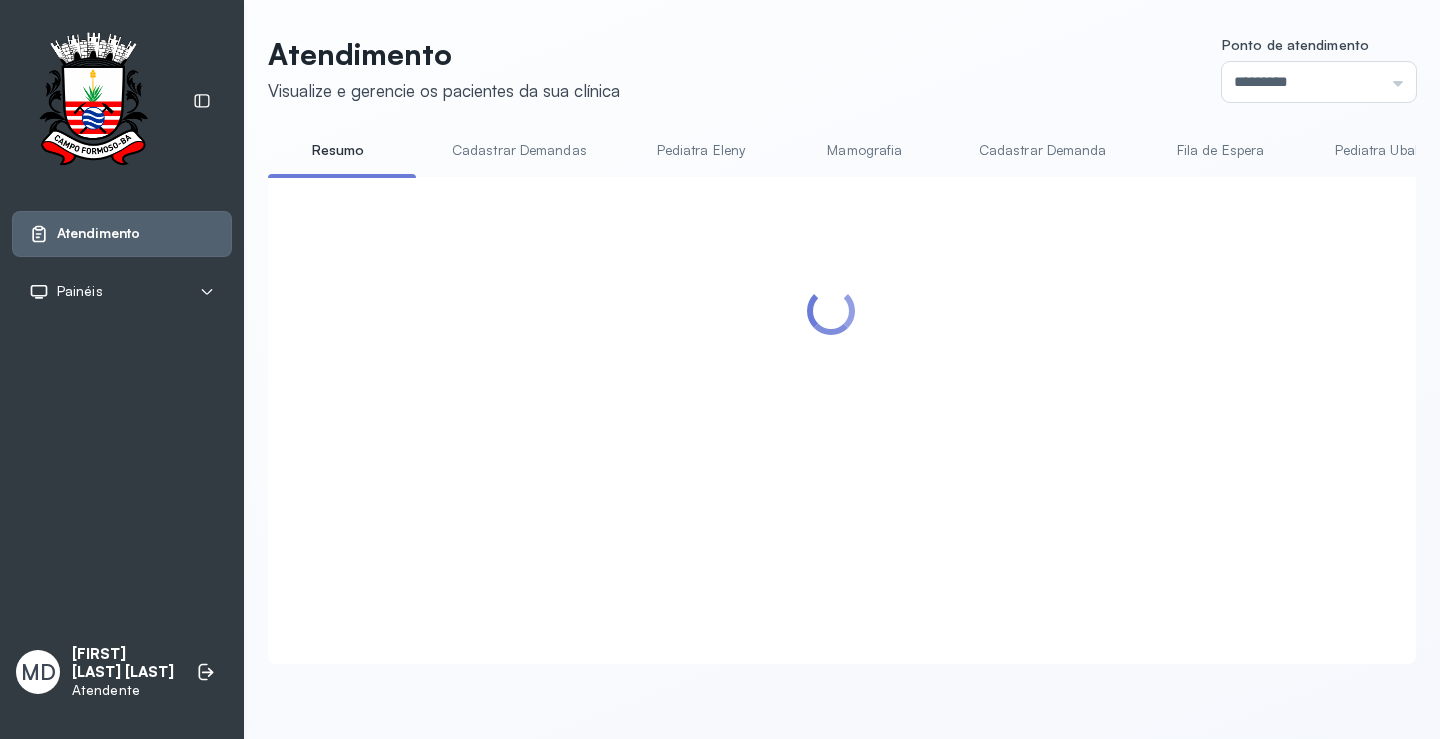 scroll, scrollTop: 100, scrollLeft: 0, axis: vertical 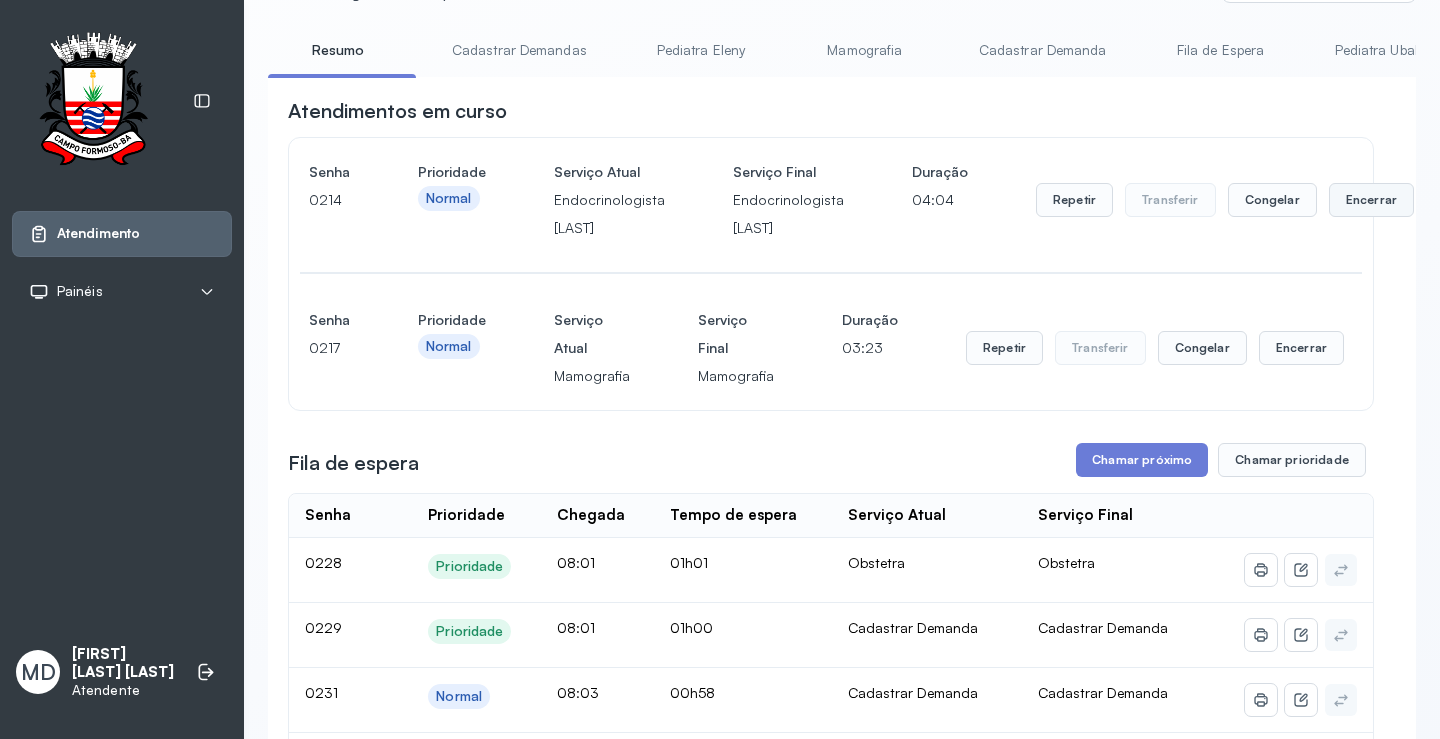 click on "Encerrar" at bounding box center (1371, 200) 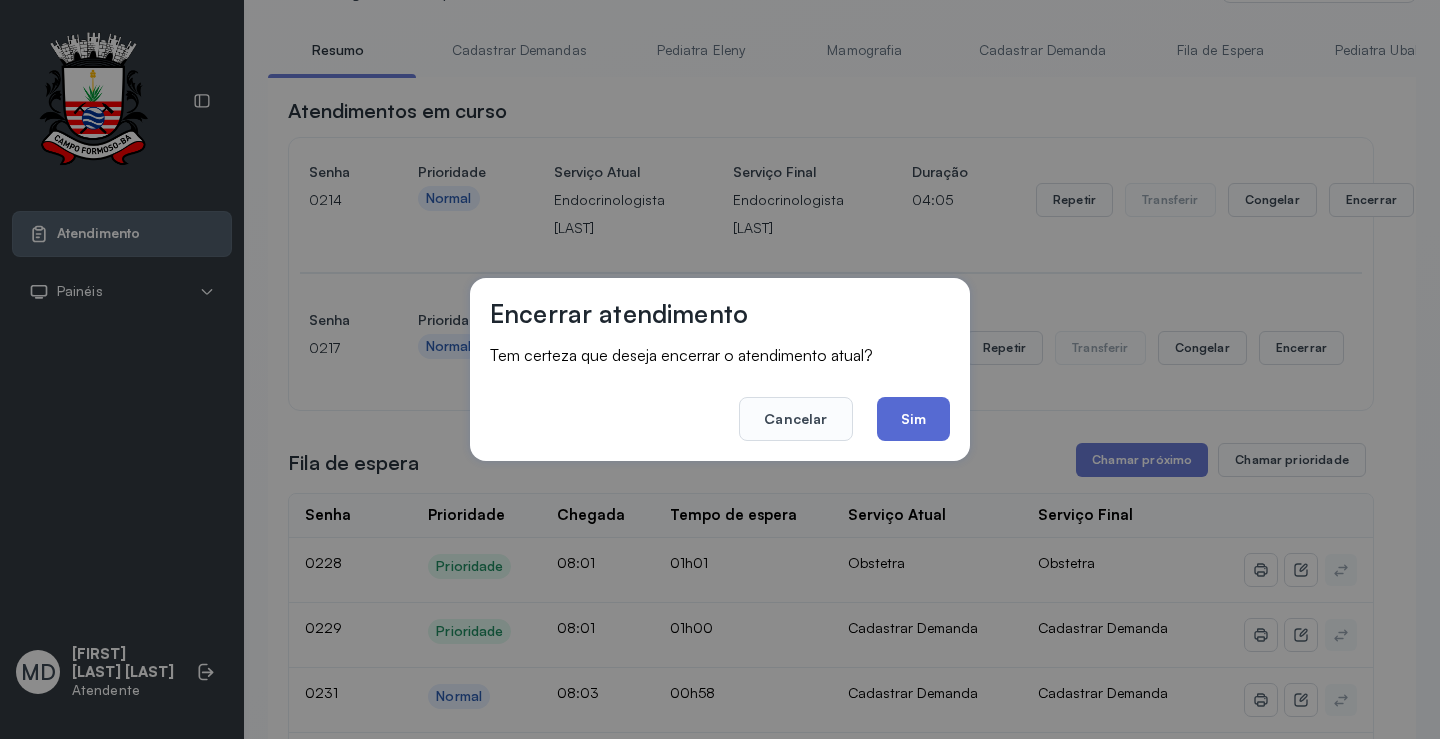 click on "Sim" 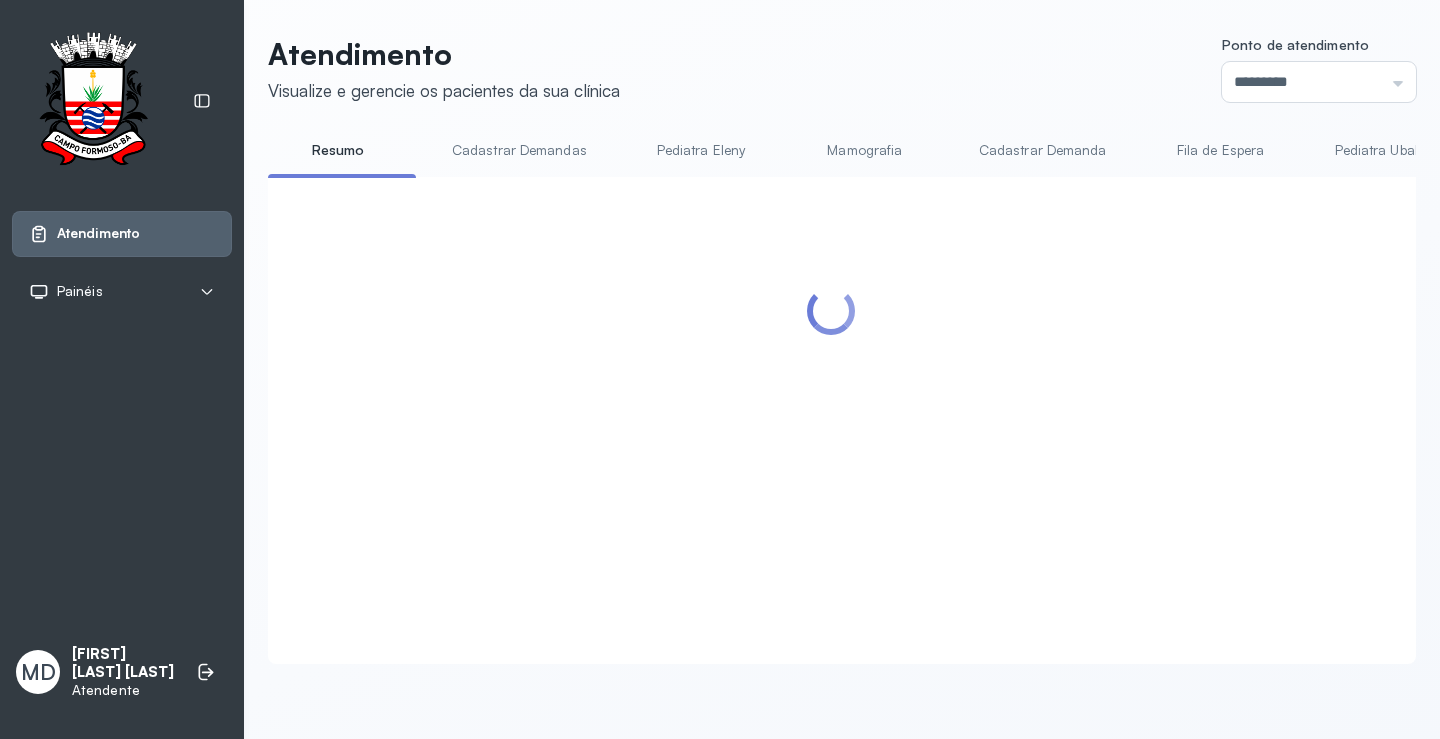 scroll, scrollTop: 100, scrollLeft: 0, axis: vertical 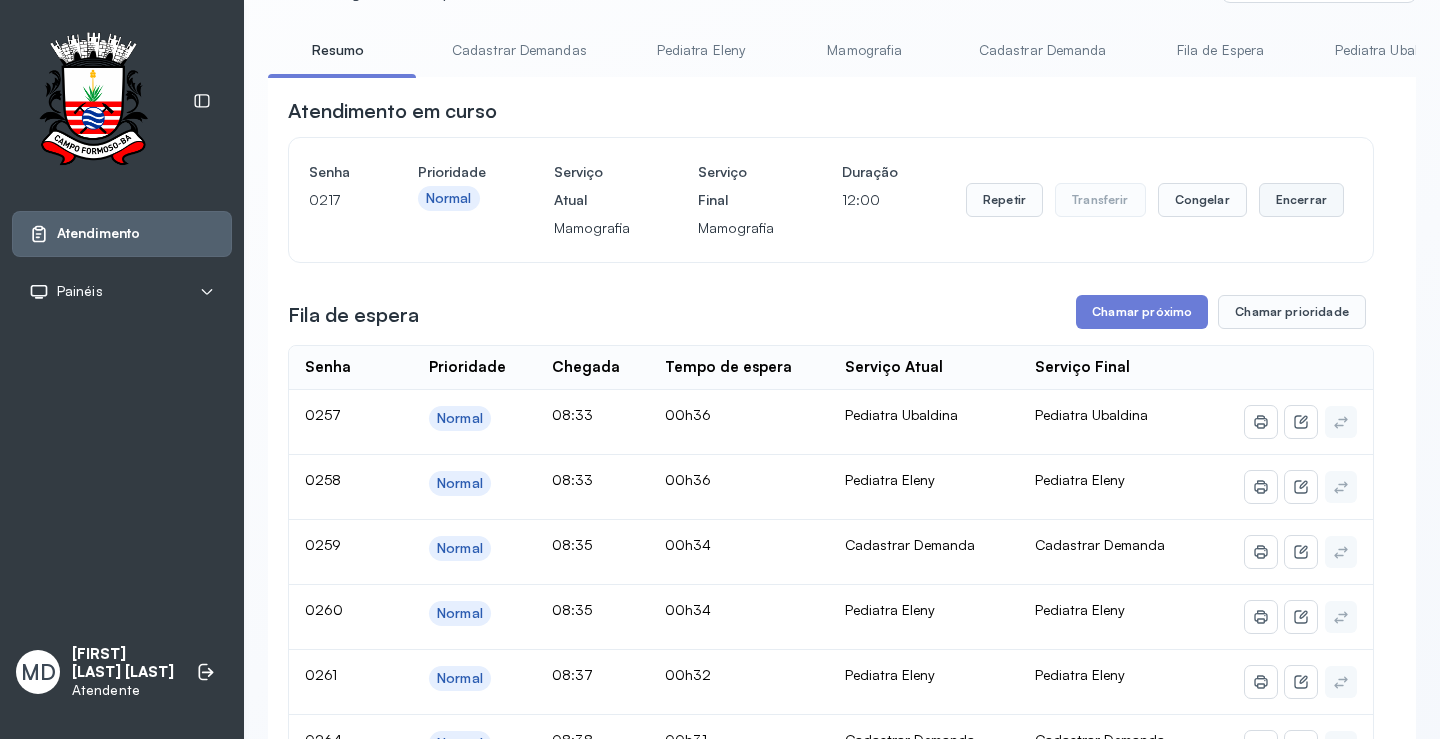 click on "Encerrar" at bounding box center (1301, 200) 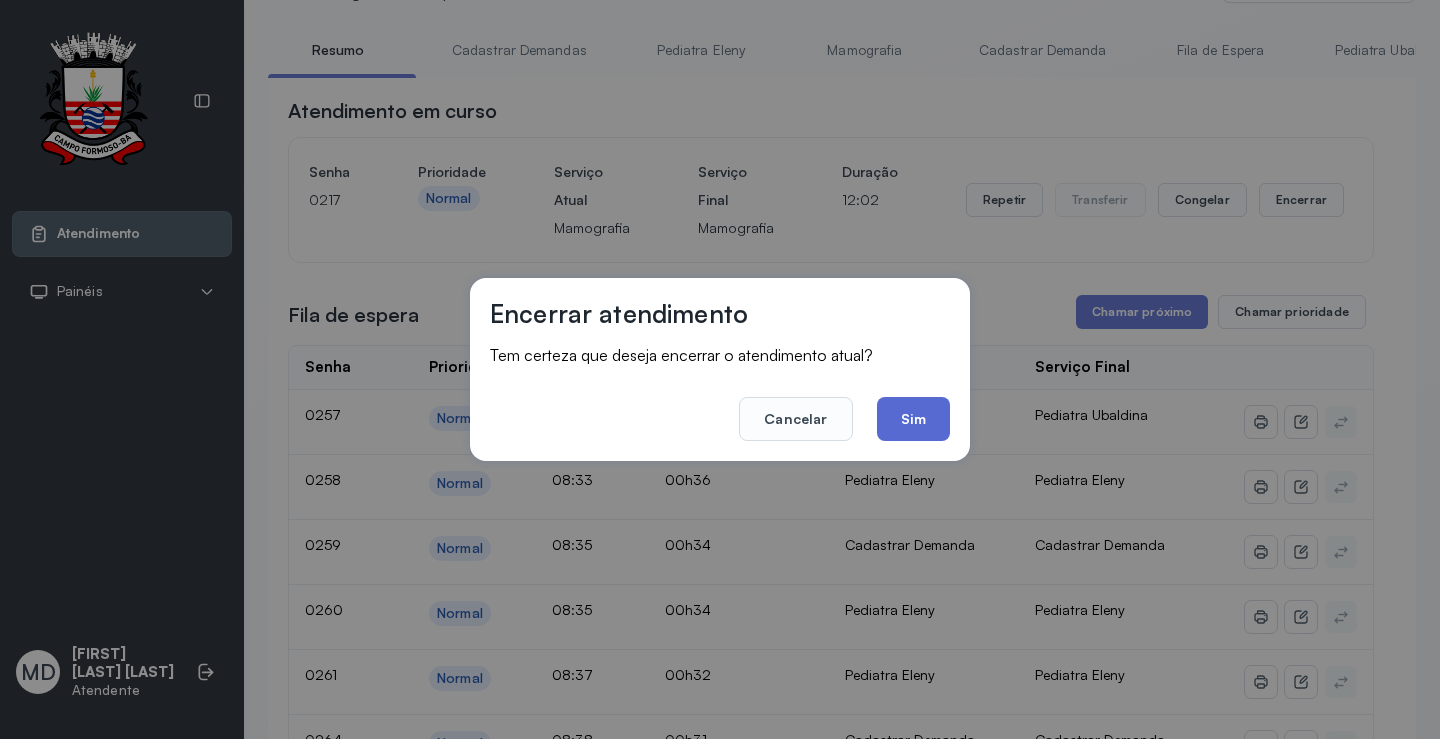 click on "Sim" 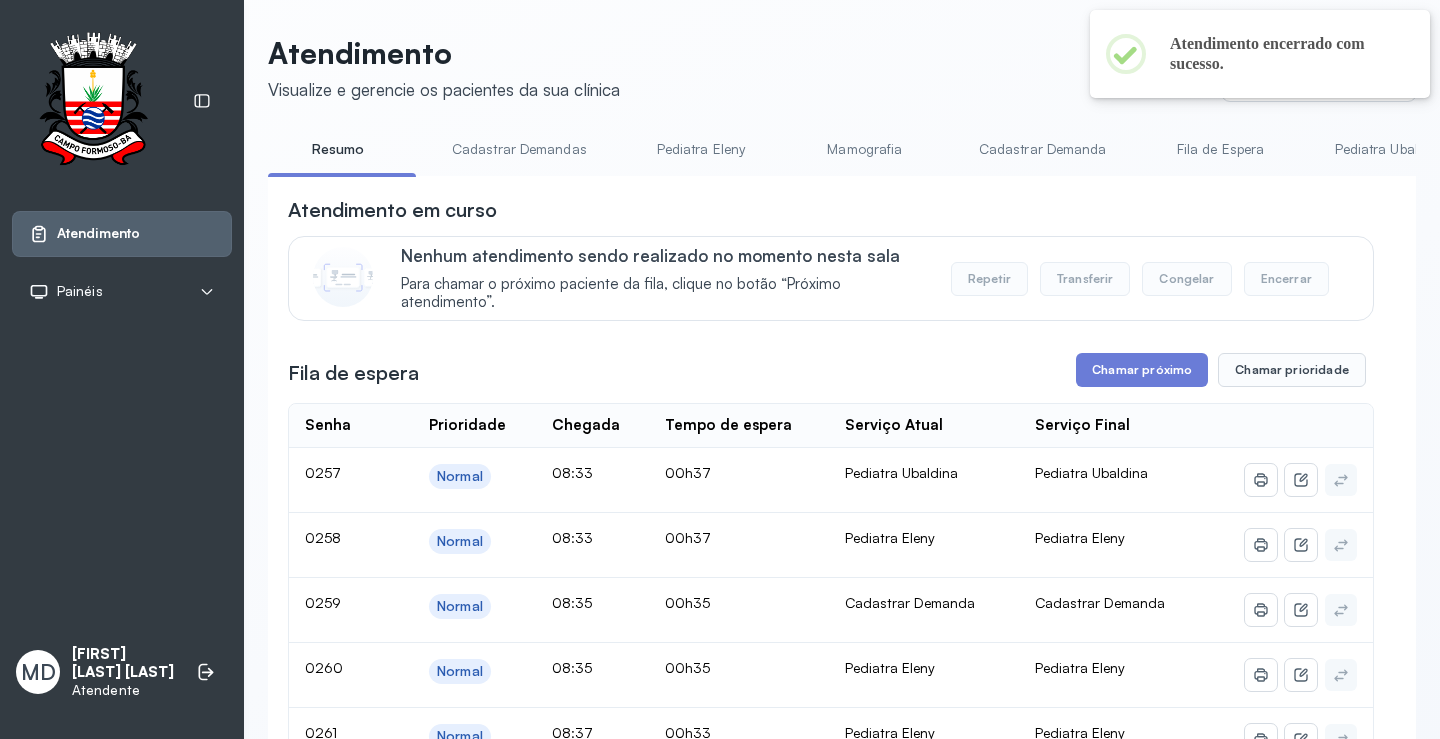 scroll, scrollTop: 100, scrollLeft: 0, axis: vertical 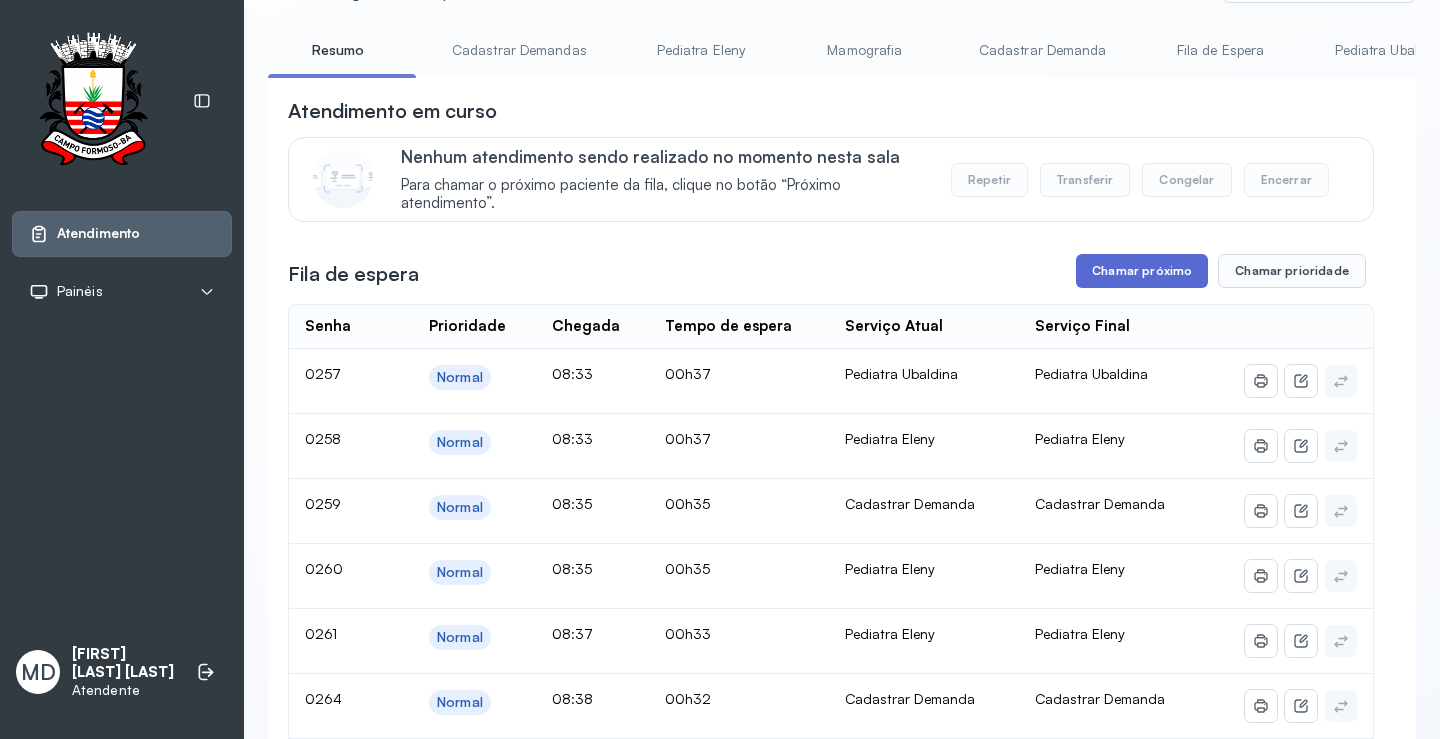 click on "Chamar próximo" at bounding box center [1142, 271] 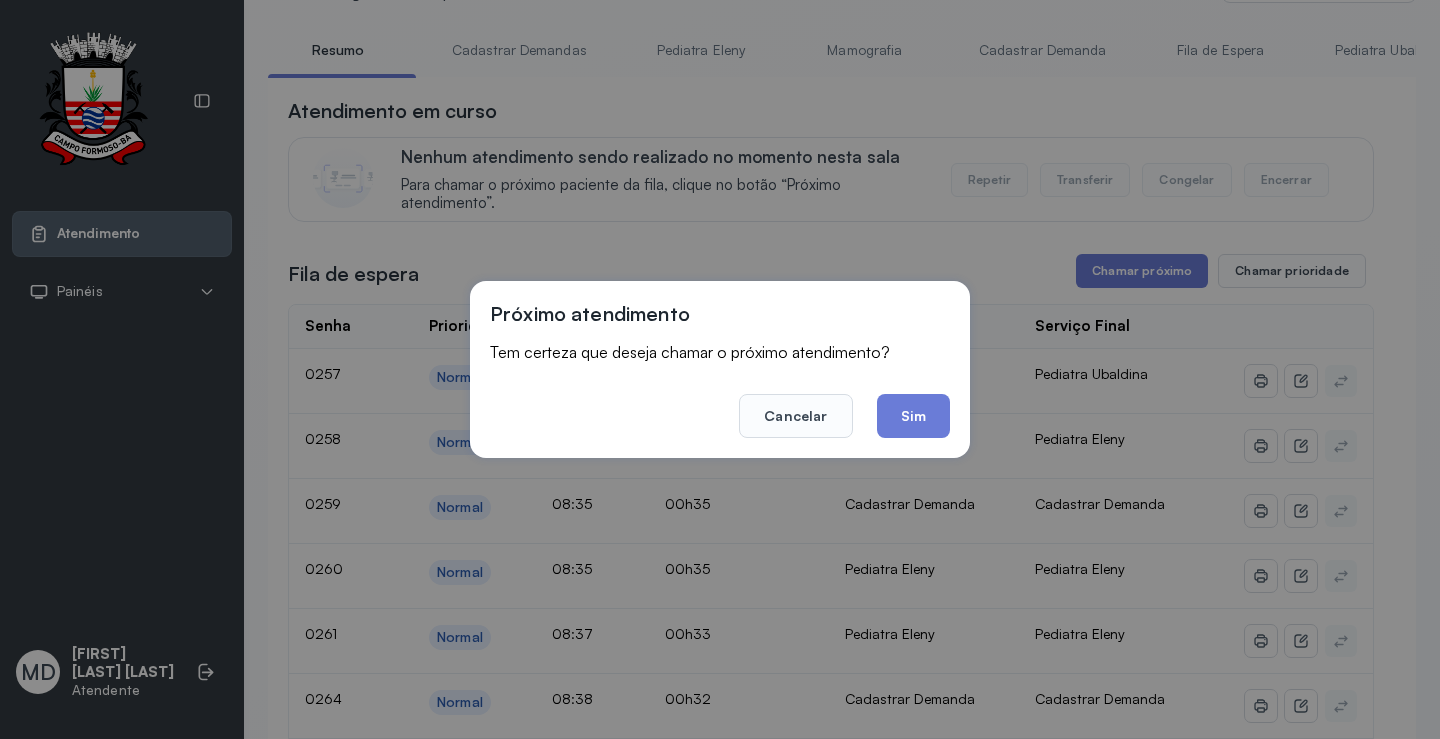 drag, startPoint x: 915, startPoint y: 411, endPoint x: 888, endPoint y: 411, distance: 27 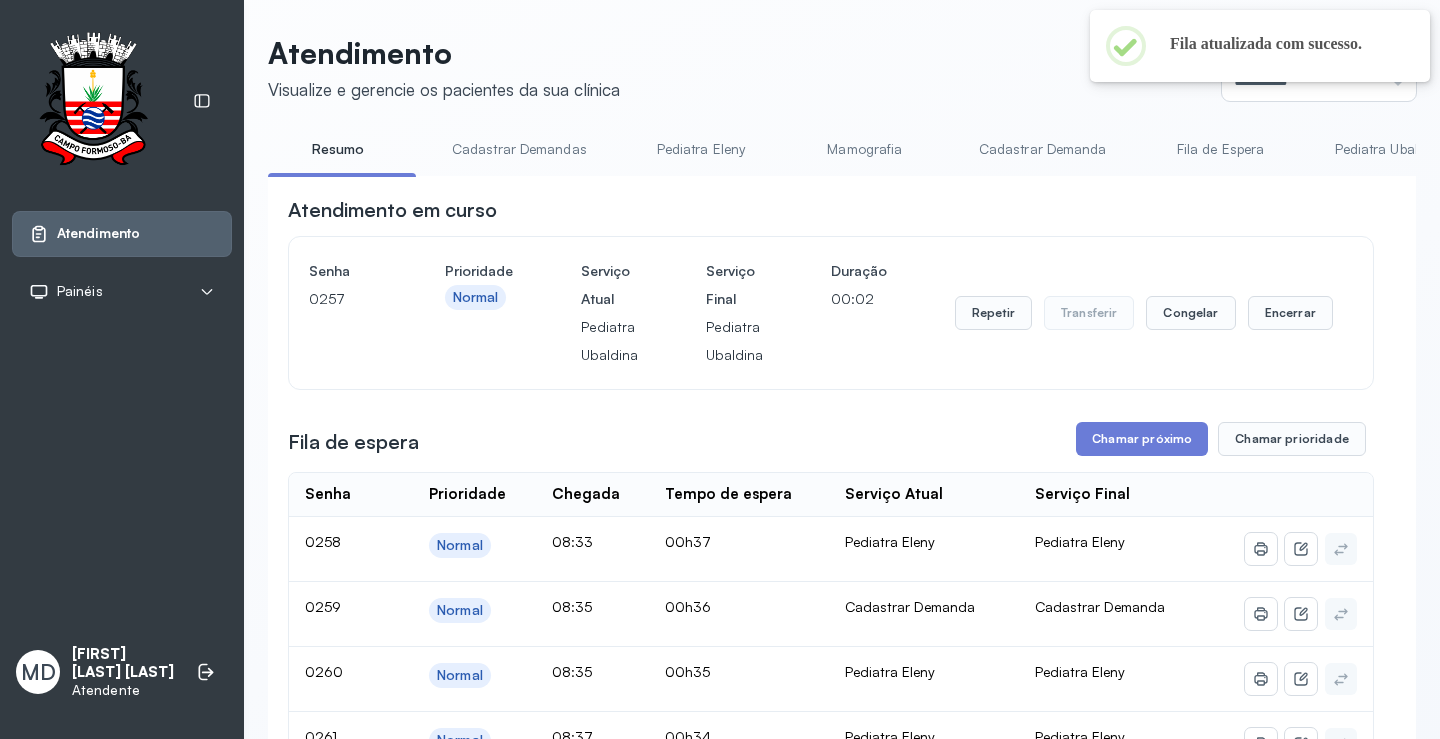 scroll, scrollTop: 100, scrollLeft: 0, axis: vertical 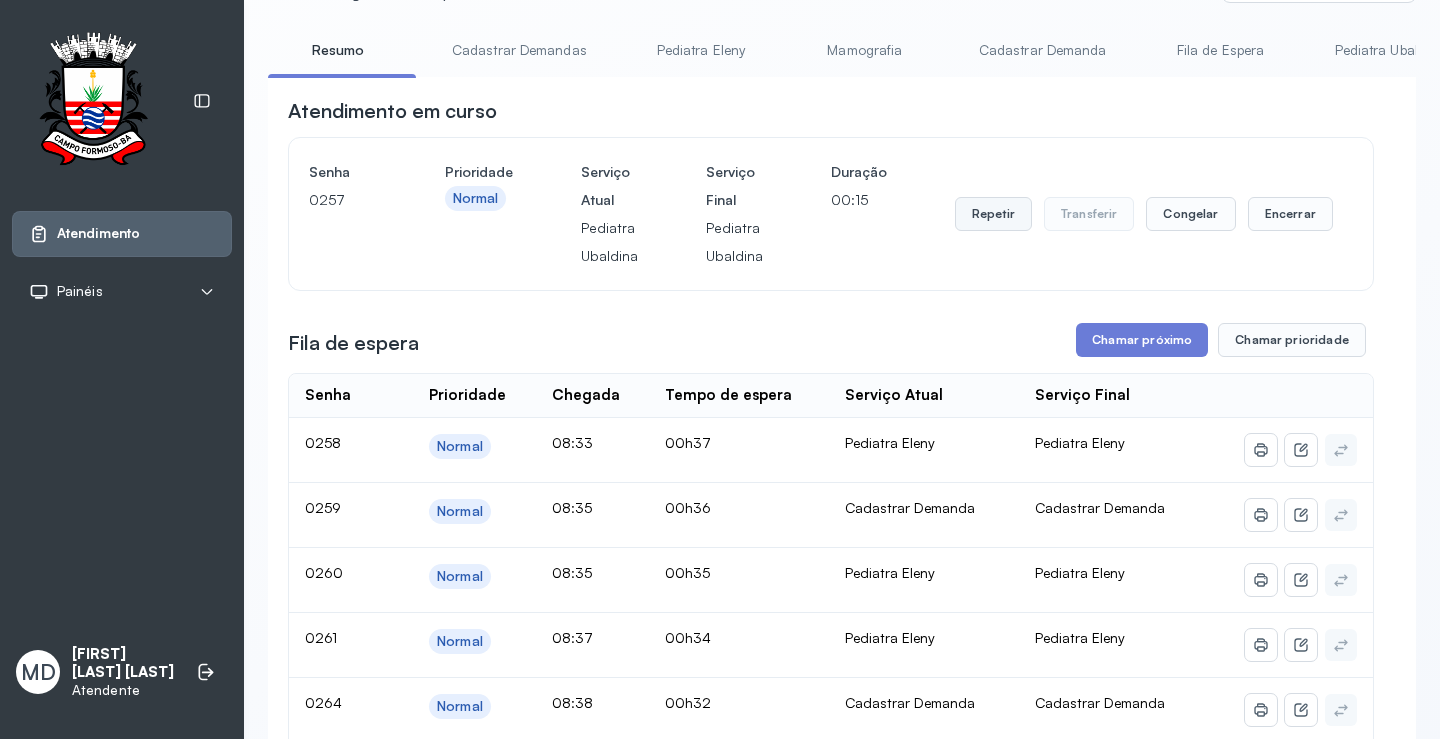 click on "Repetir" at bounding box center (993, 214) 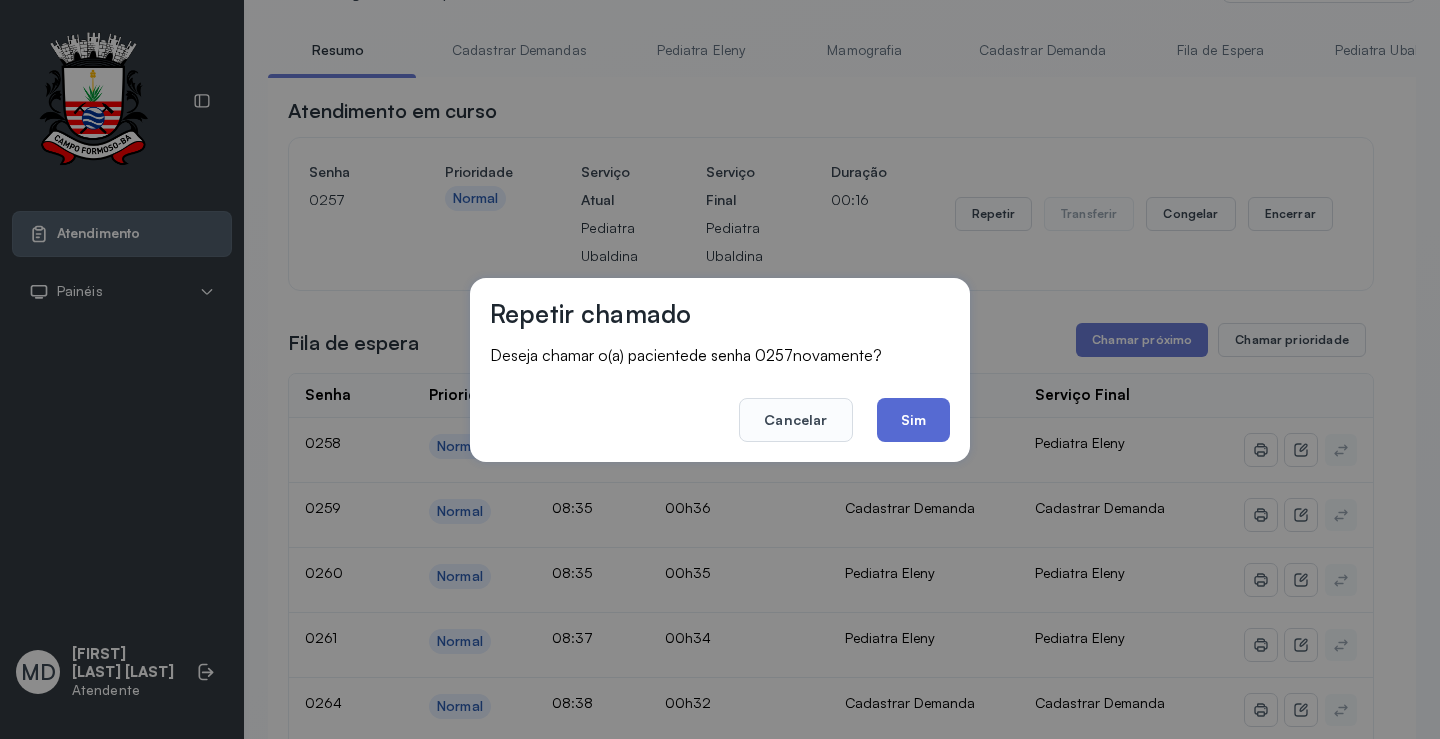 click on "Sim" 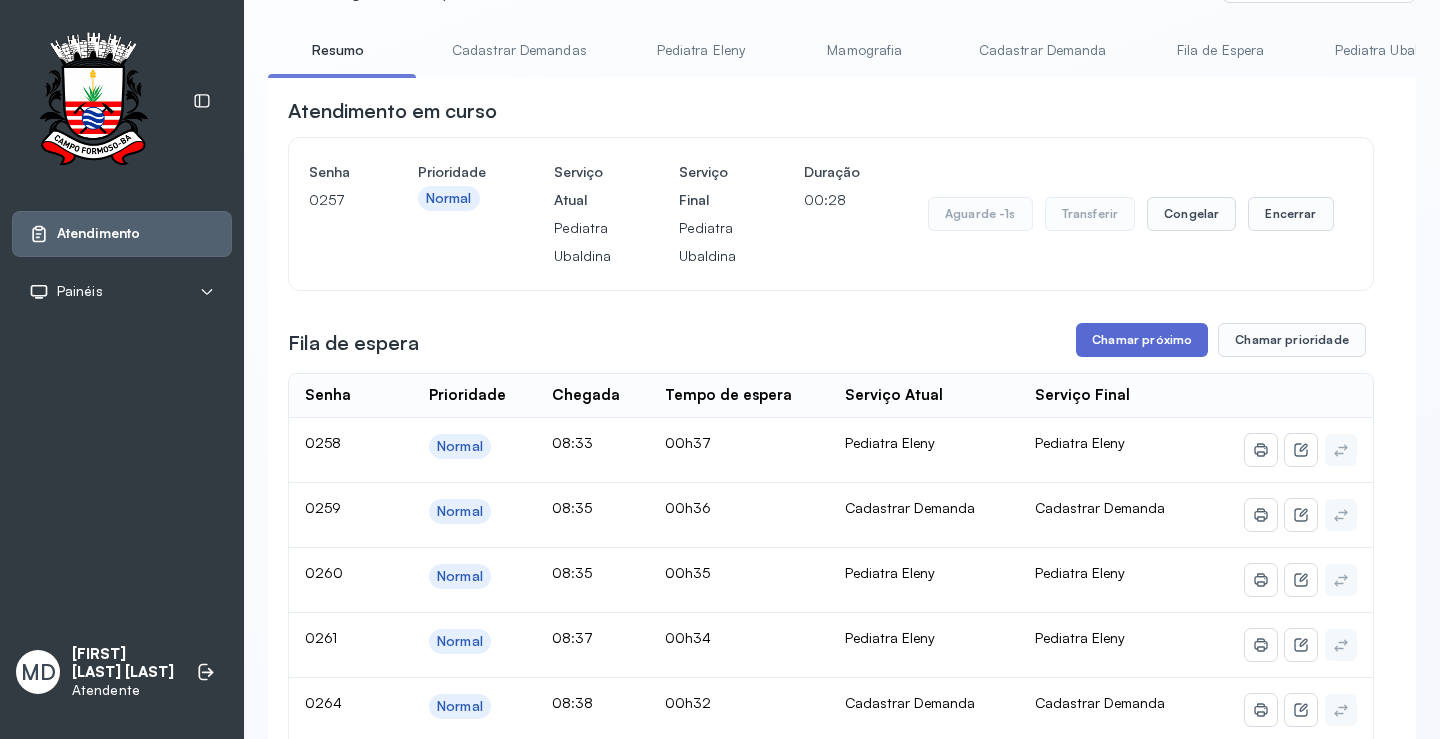 click on "Chamar próximo" at bounding box center [1142, 340] 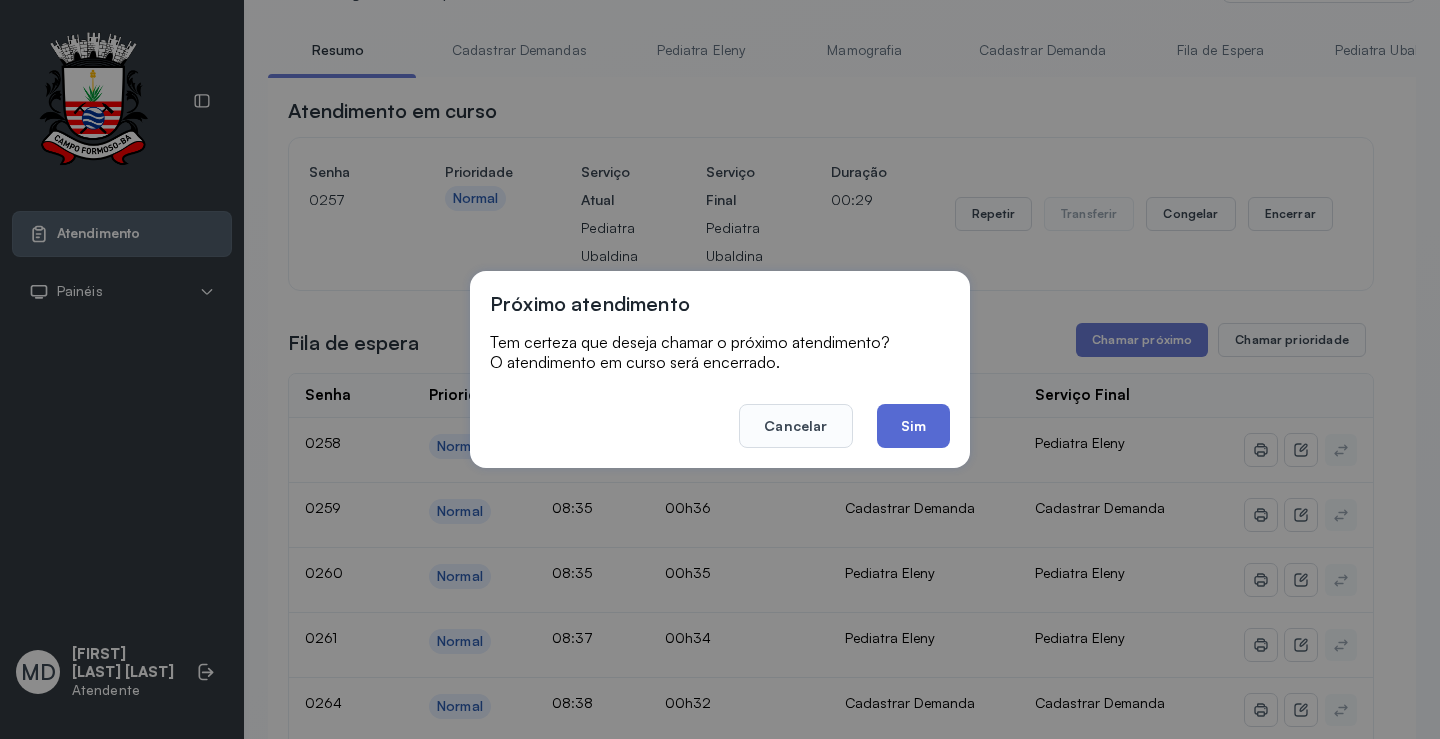click on "Sim" 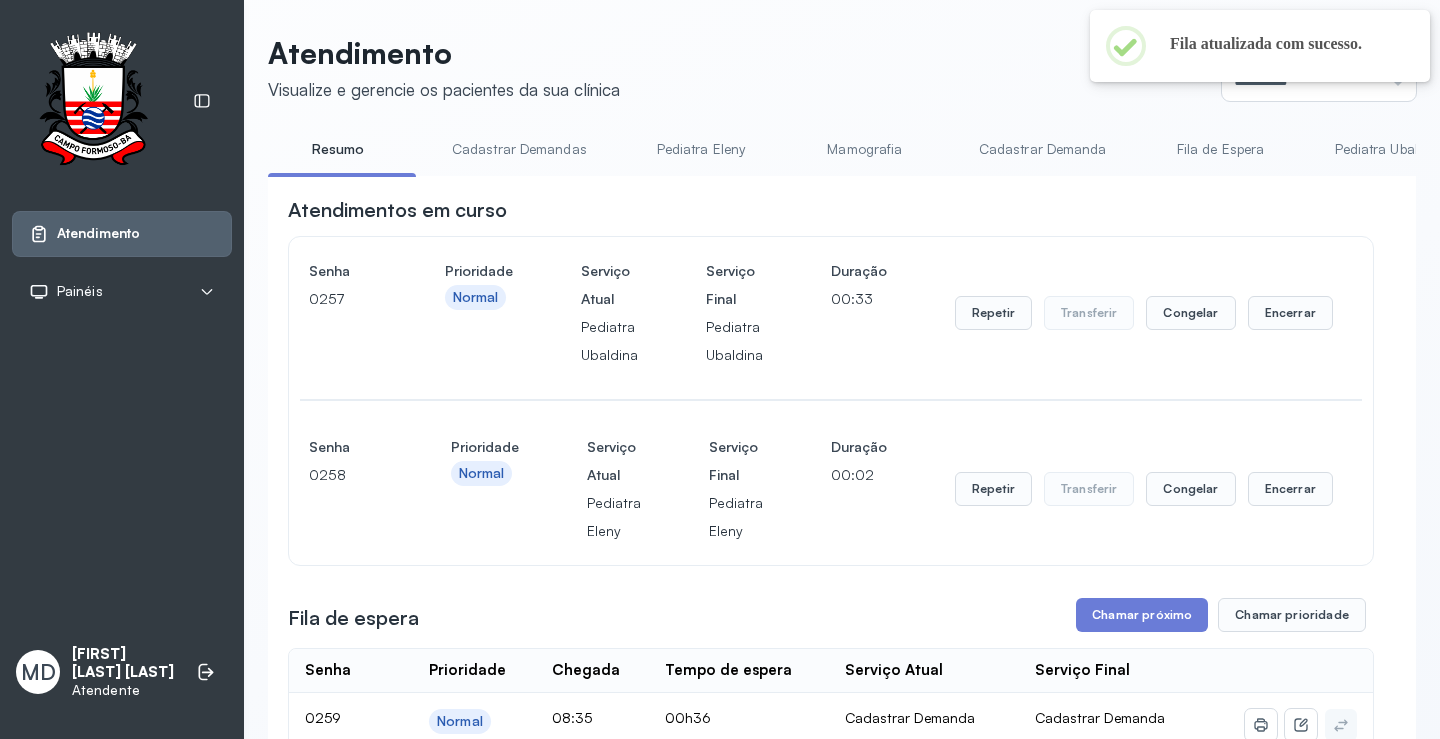 scroll, scrollTop: 100, scrollLeft: 0, axis: vertical 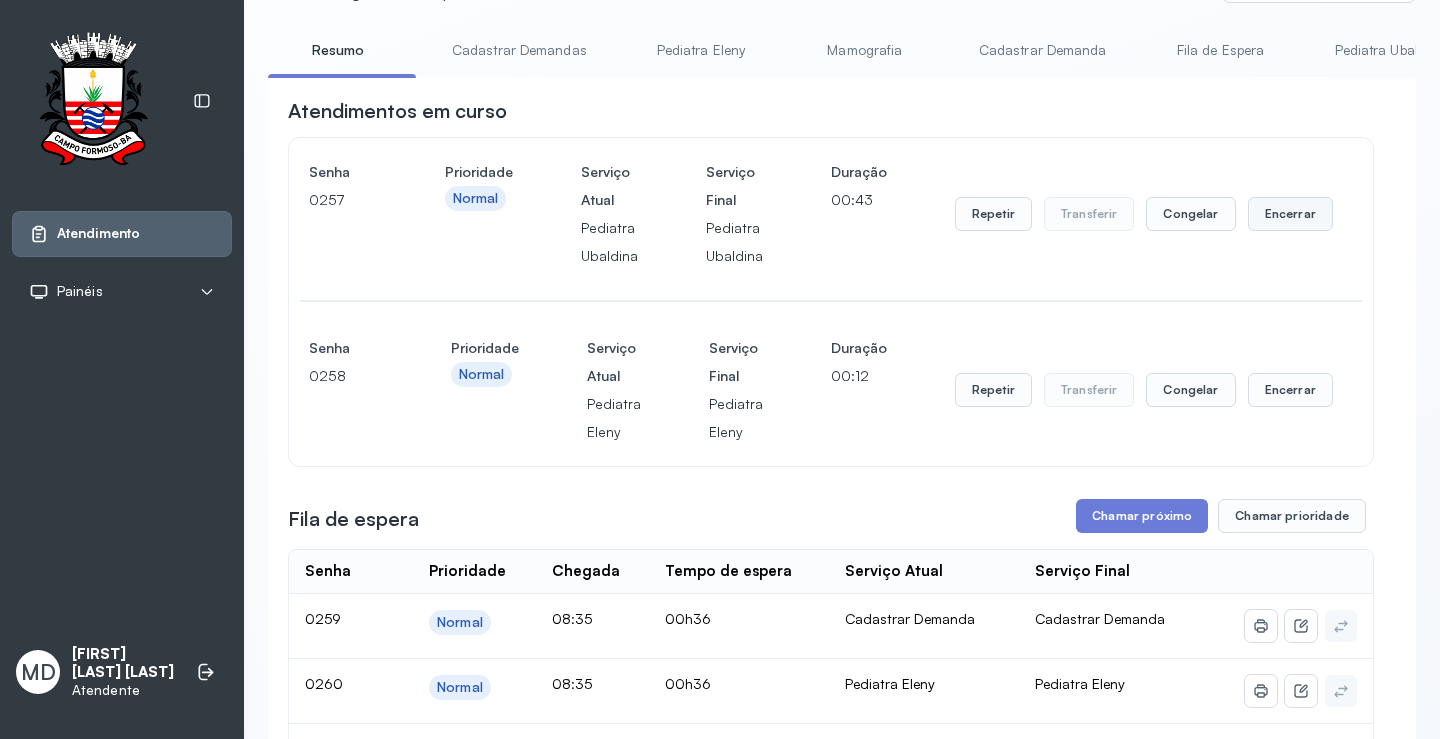 click on "Encerrar" at bounding box center [1290, 214] 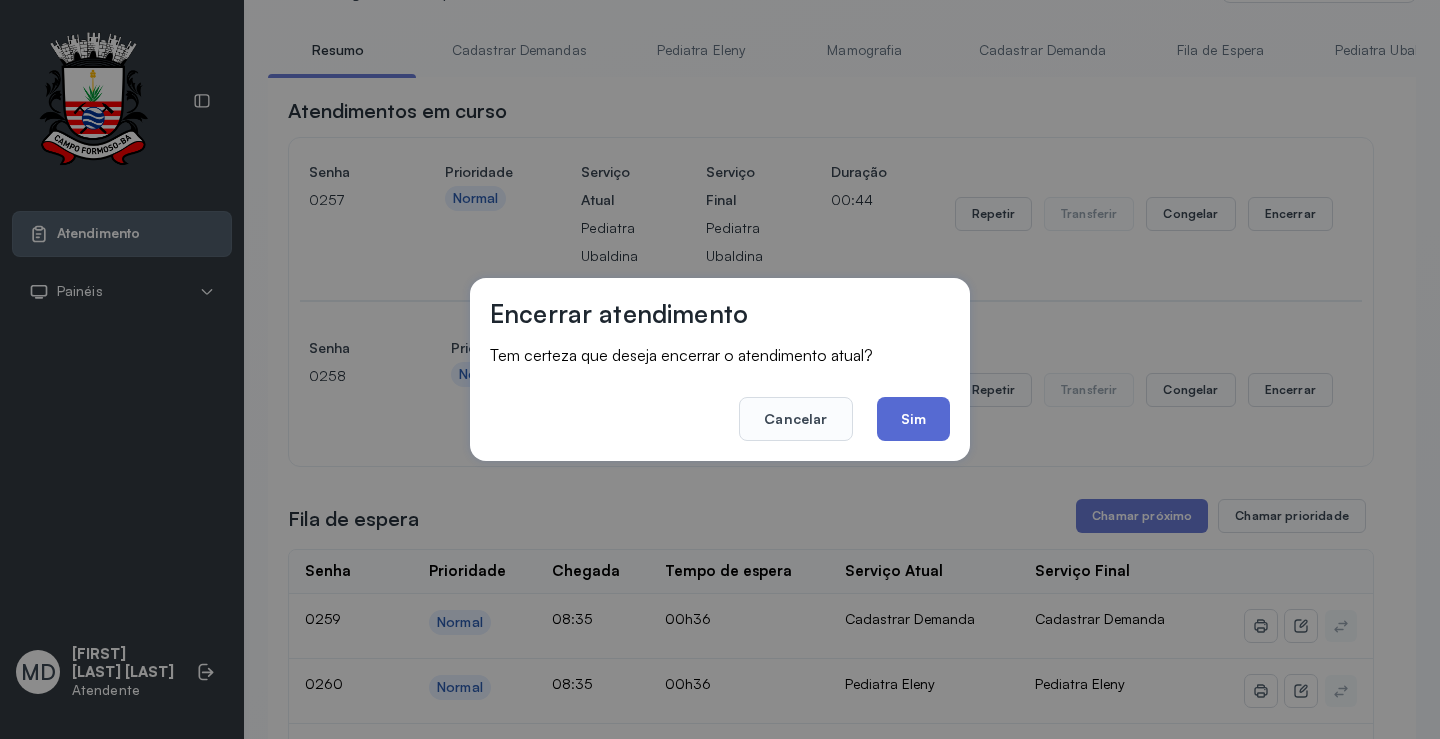 click on "Sim" 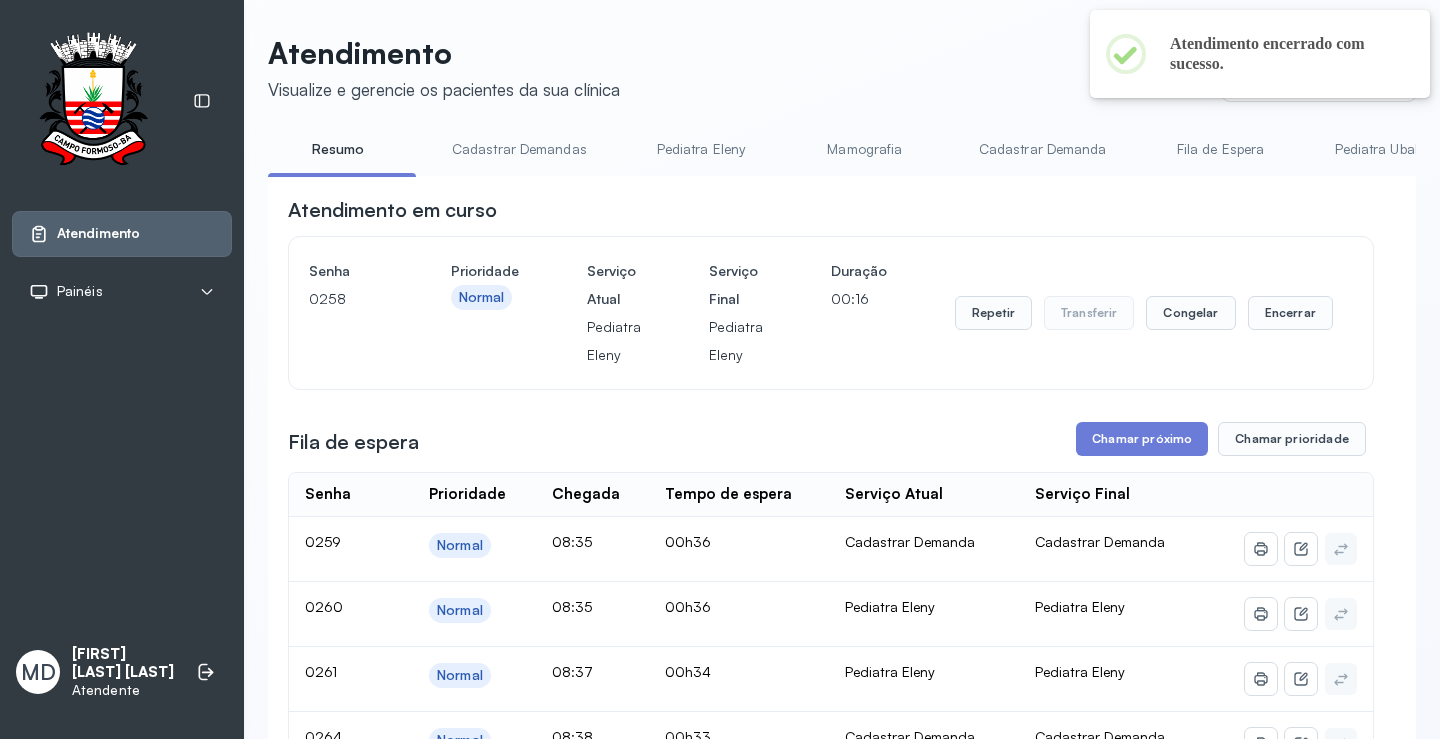 scroll, scrollTop: 100, scrollLeft: 0, axis: vertical 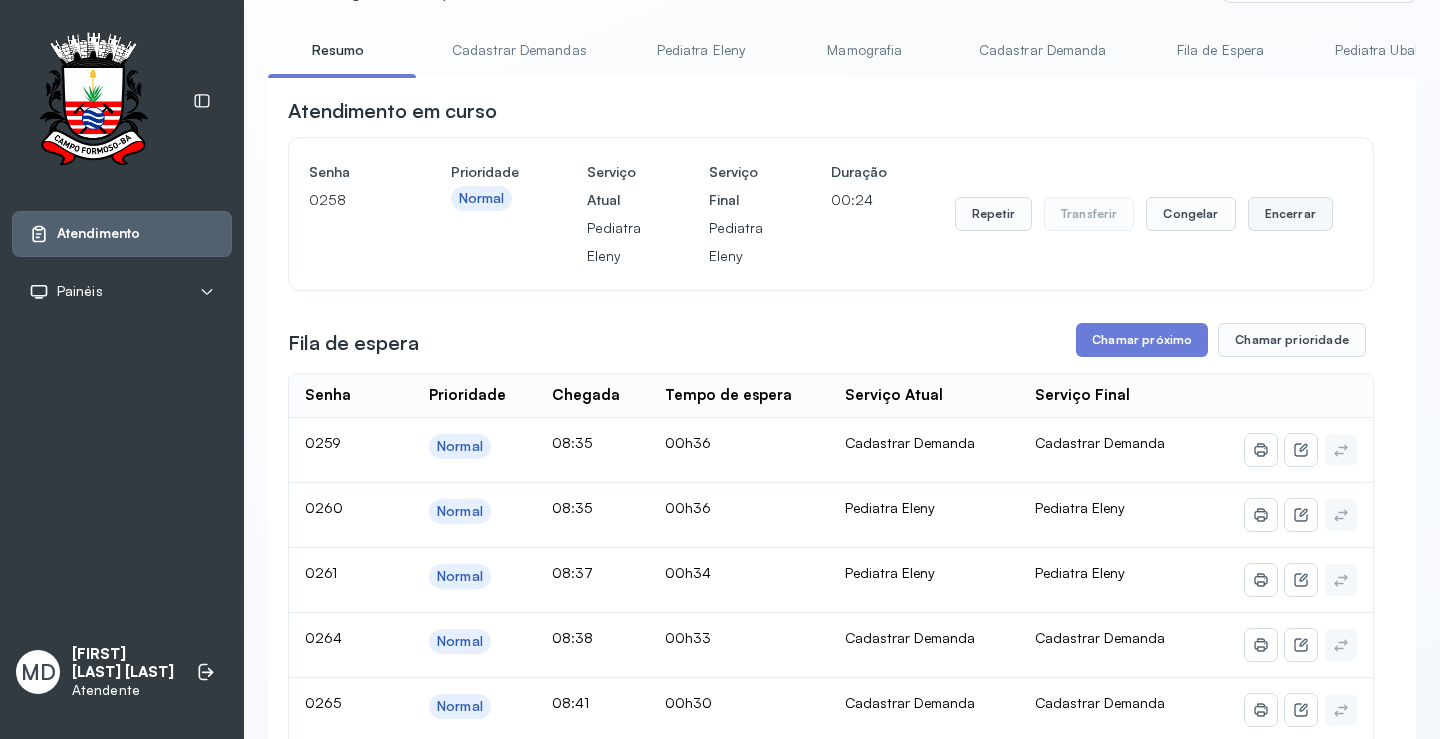 click on "Encerrar" at bounding box center (1290, 214) 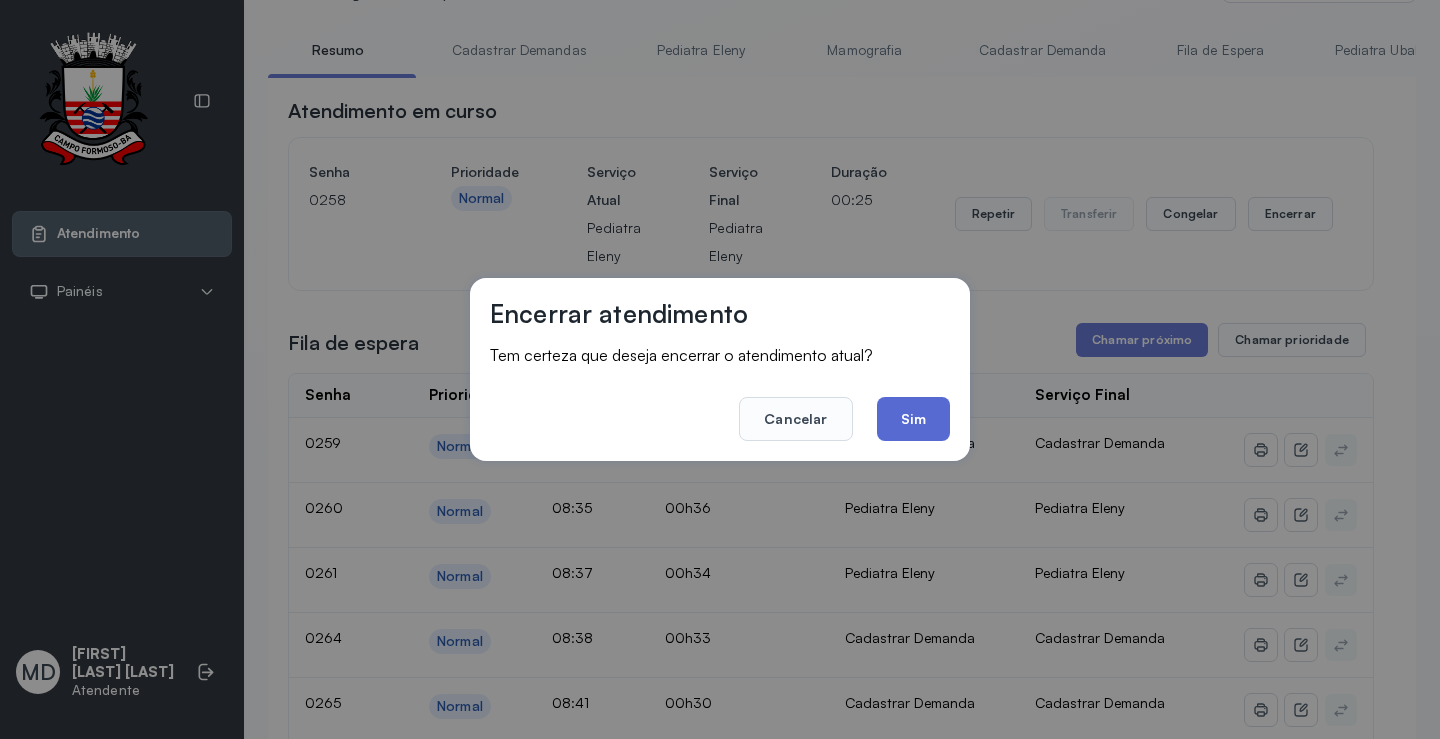 click on "Sim" 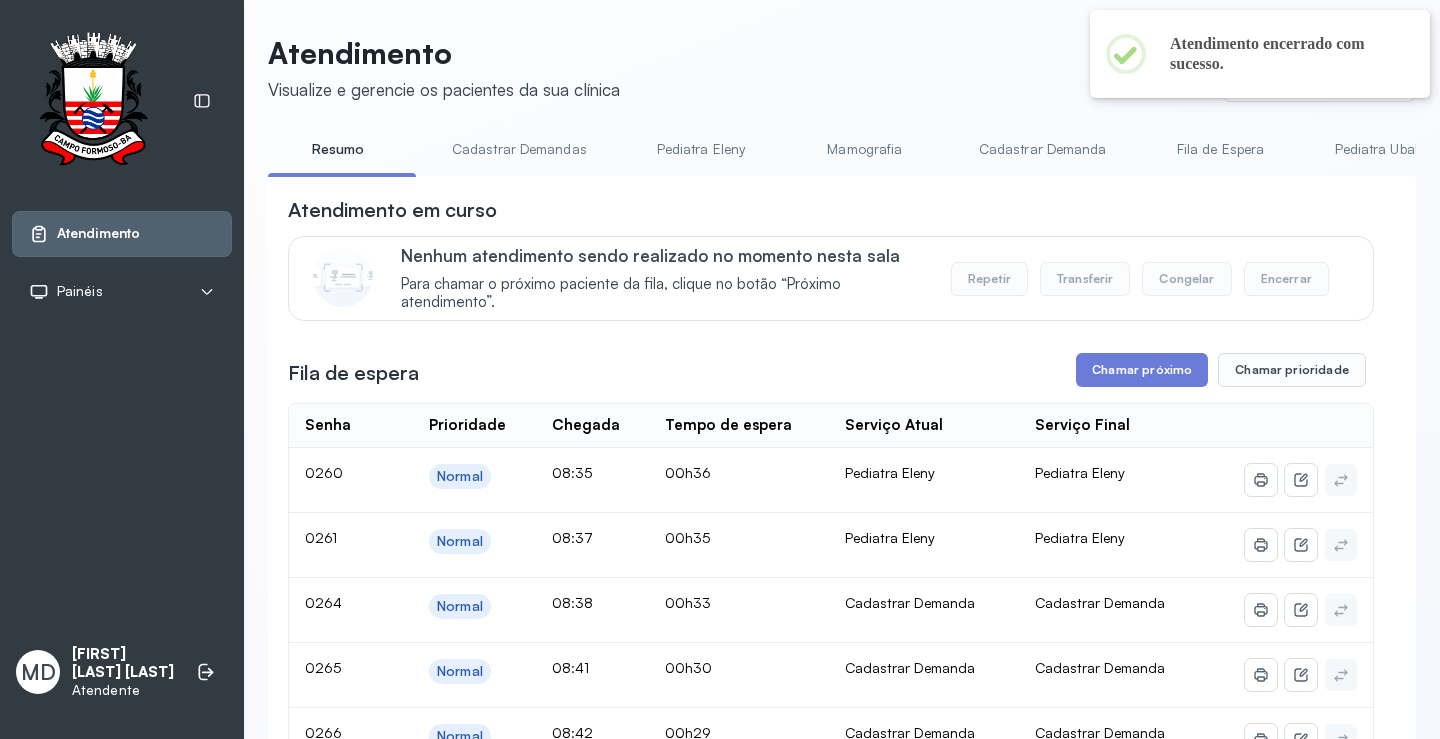 scroll, scrollTop: 100, scrollLeft: 0, axis: vertical 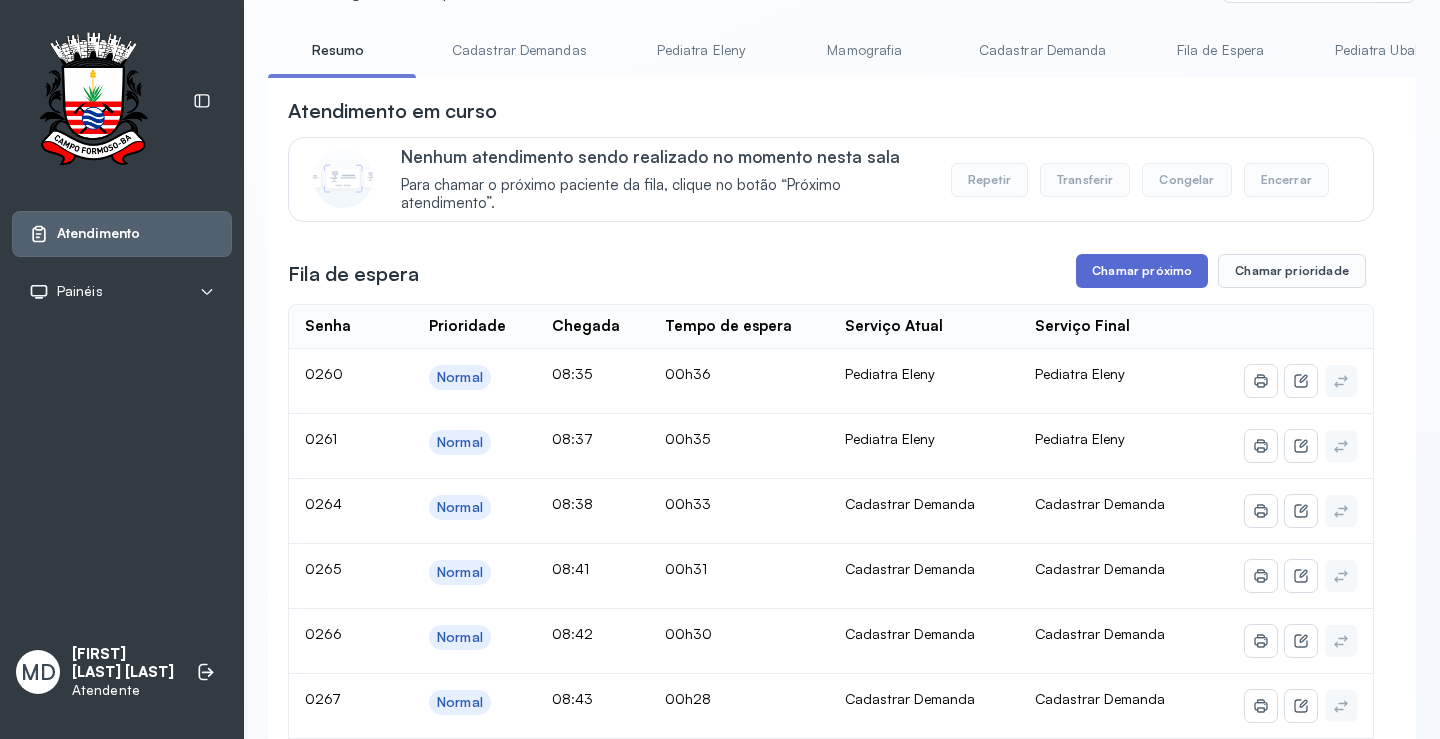 click on "Chamar próximo" at bounding box center (1142, 271) 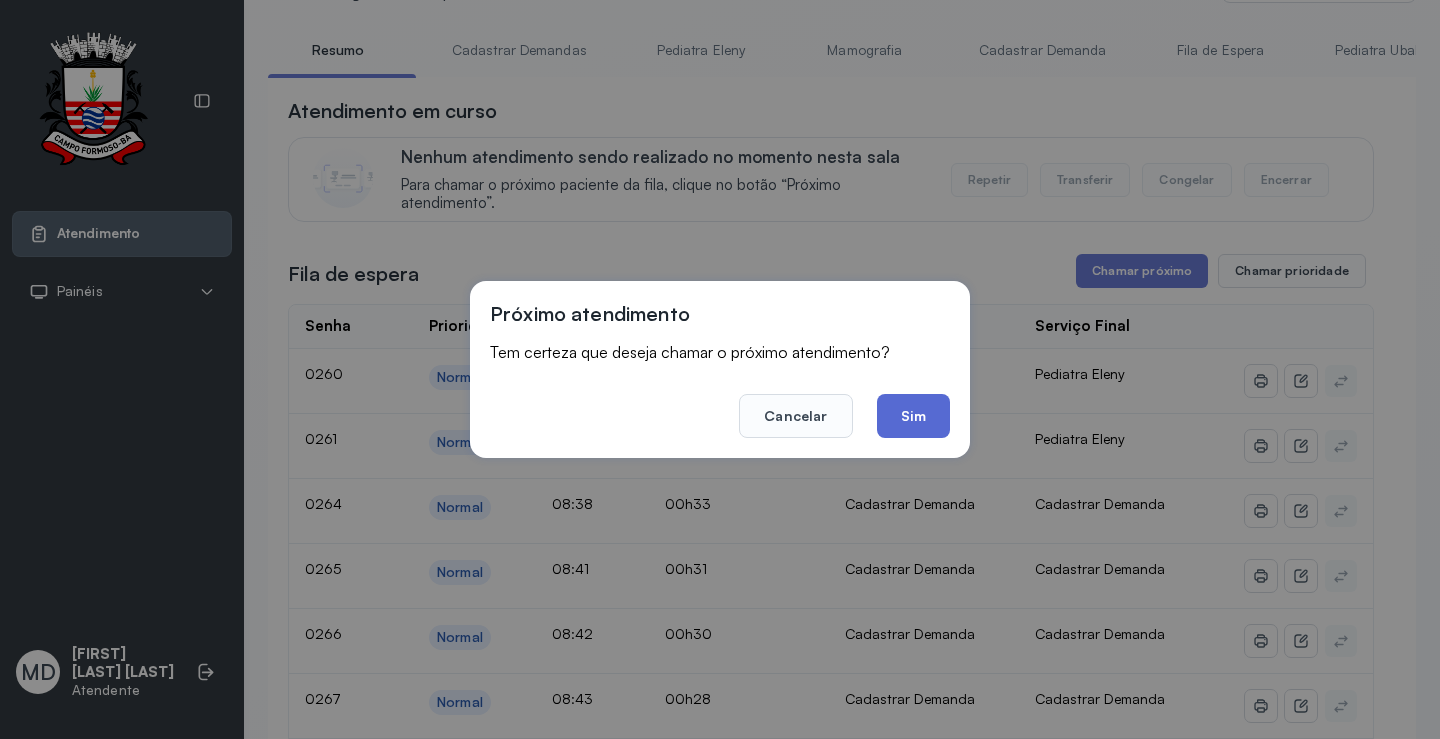 click on "Sim" 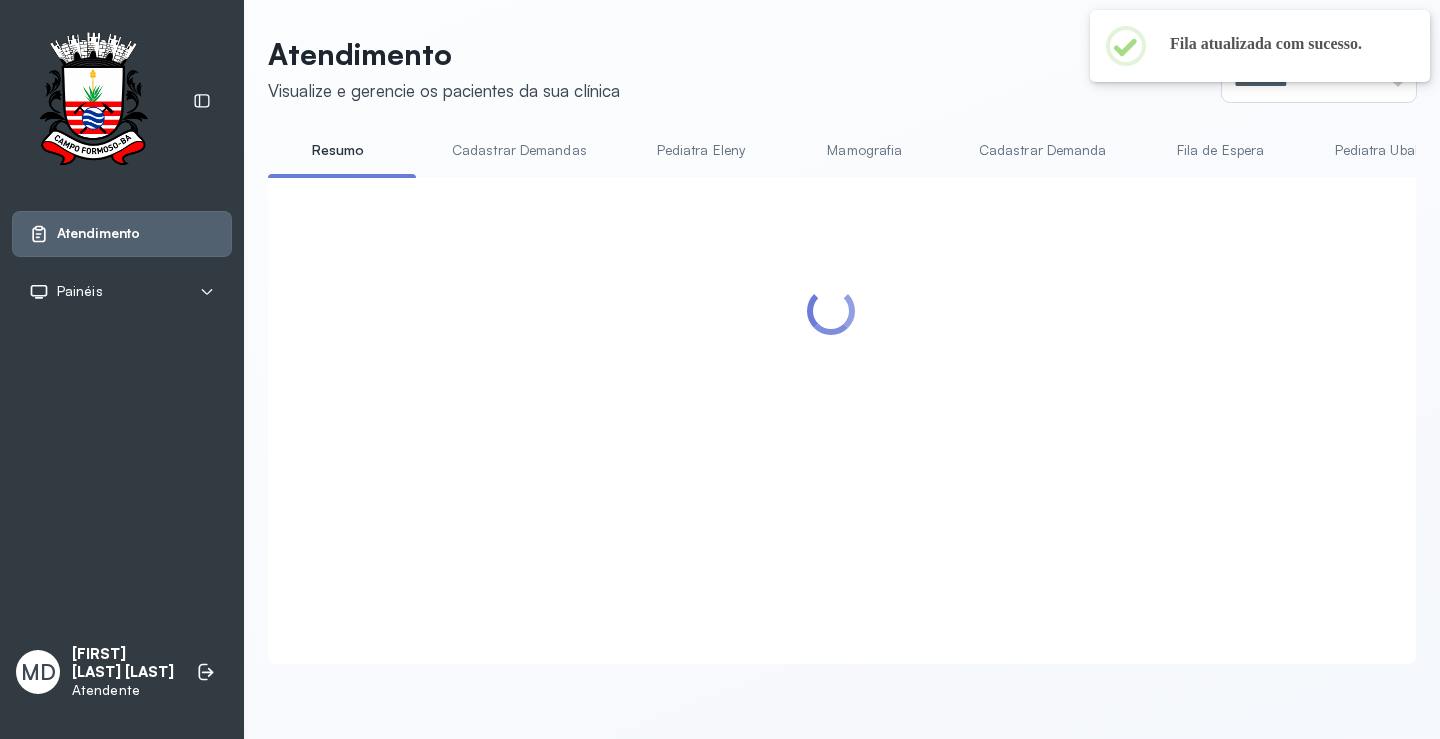 scroll, scrollTop: 100, scrollLeft: 0, axis: vertical 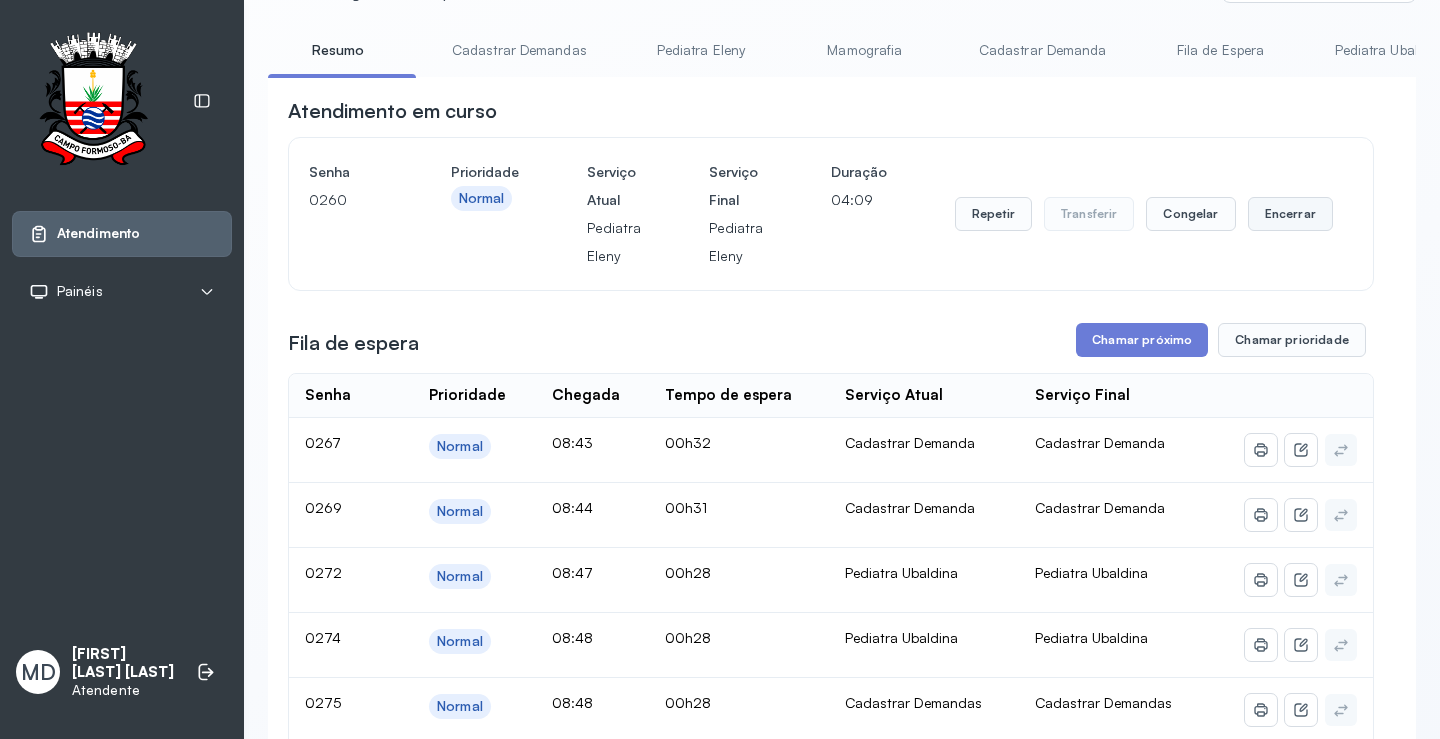 click on "Encerrar" at bounding box center [1290, 214] 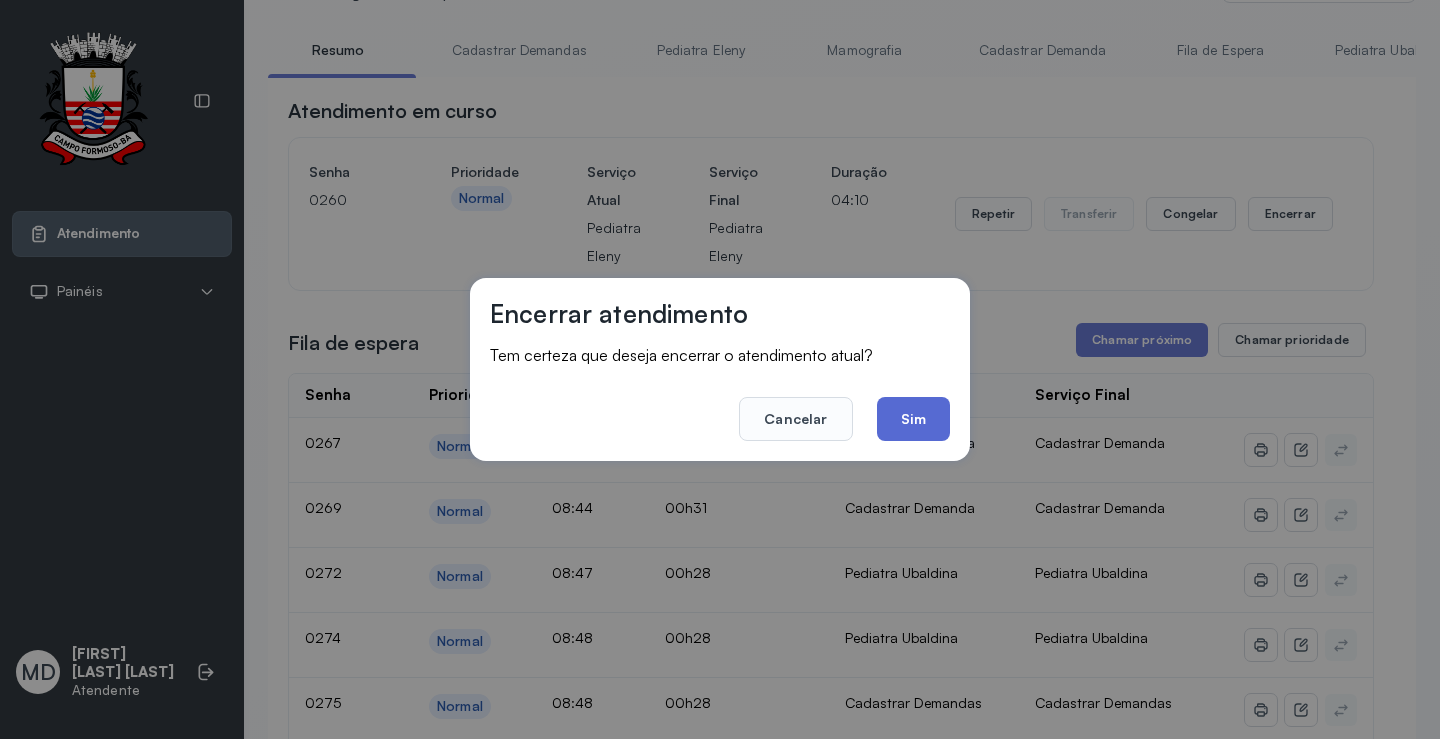 click on "Sim" 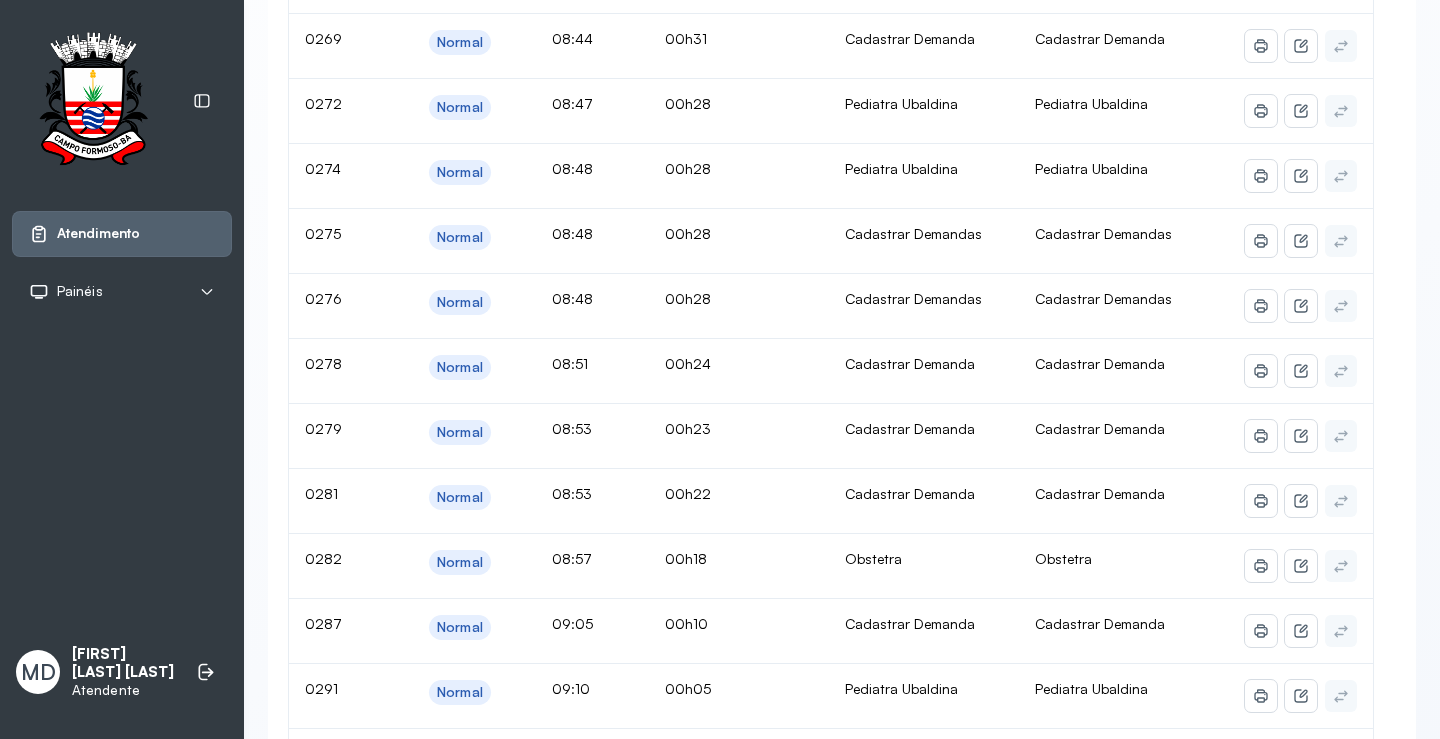 scroll, scrollTop: 0, scrollLeft: 0, axis: both 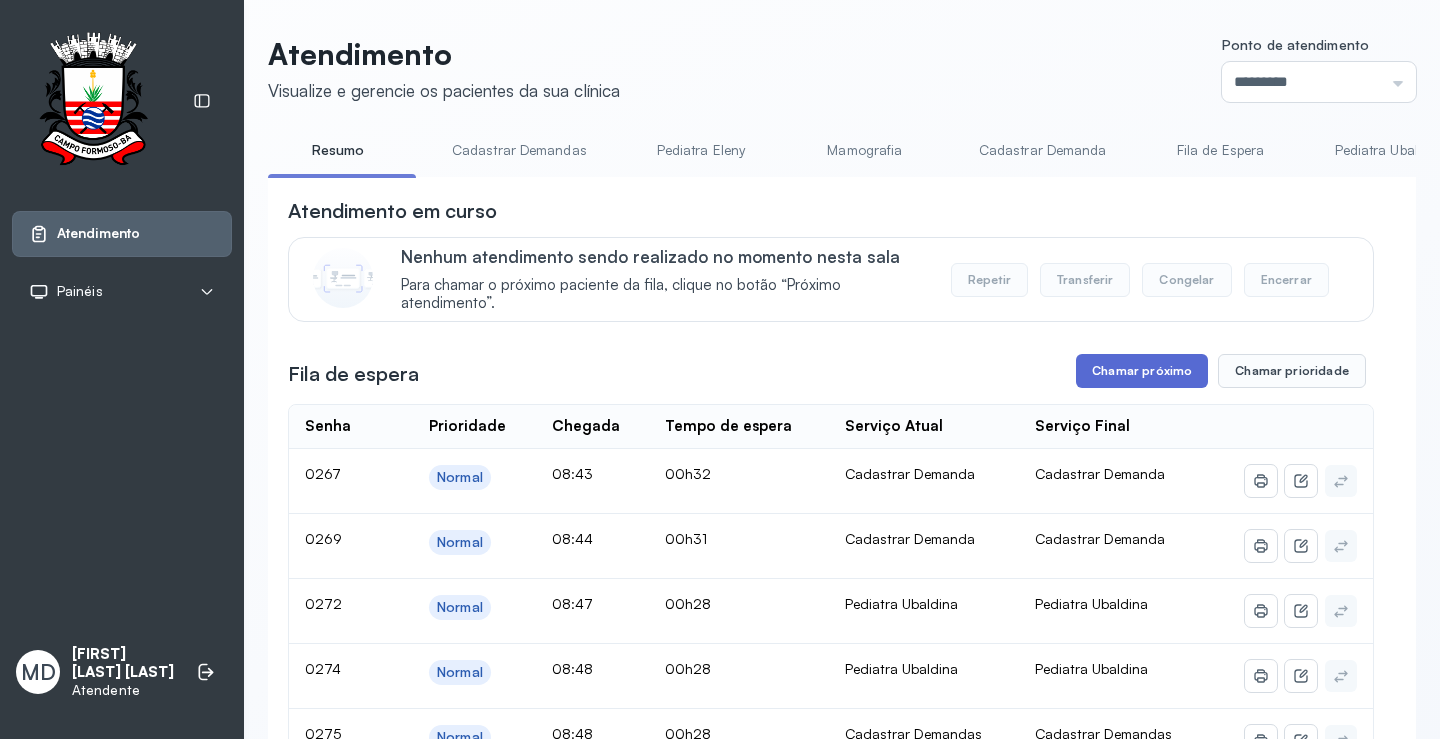 click on "Chamar próximo" at bounding box center [1142, 371] 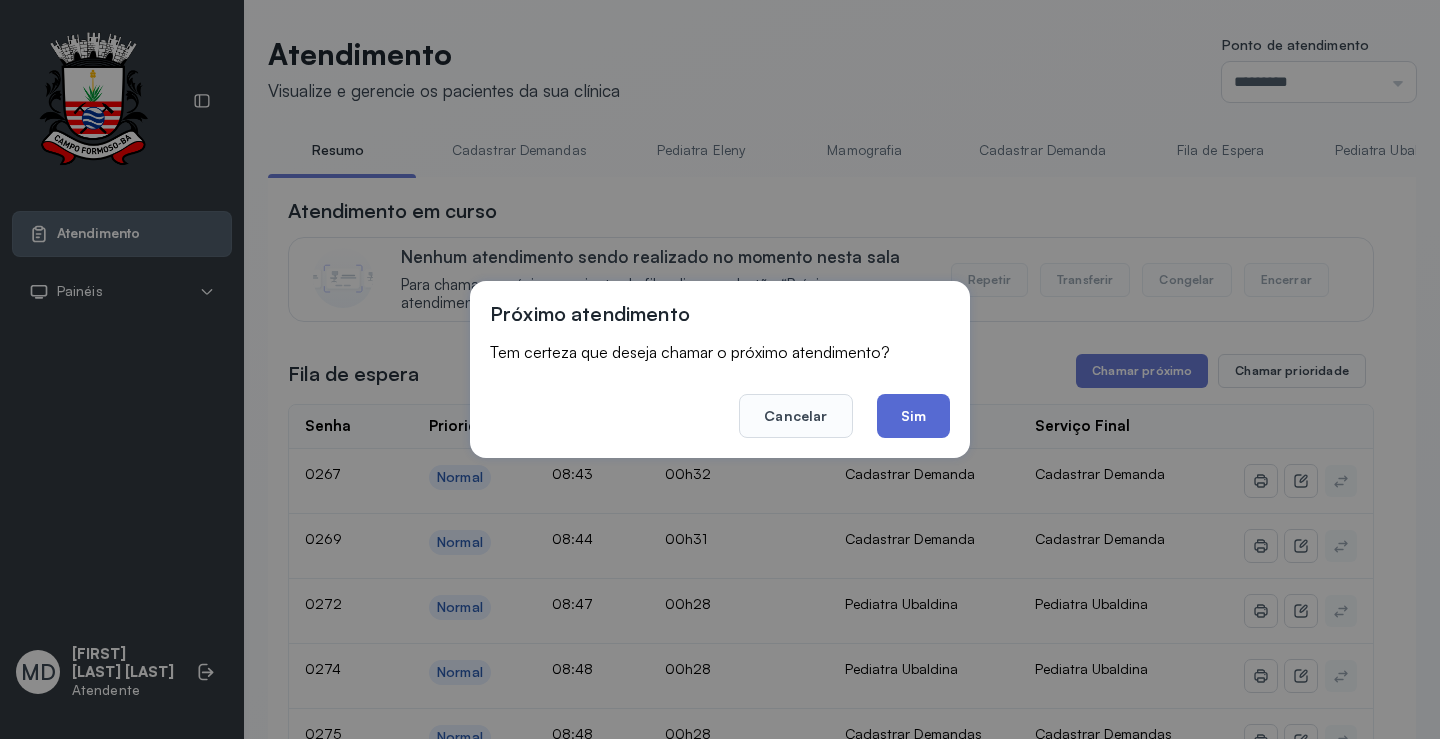 click on "Sim" 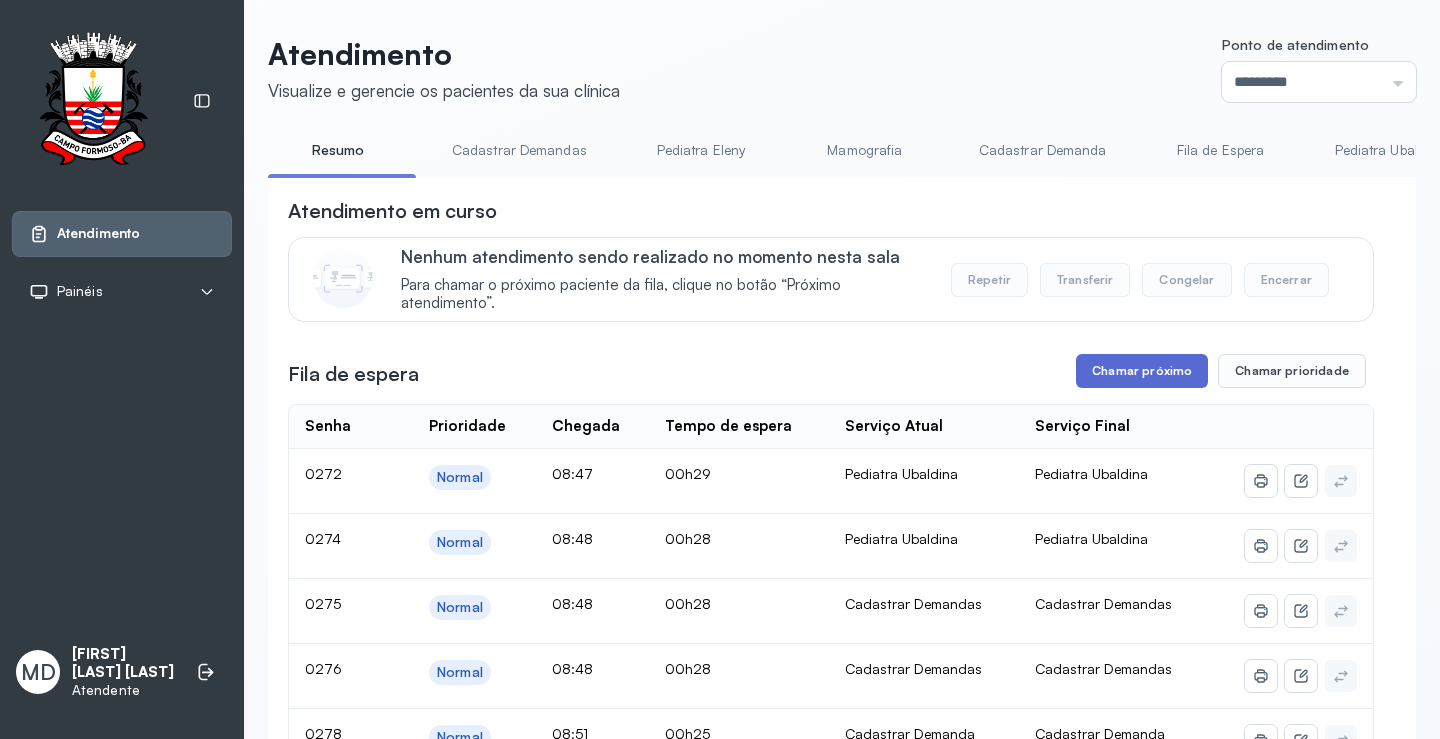 click on "Chamar próximo" at bounding box center [1142, 371] 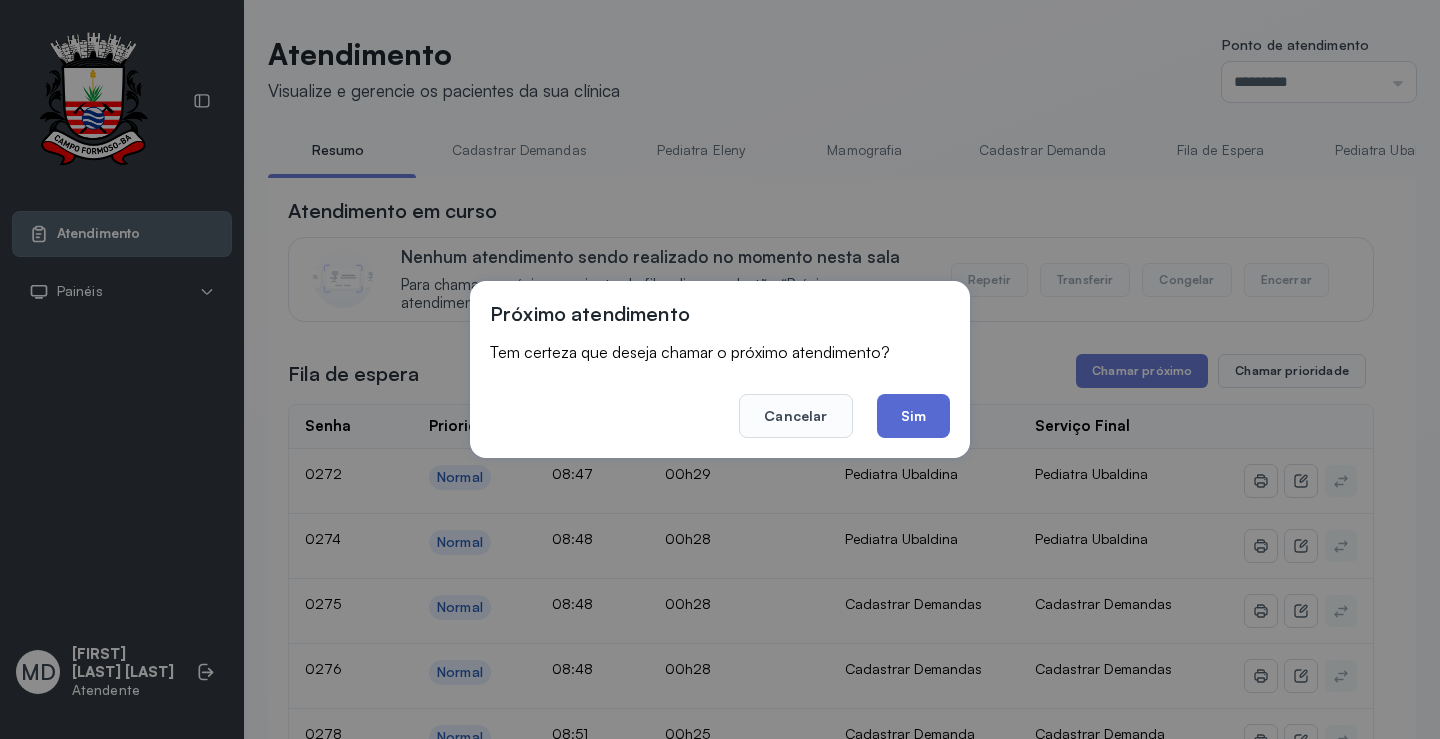 click on "Sim" 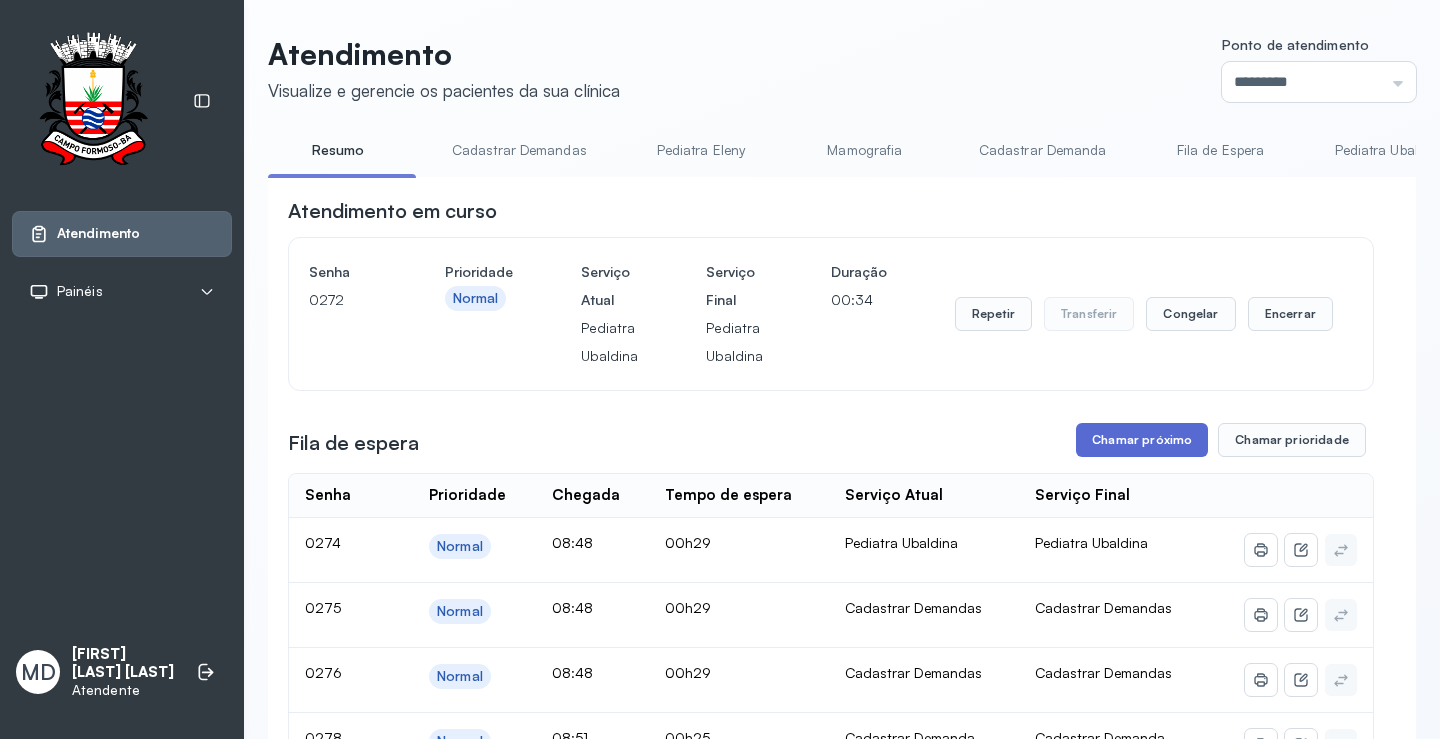 click on "Chamar próximo" at bounding box center [1142, 440] 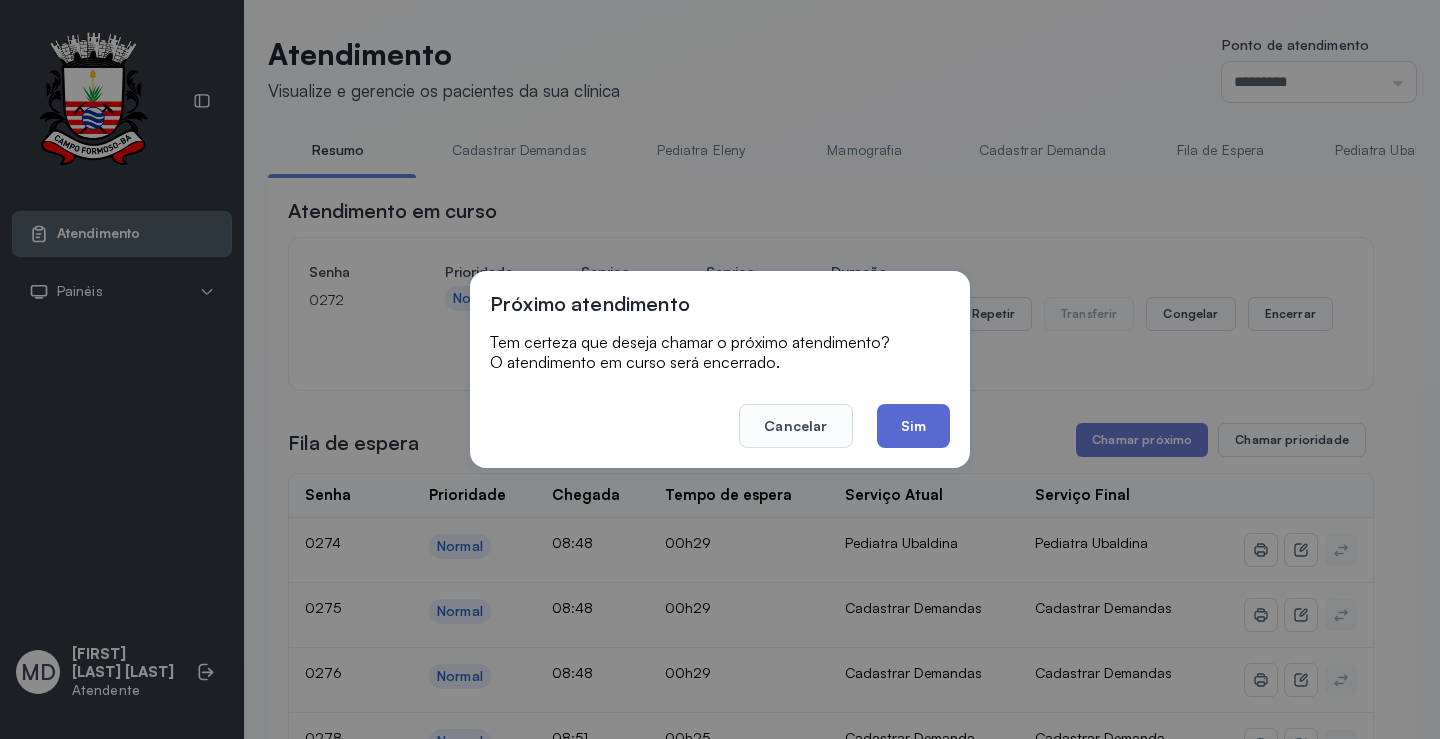 click on "Sim" 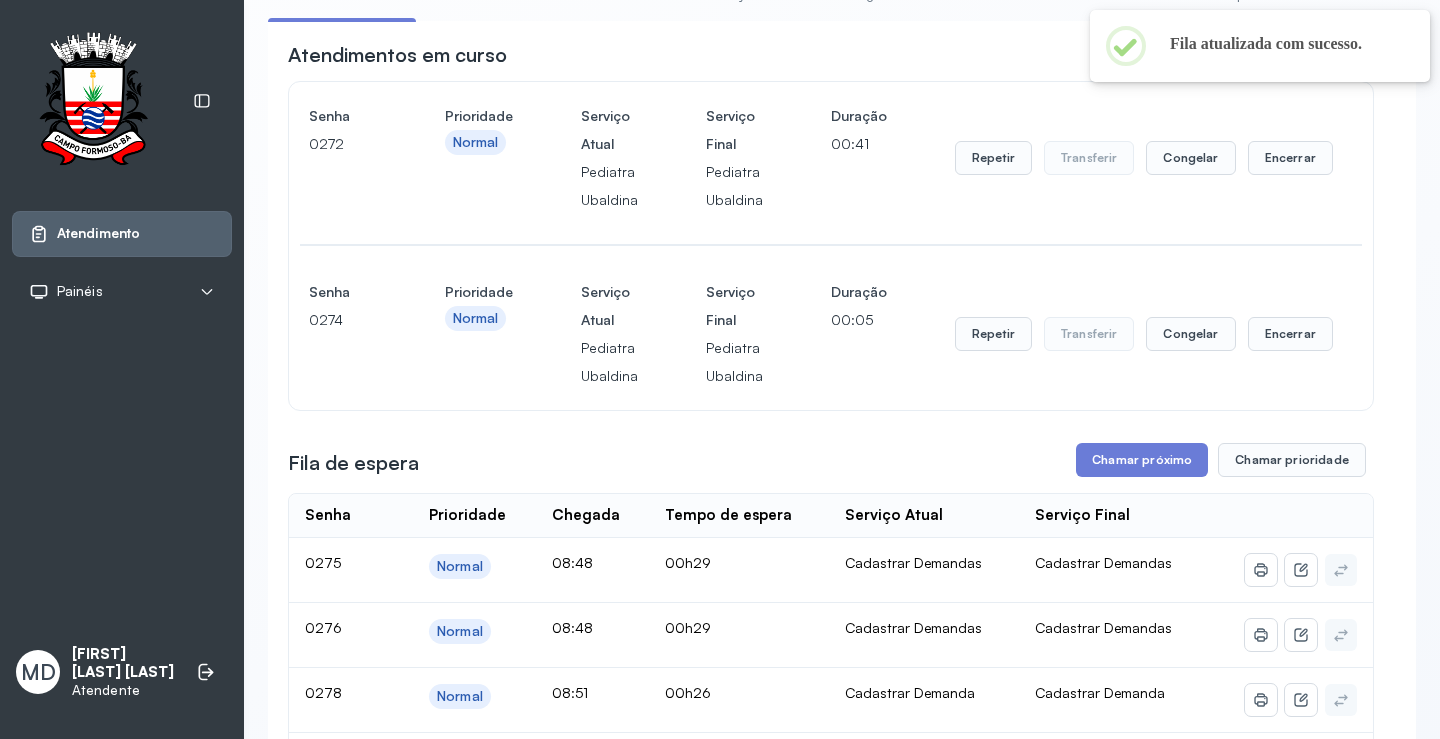 scroll, scrollTop: 200, scrollLeft: 0, axis: vertical 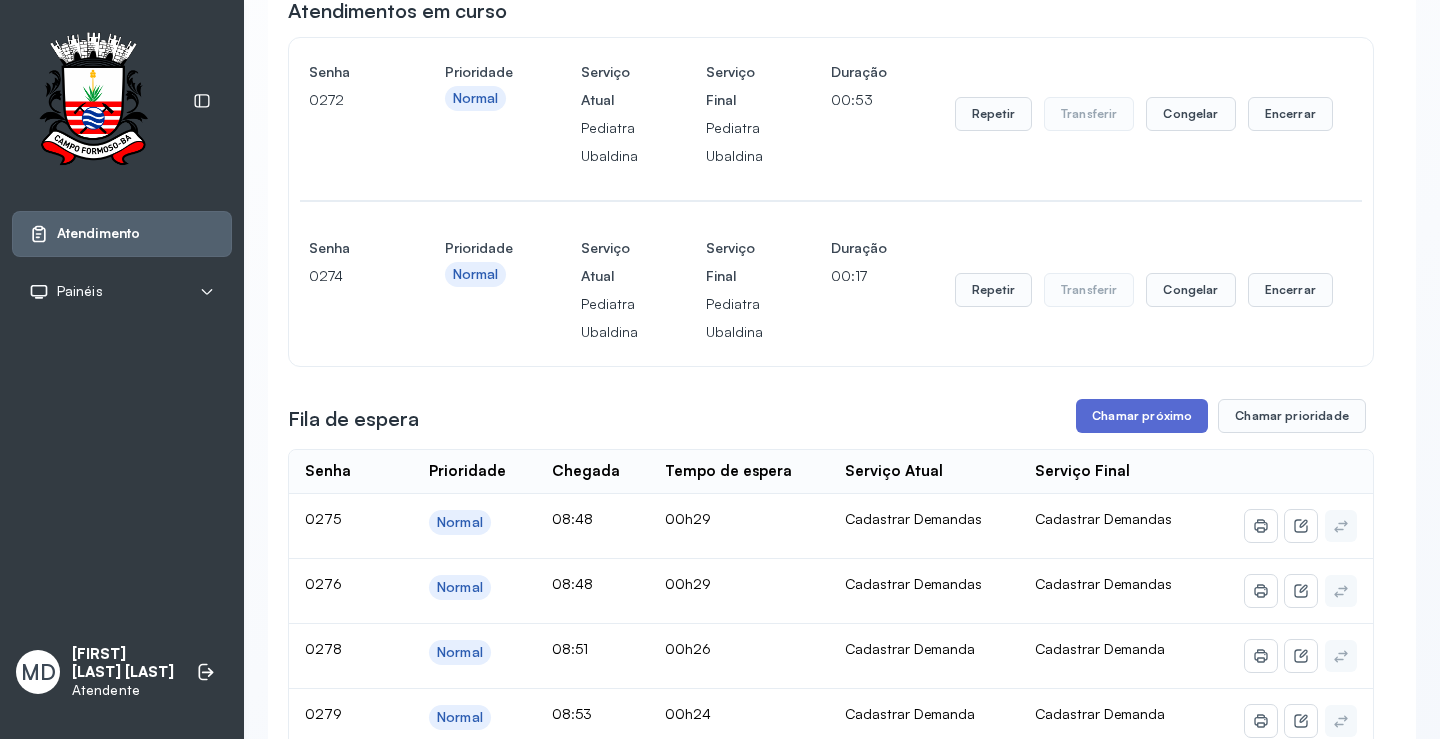 click on "Chamar próximo" at bounding box center [1142, 416] 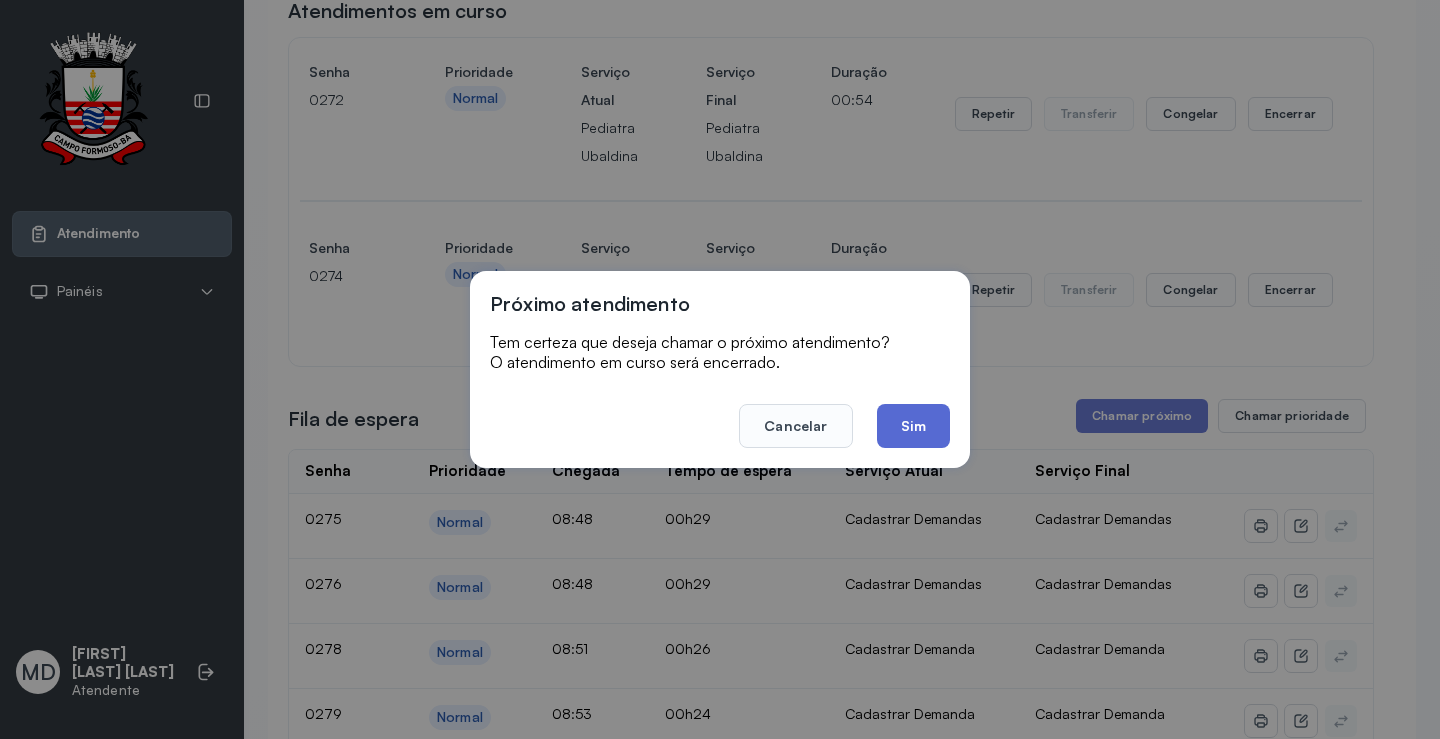 click on "Sim" 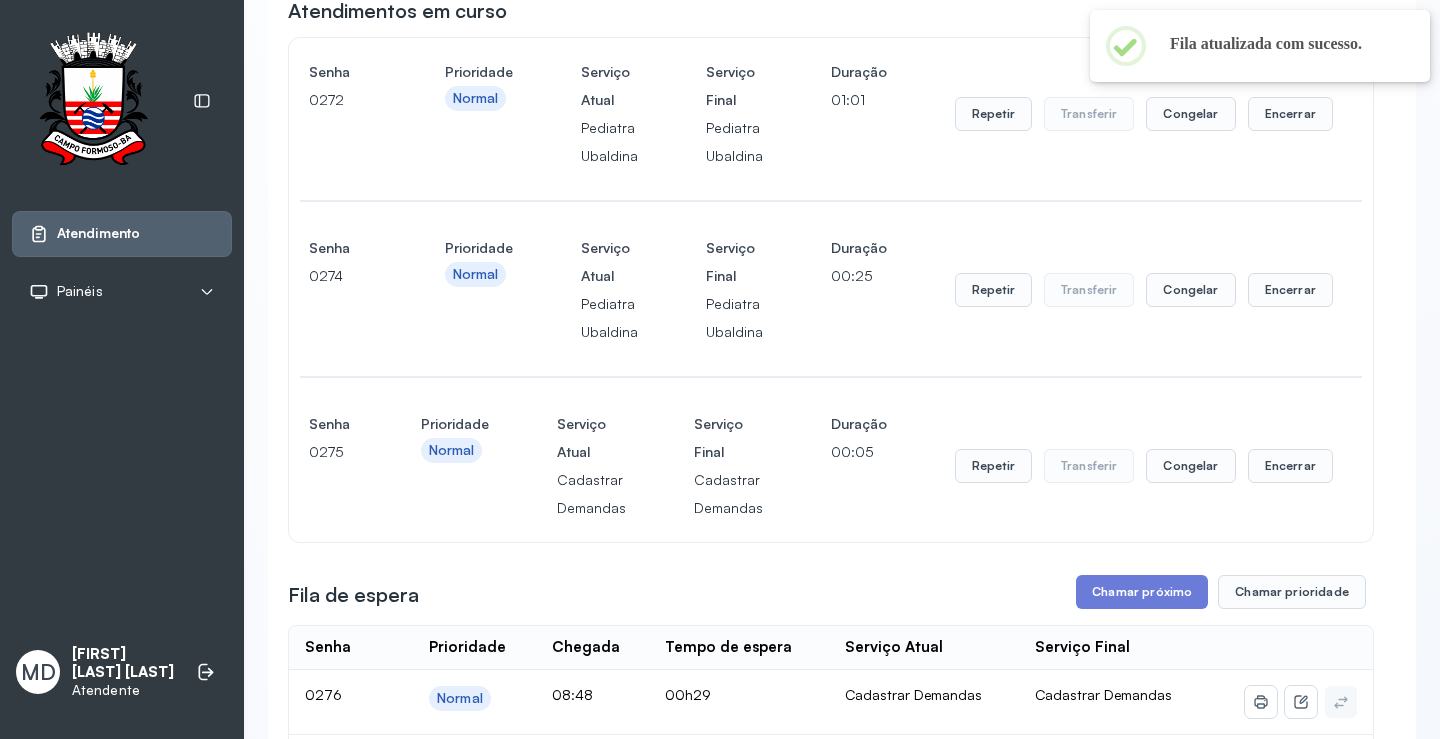 scroll, scrollTop: 300, scrollLeft: 0, axis: vertical 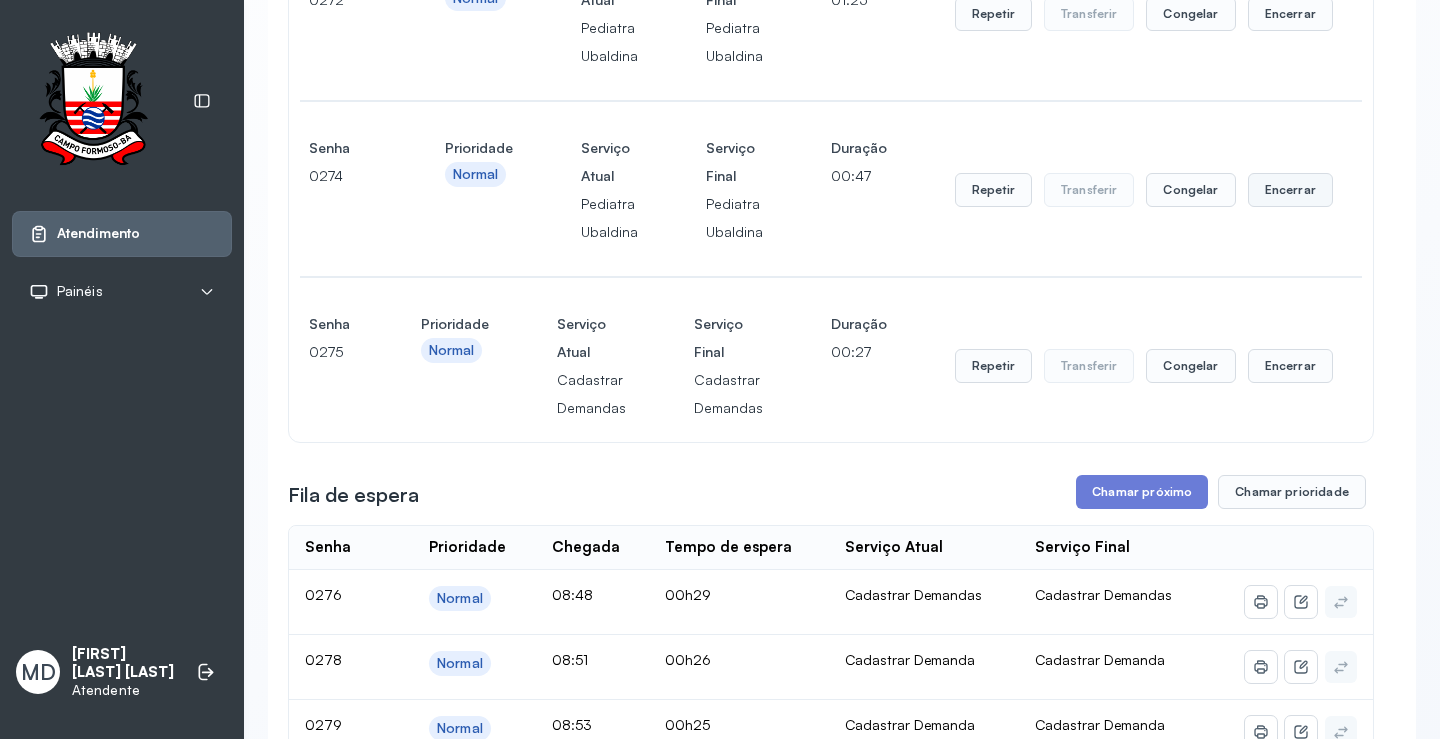 click on "Encerrar" at bounding box center [1290, 14] 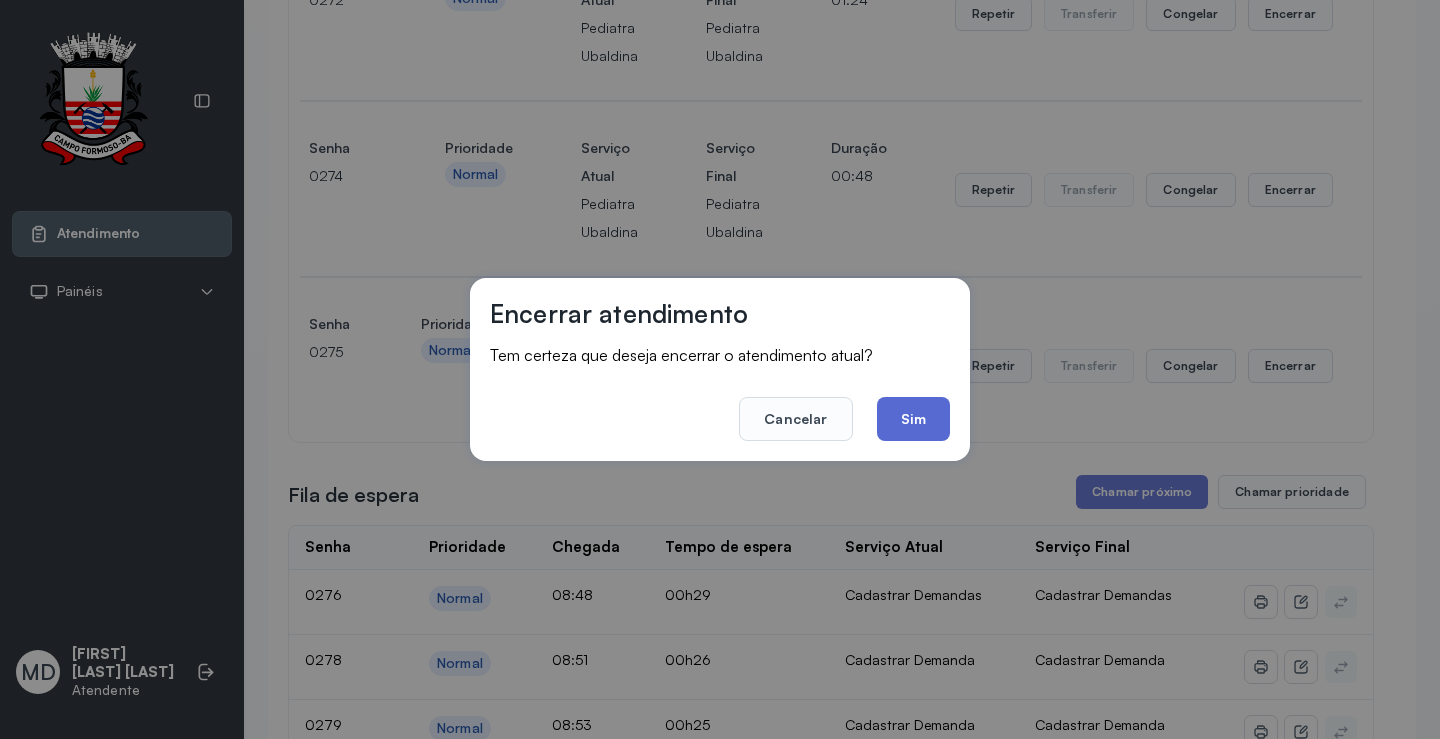 click on "Sim" 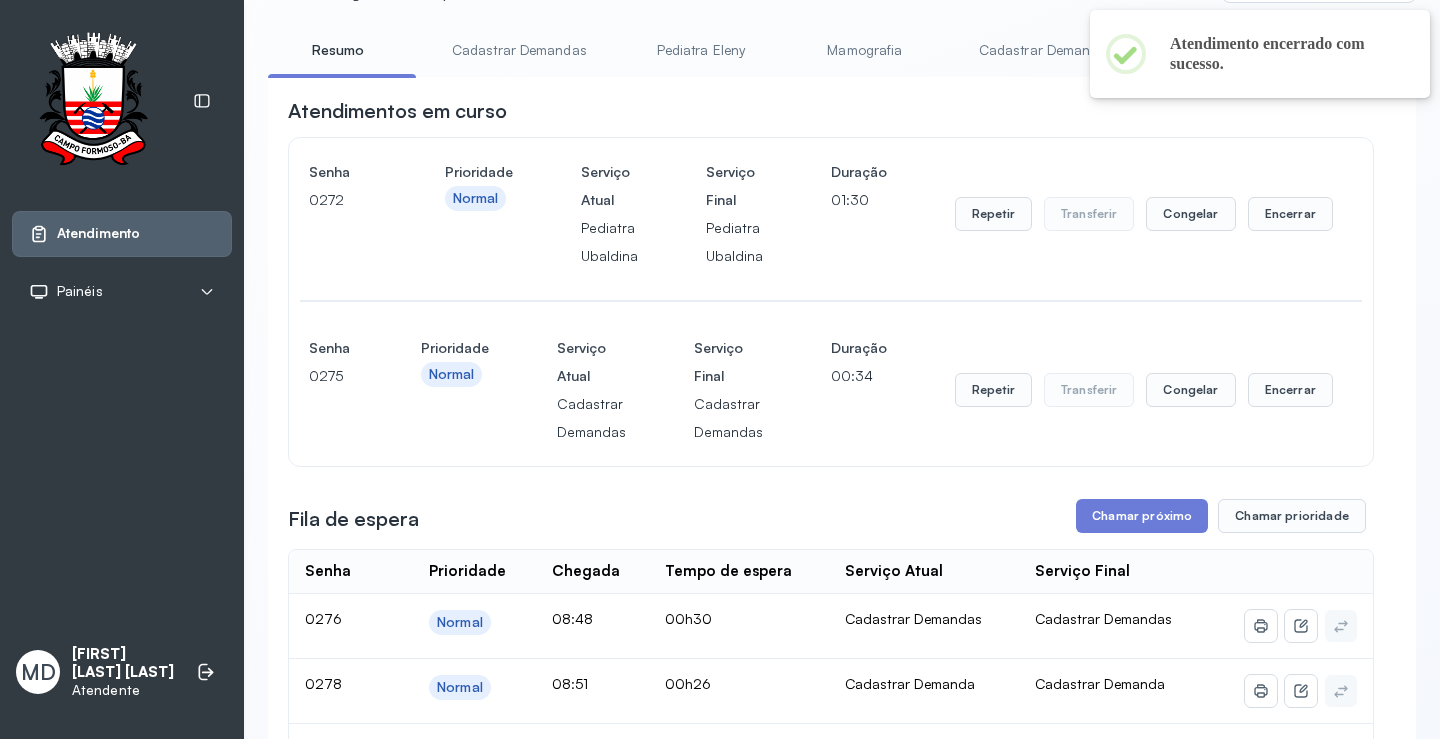 scroll, scrollTop: 0, scrollLeft: 0, axis: both 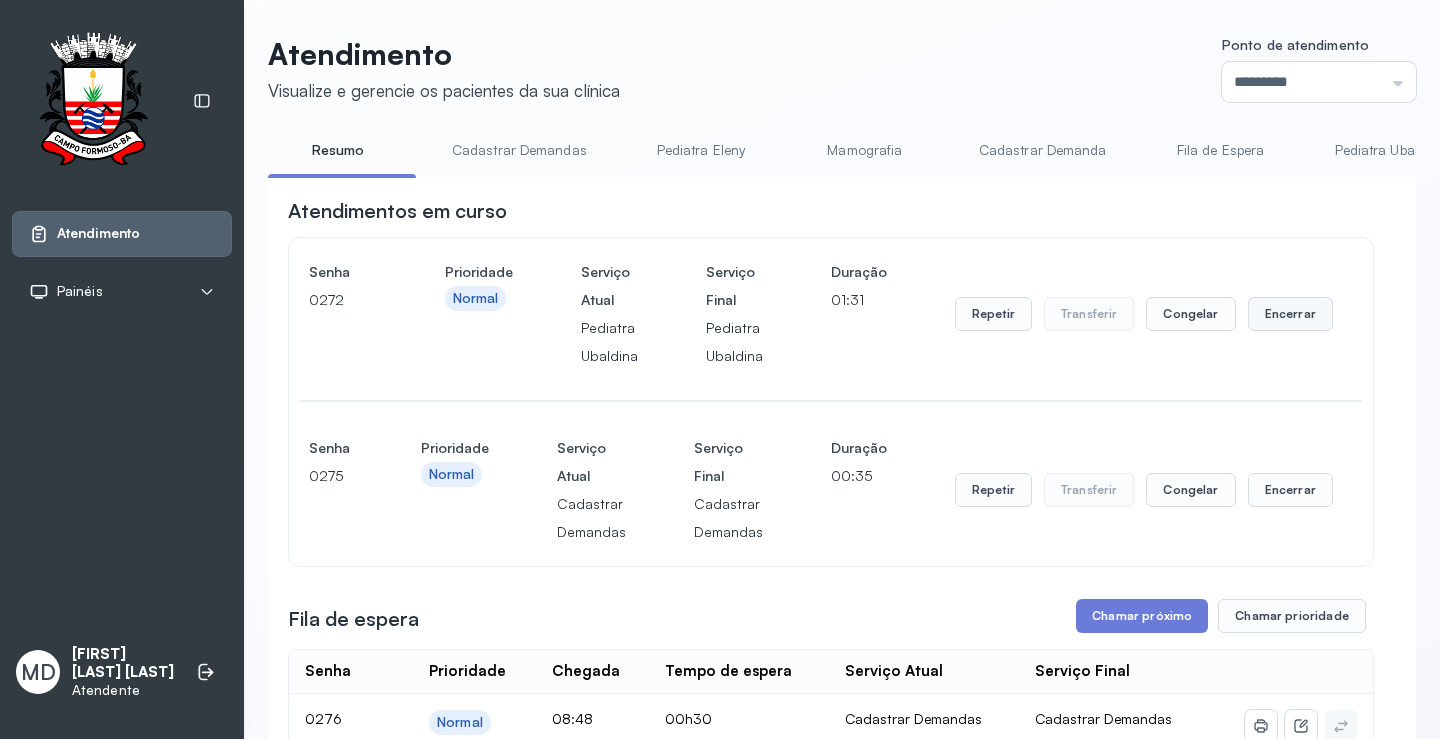click on "Encerrar" at bounding box center (1290, 314) 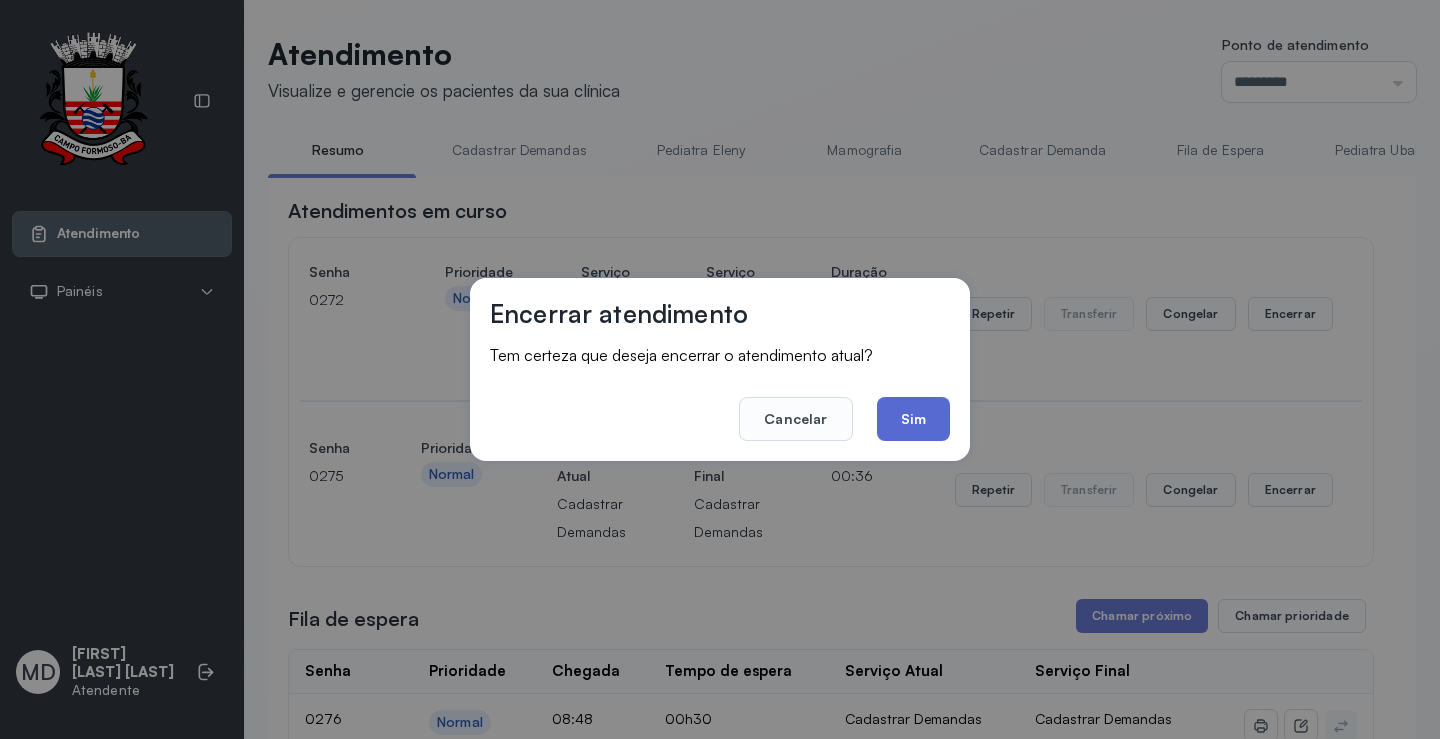 click on "Sim" 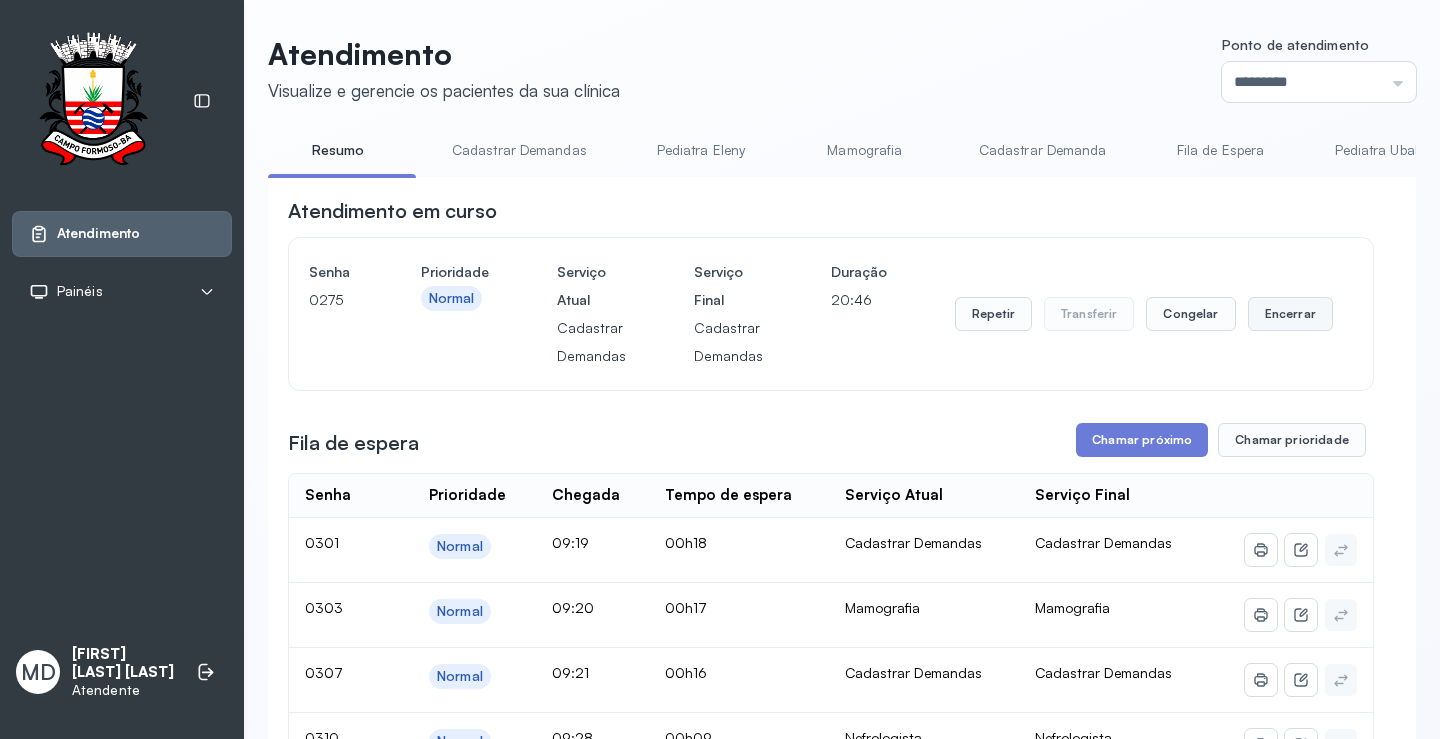 click on "Encerrar" at bounding box center (1290, 314) 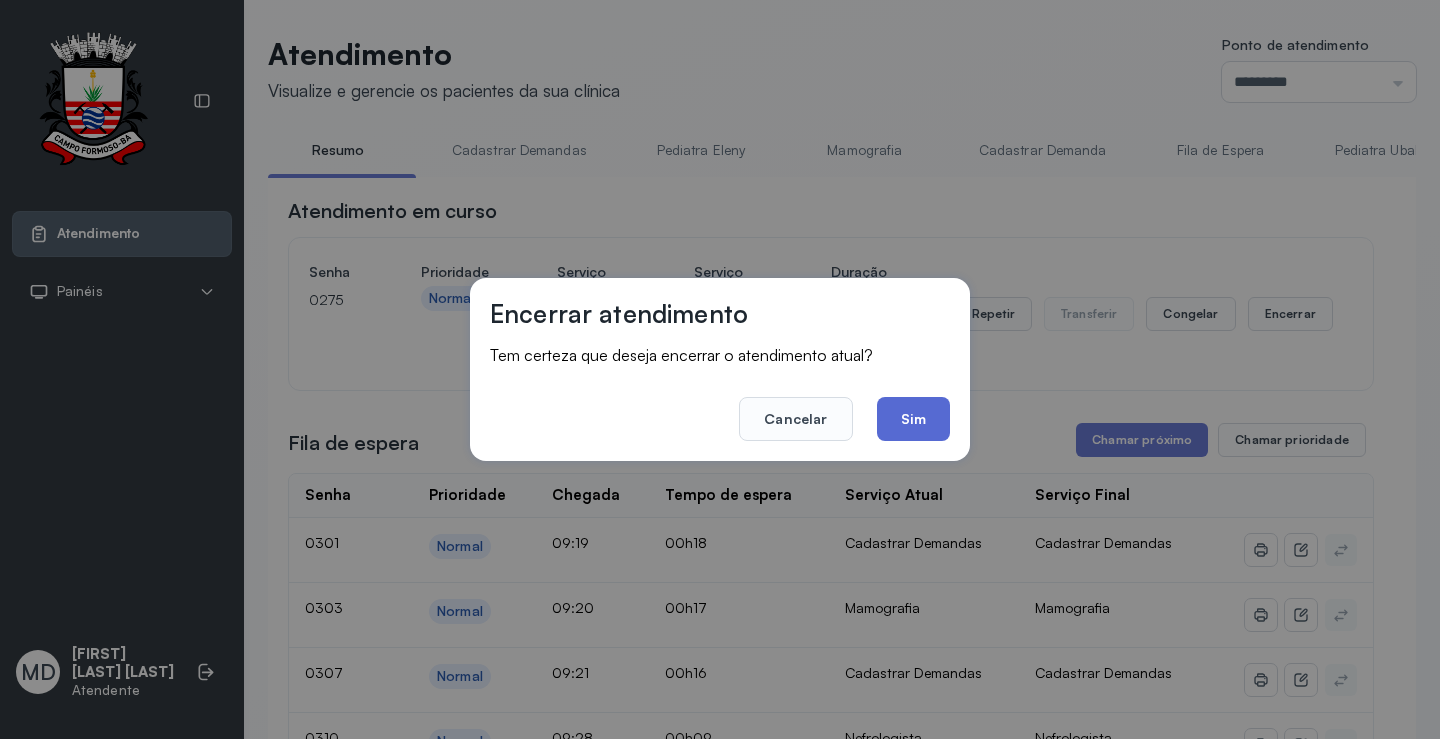 click on "Sim" 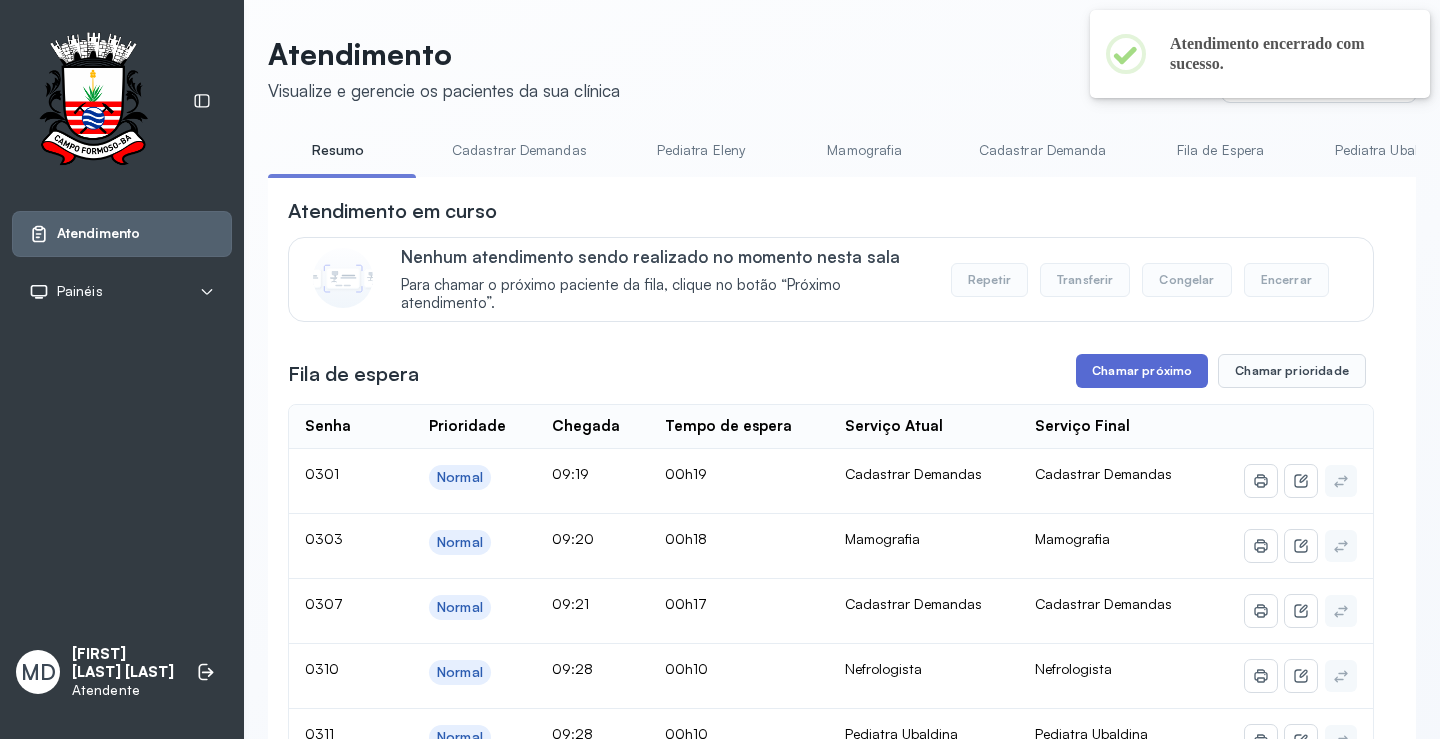 click on "Chamar próximo" at bounding box center (1142, 371) 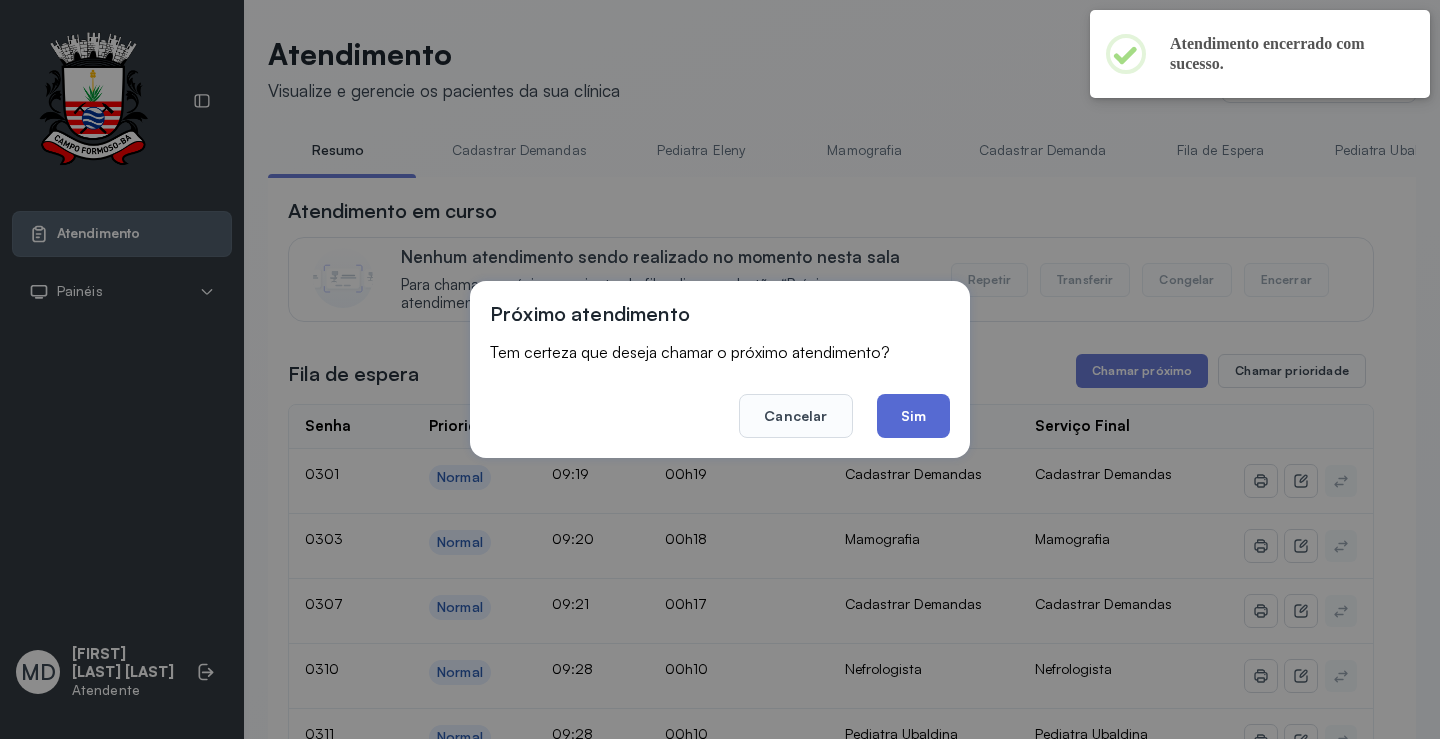 click on "Sim" 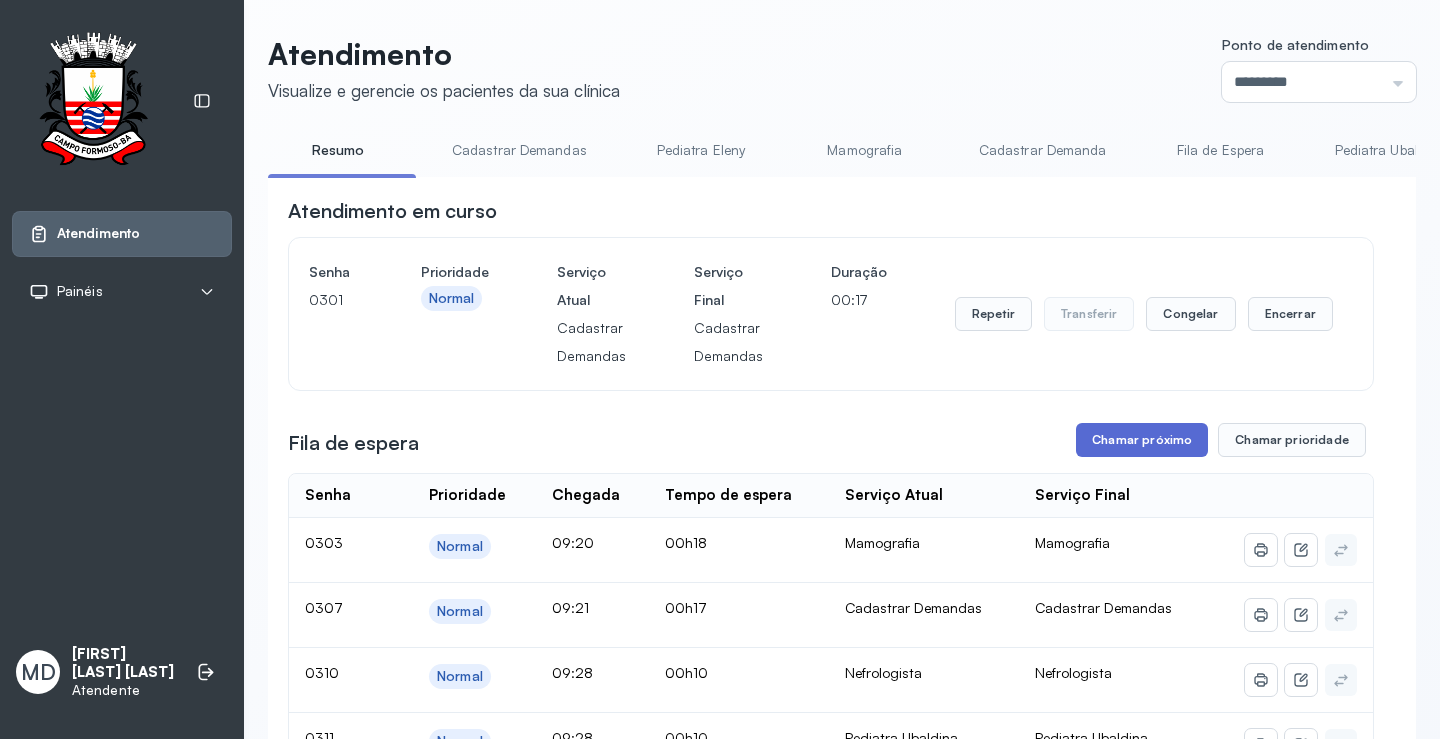 click on "Chamar próximo" at bounding box center [1142, 440] 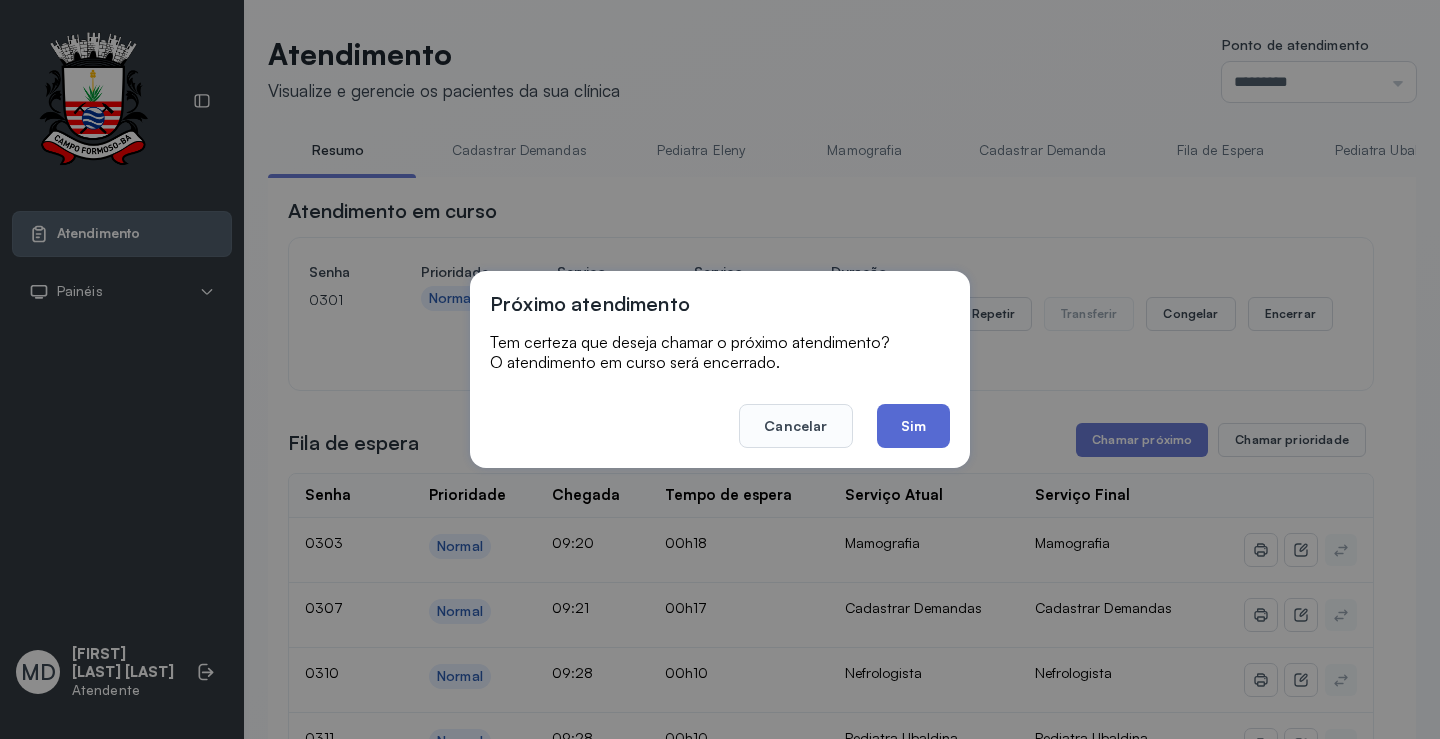 click on "Sim" 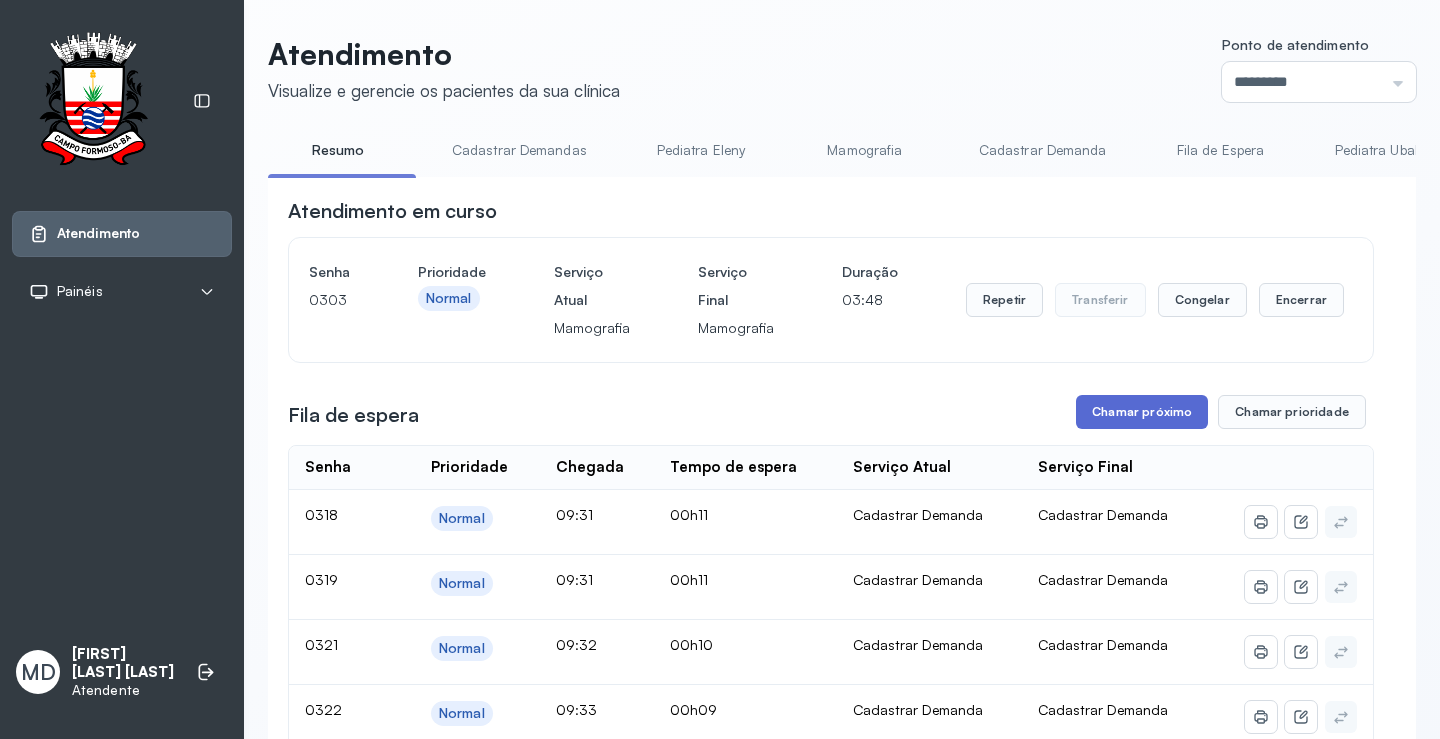 click on "Chamar próximo" at bounding box center (1142, 412) 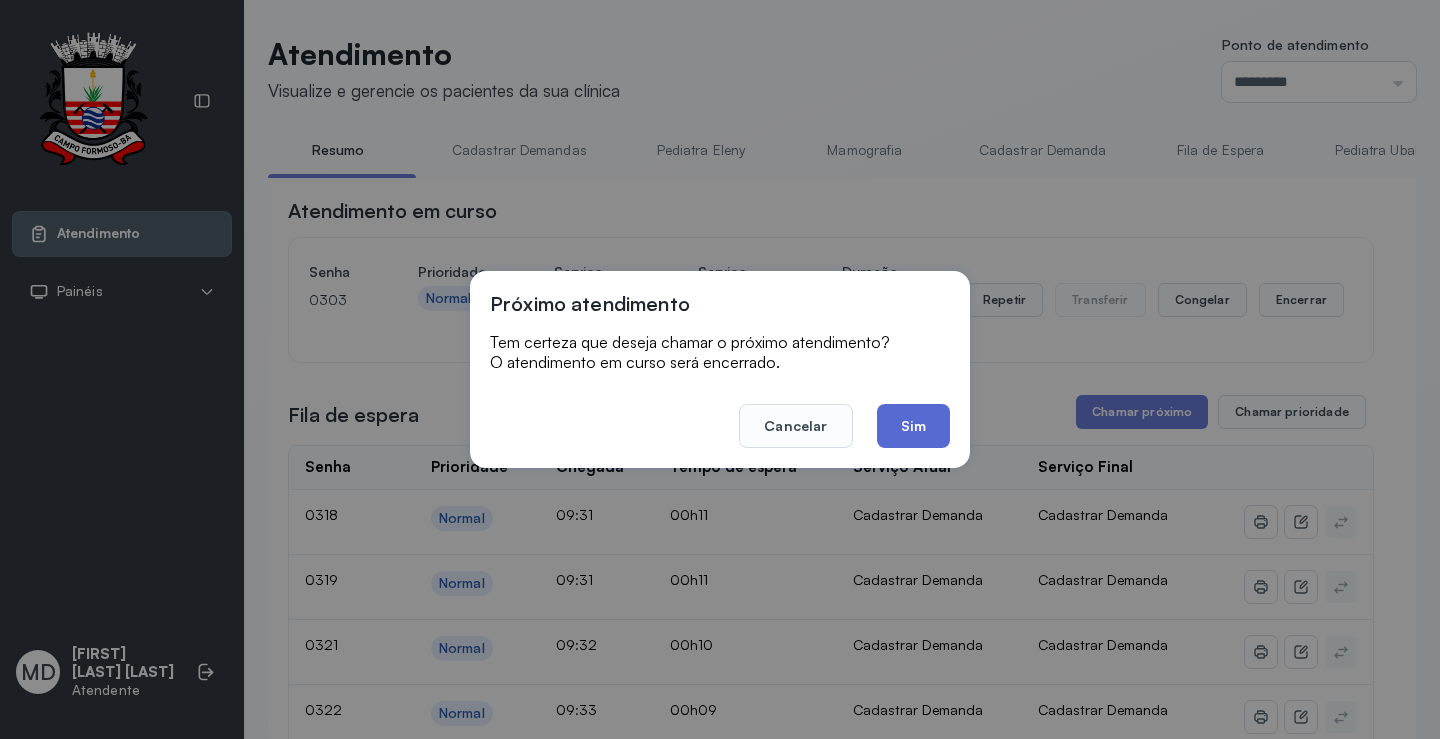 click on "Sim" 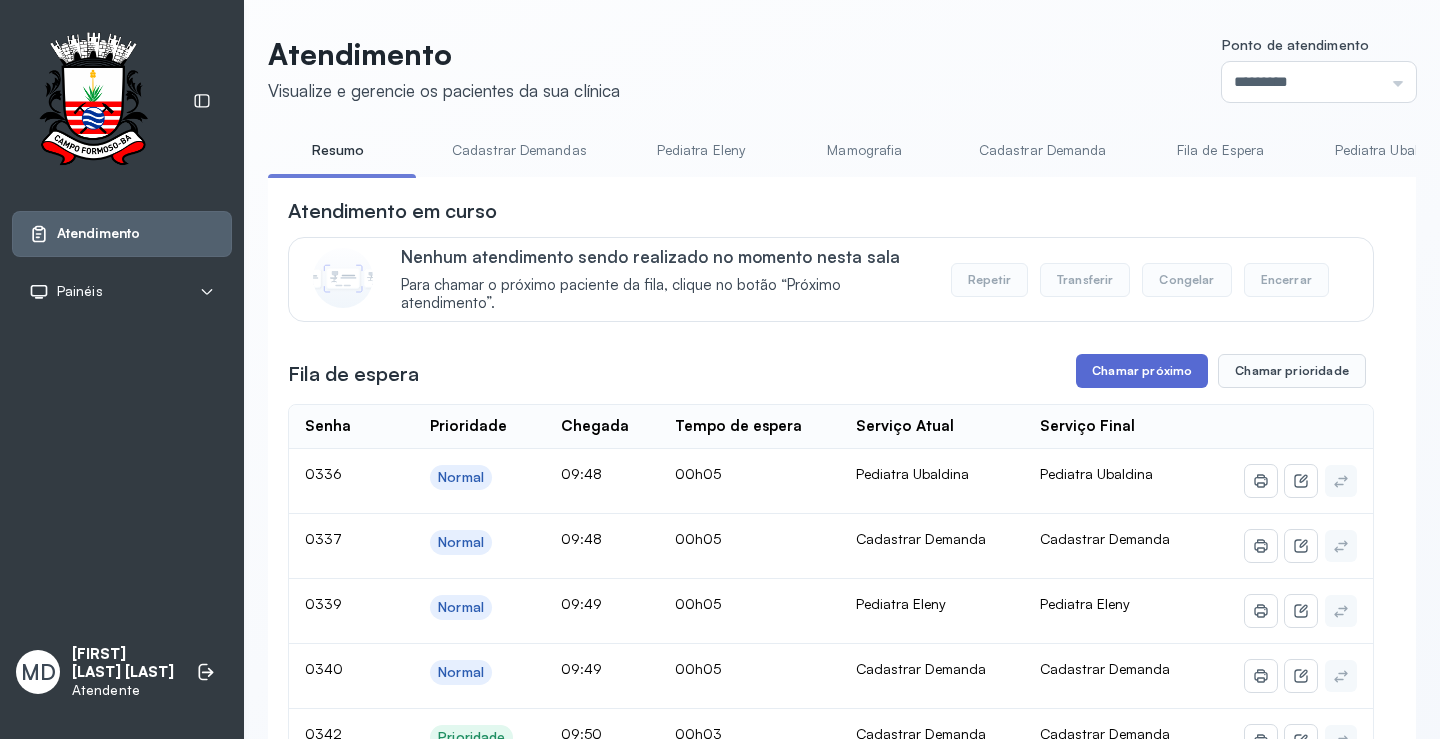 click on "Chamar próximo" at bounding box center (1142, 371) 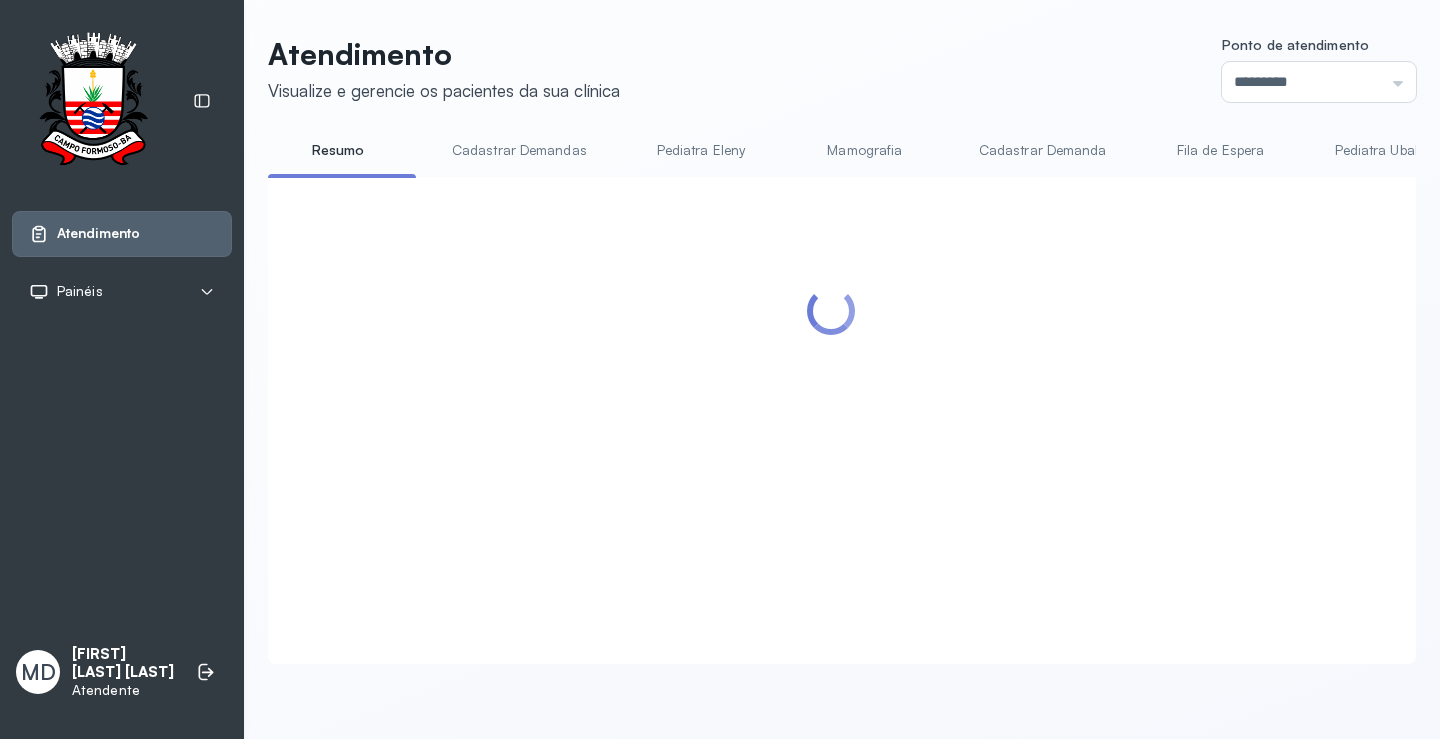 click at bounding box center (831, 396) 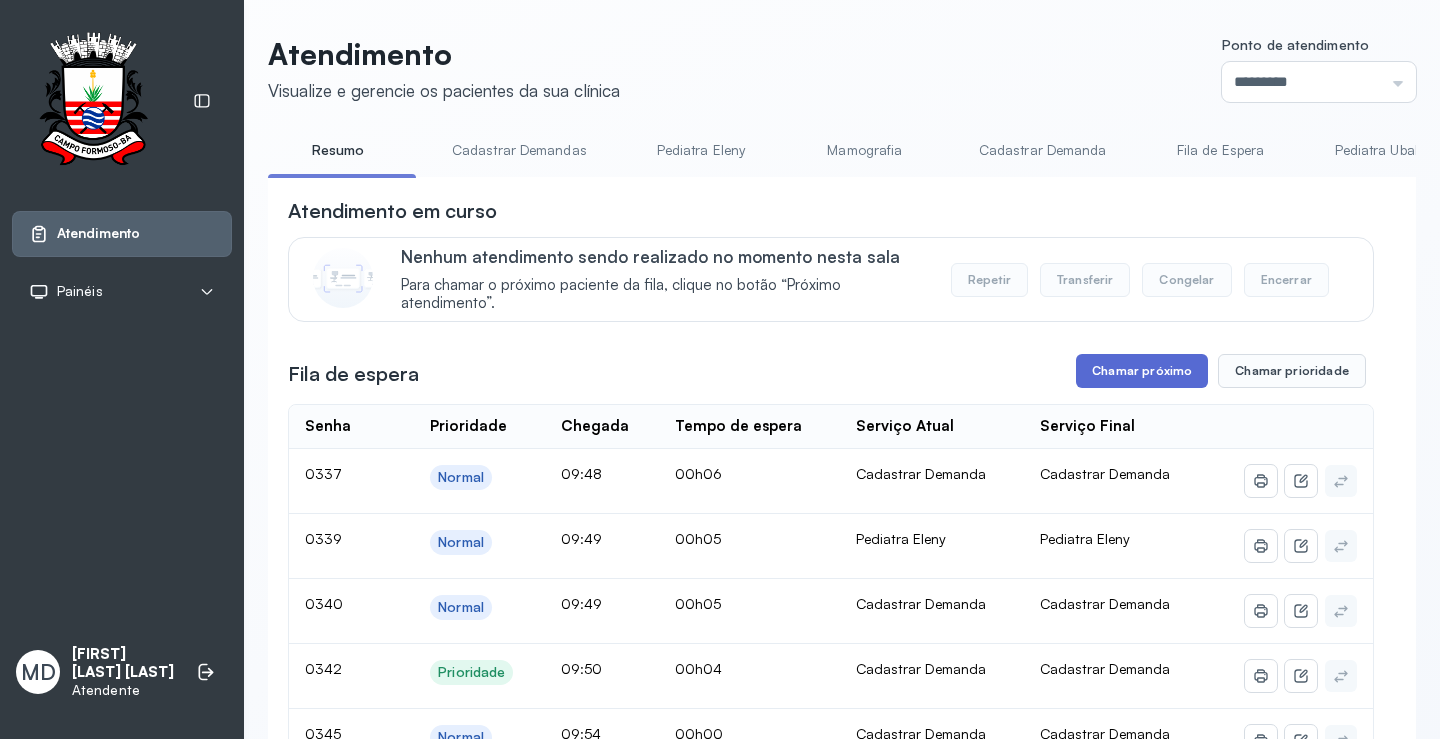 click on "Chamar próximo" at bounding box center (1142, 371) 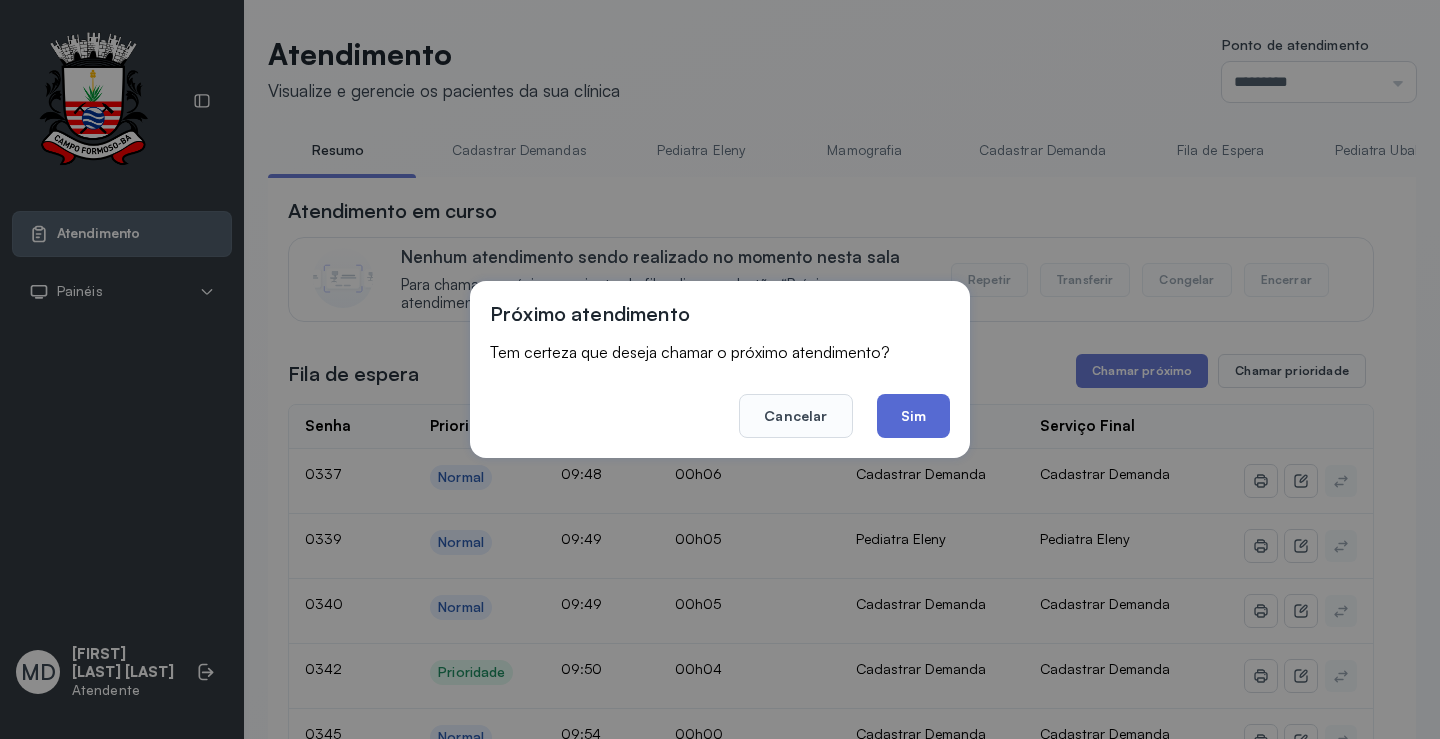 click on "Sim" 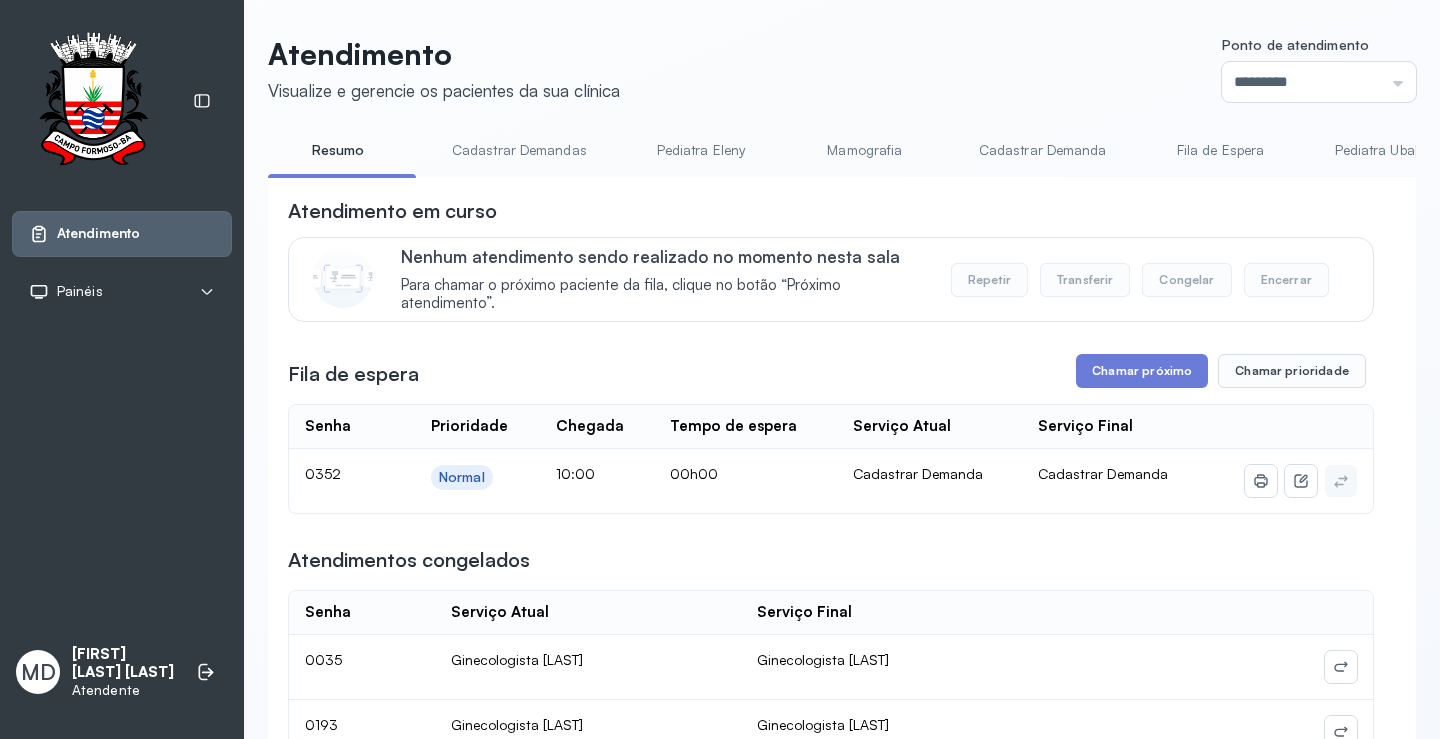 click on "Encerrar" at bounding box center (1286, 280) 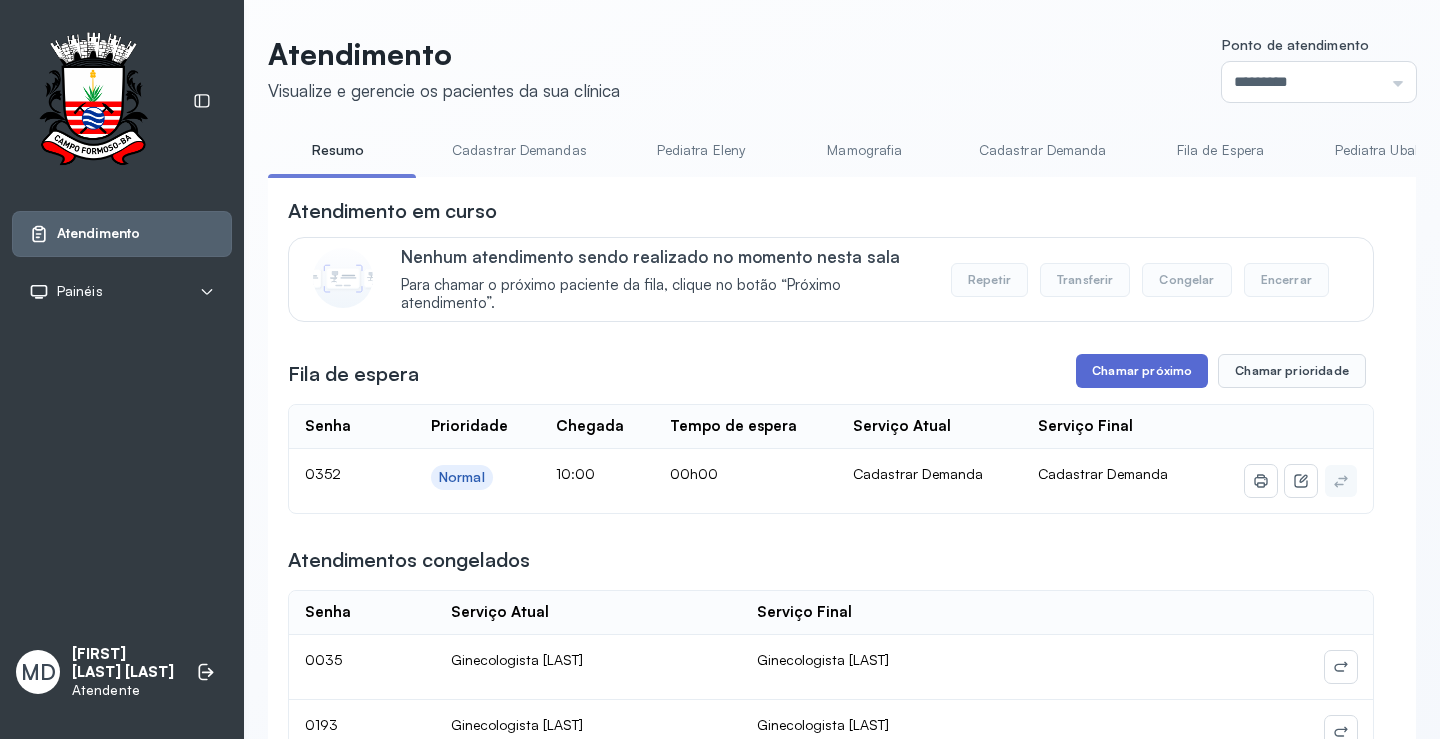 click on "Chamar próximo" at bounding box center [1142, 371] 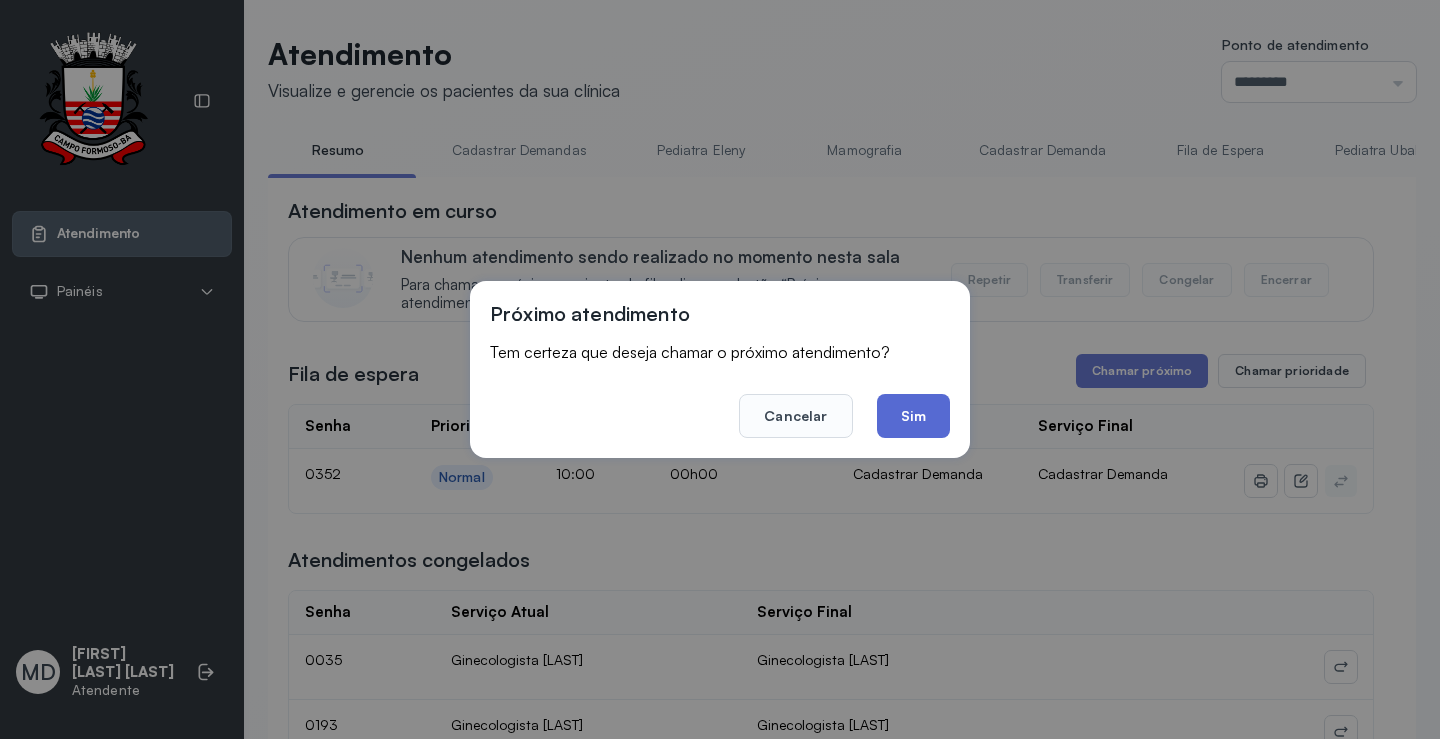 click on "Sim" 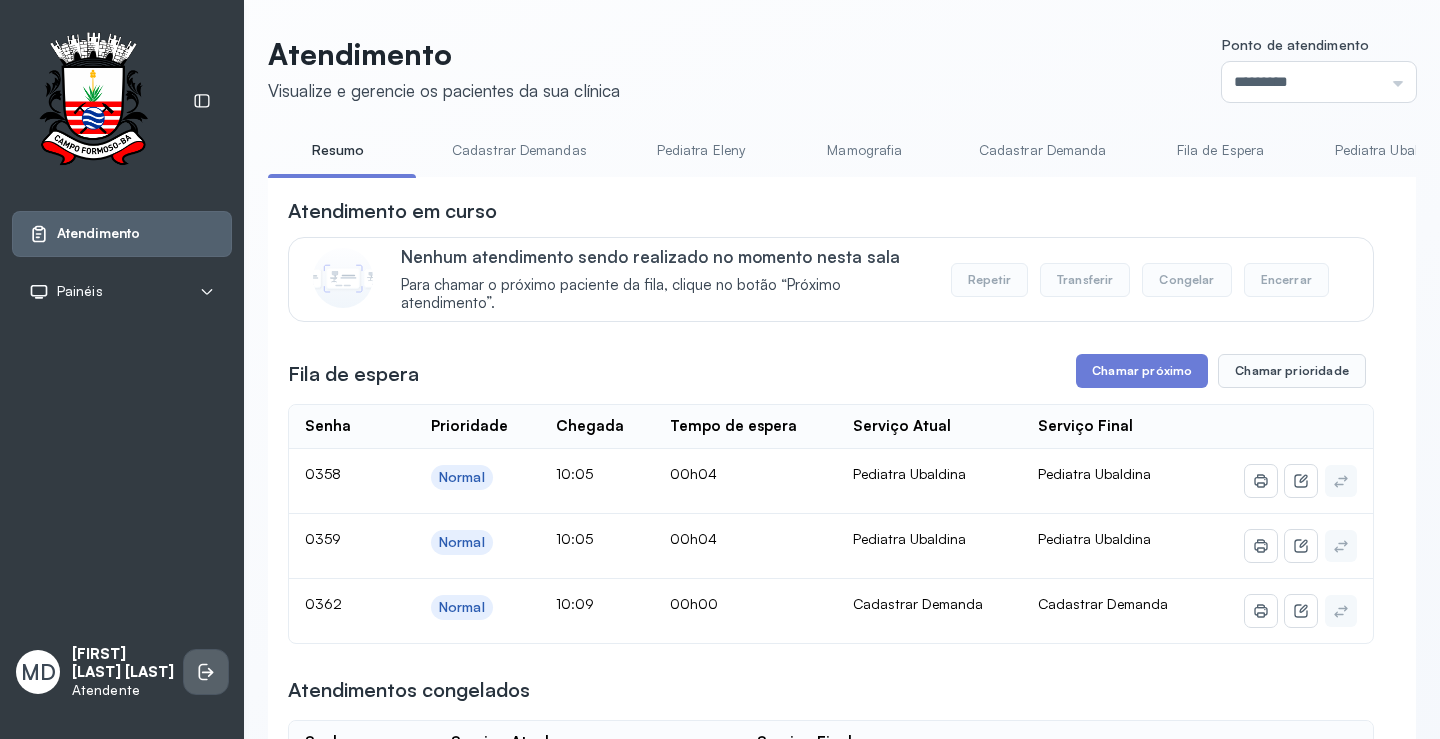 click 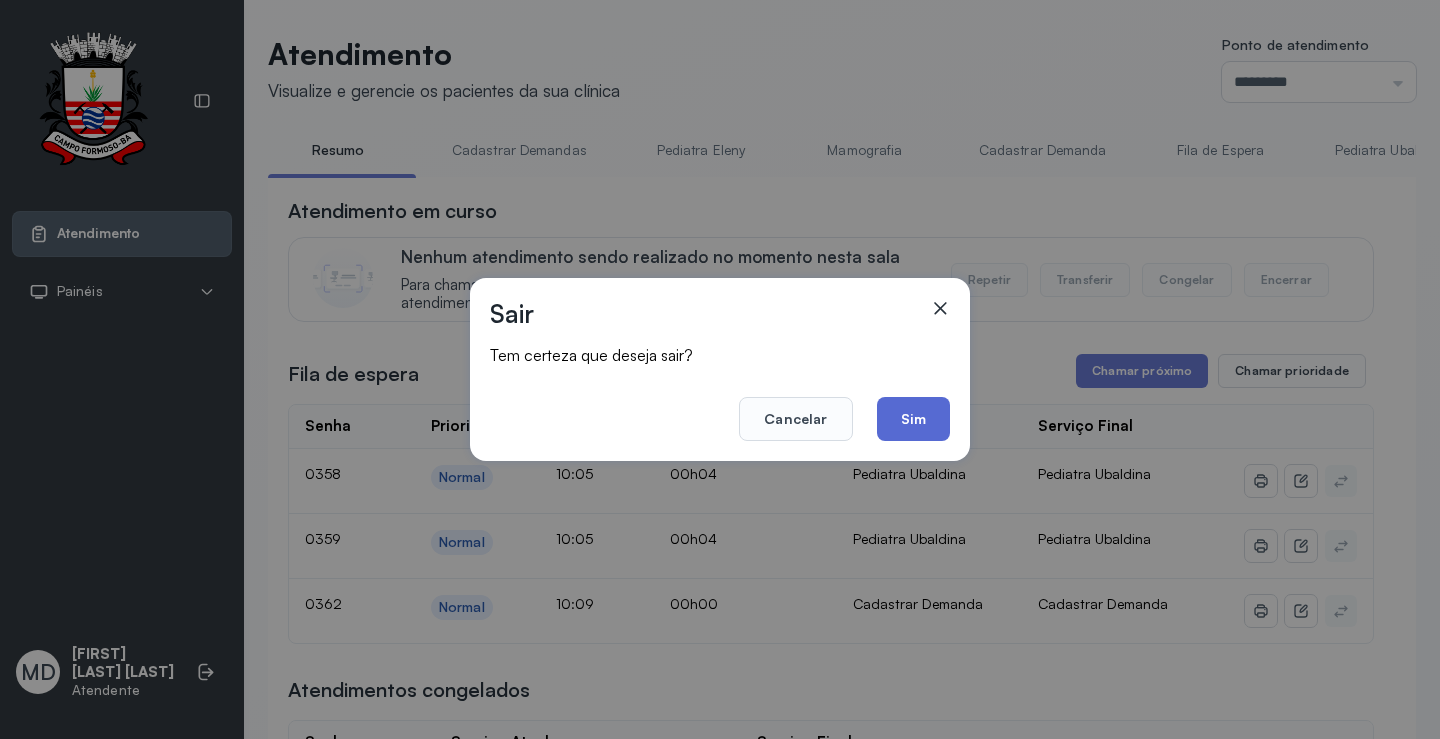 click on "Sim" 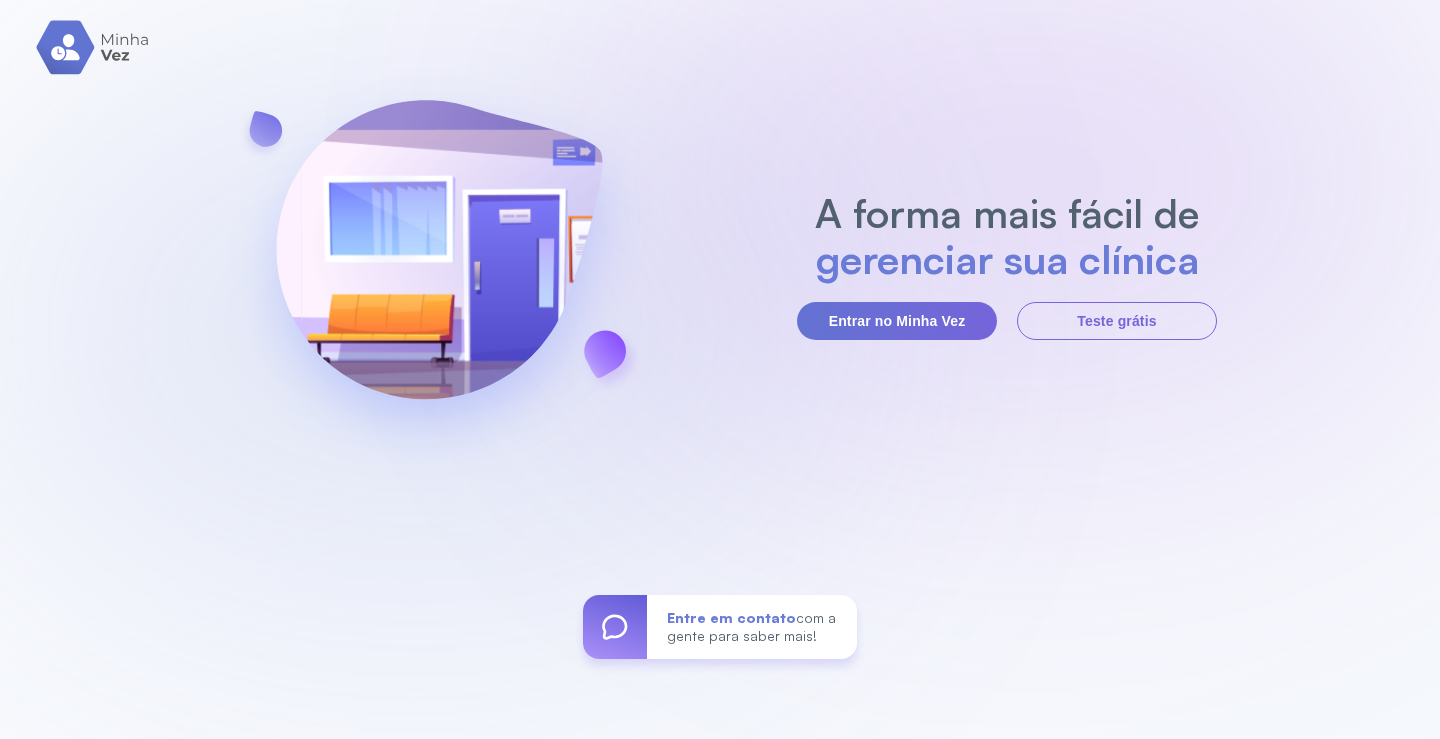 scroll, scrollTop: 0, scrollLeft: 0, axis: both 